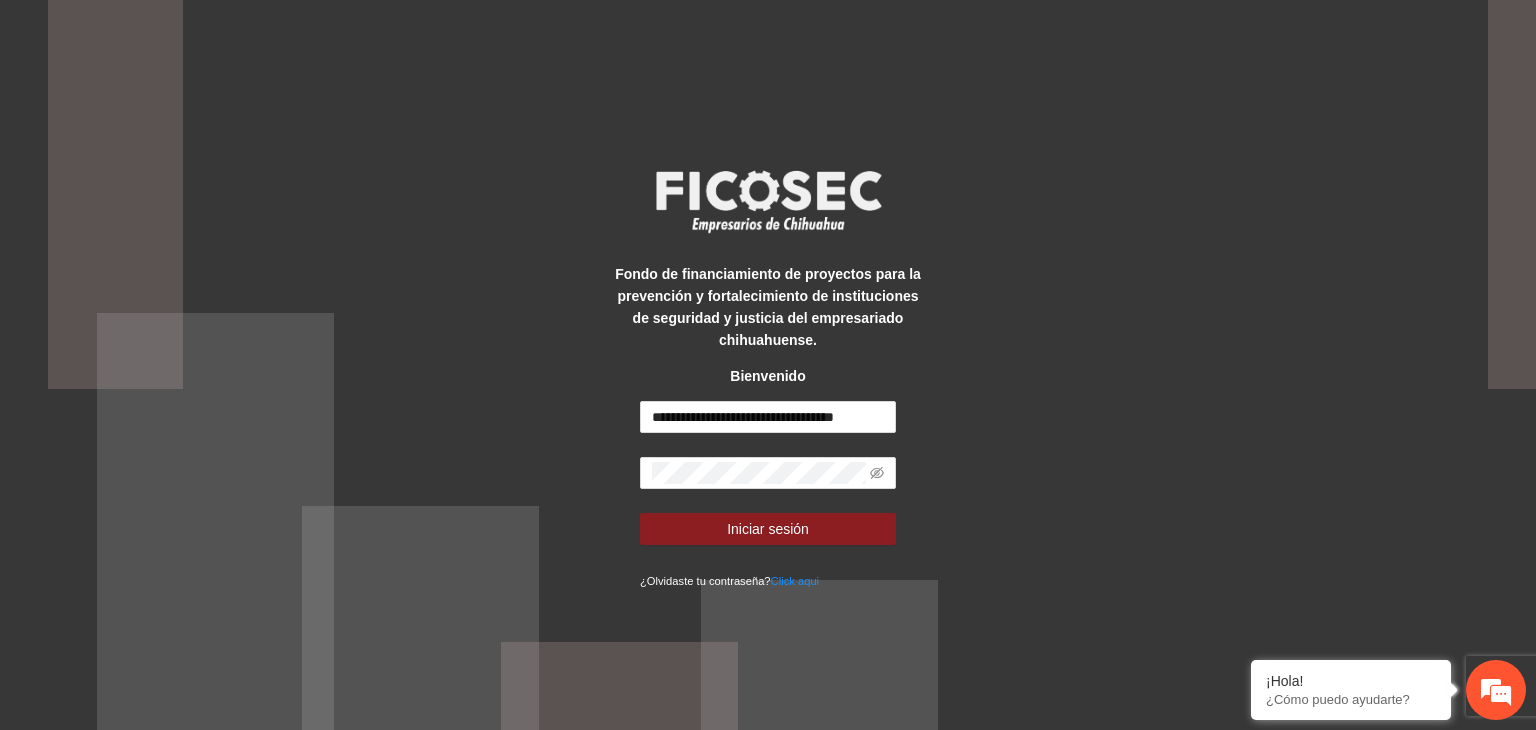 scroll, scrollTop: 0, scrollLeft: 0, axis: both 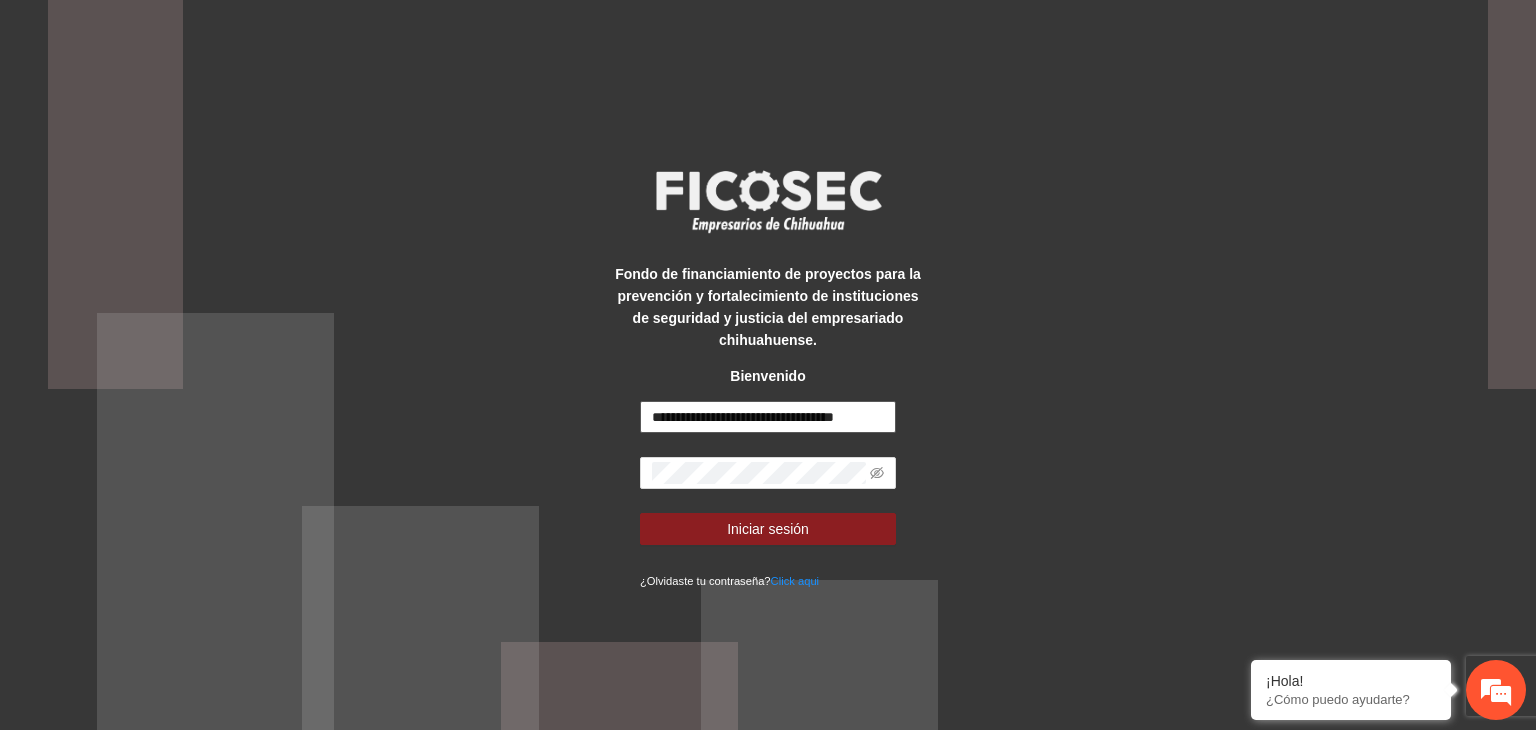 drag, startPoint x: 744, startPoint y: 419, endPoint x: 584, endPoint y: 441, distance: 161.50542 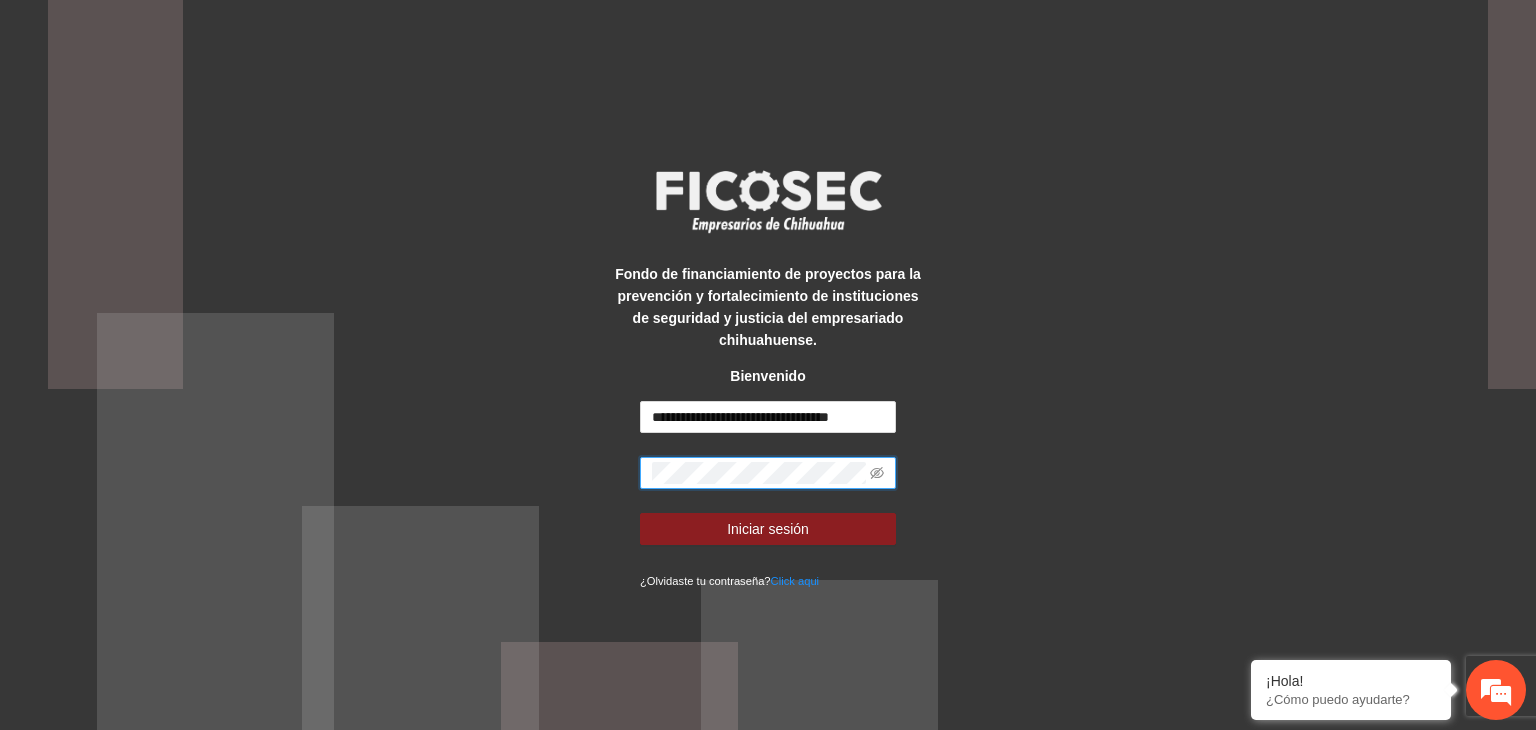 click on "Fondo de financiamiento de proyectos para la prevención y fortalecimiento de instituciones de seguridad y justicia del empresariado chihuahuense. Bienvenido [MASKED_TEXT] Iniciar sesión ¿Olvidaste tu contraseña?   Click aqui" at bounding box center (768, 365) 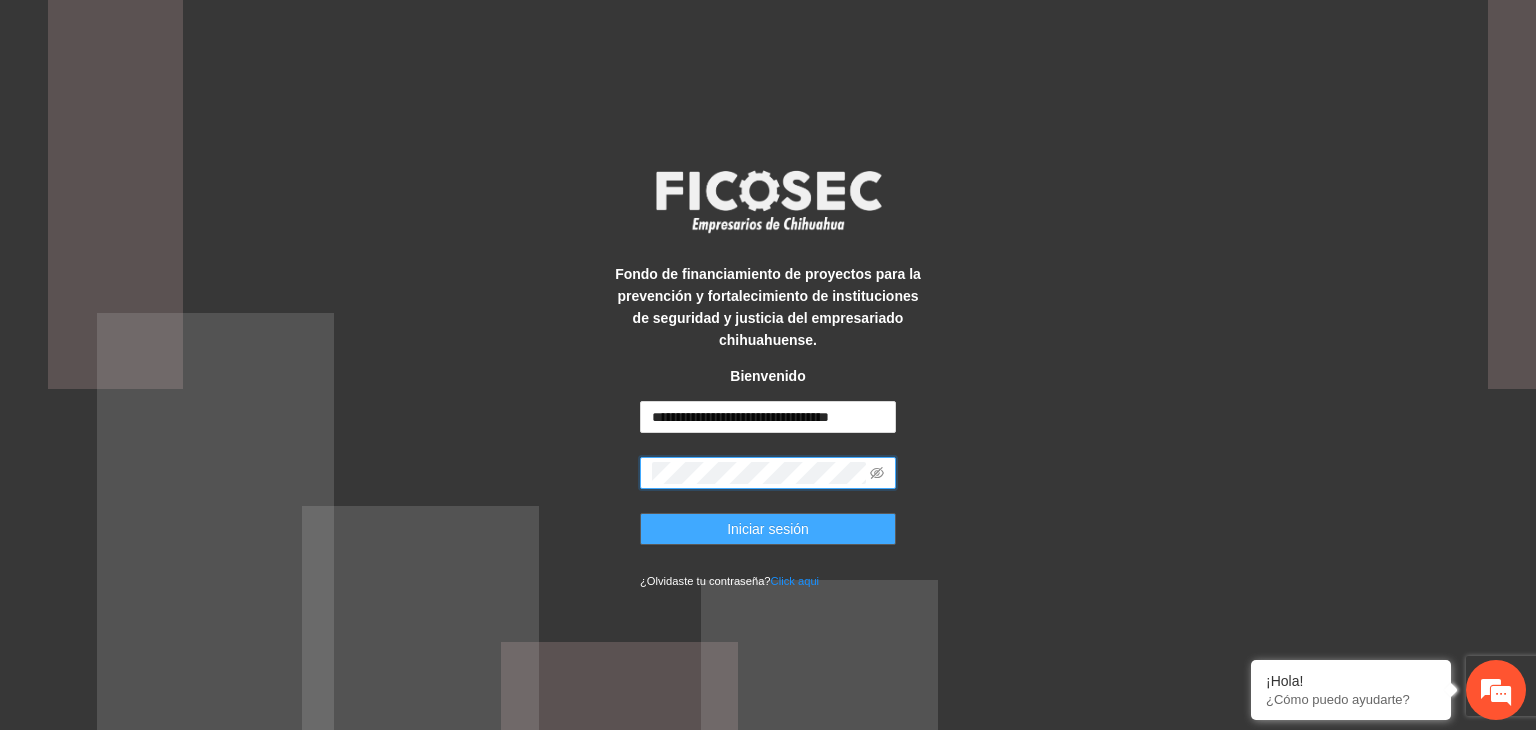 click on "Iniciar sesión" at bounding box center (768, 529) 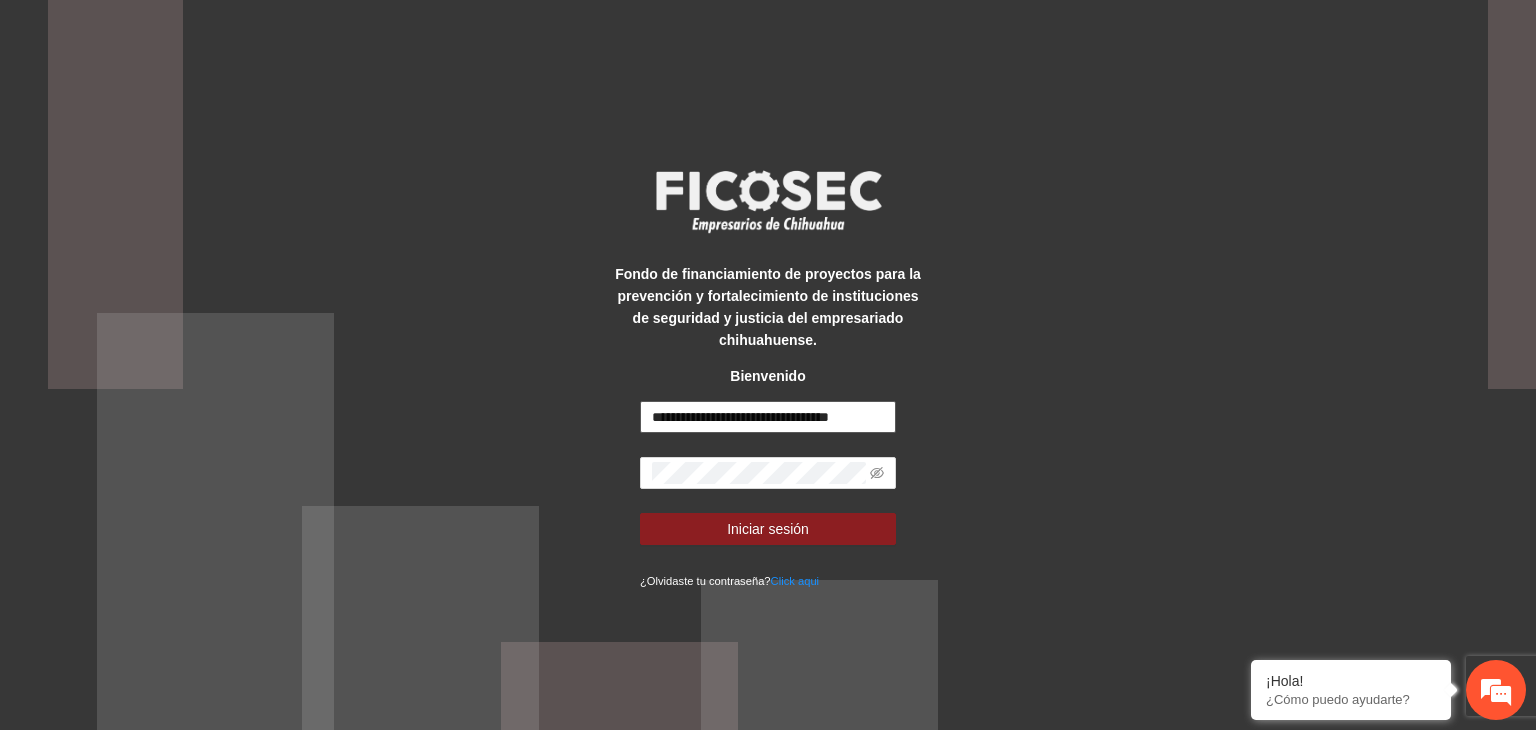 click on "[MASKED_TEXT]" at bounding box center [768, 417] 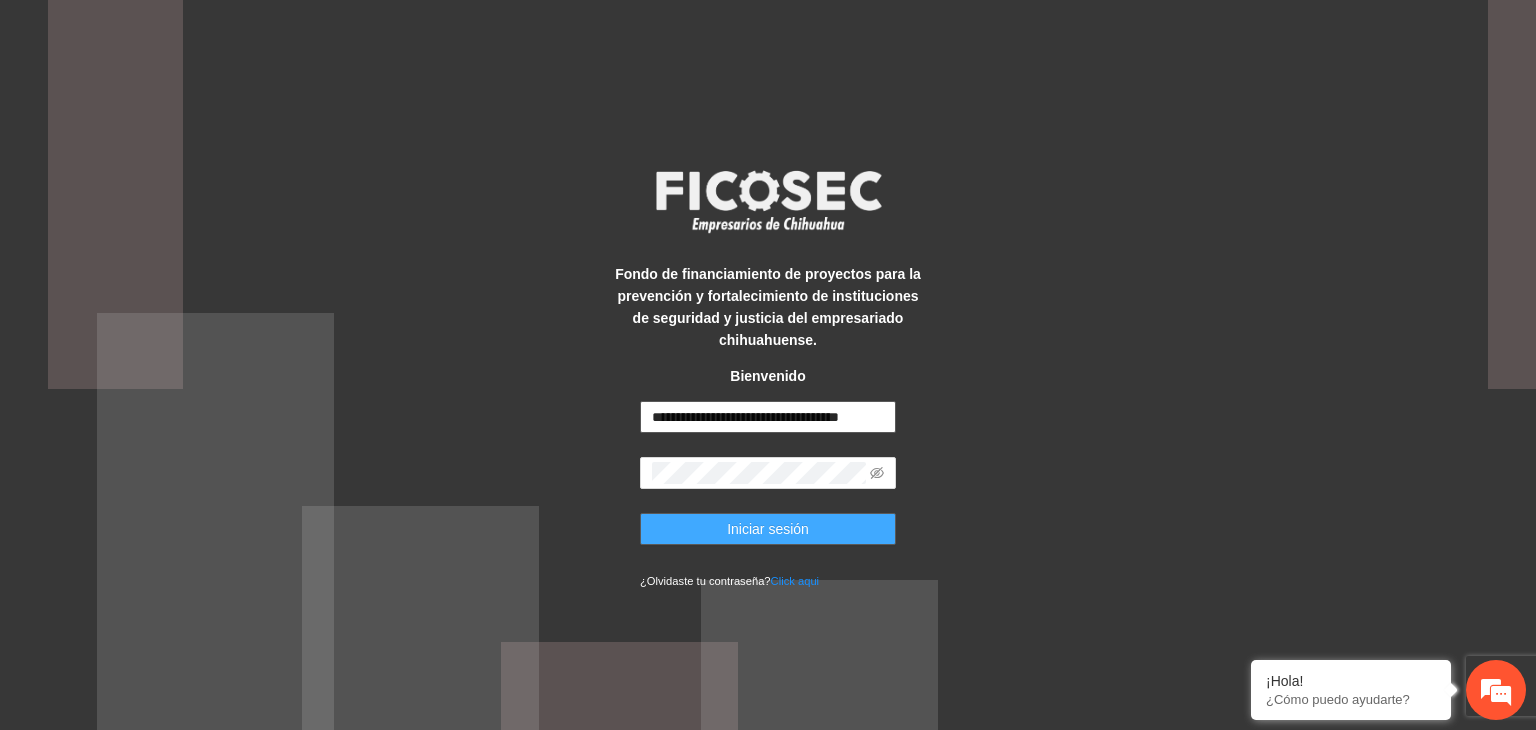type on "**********" 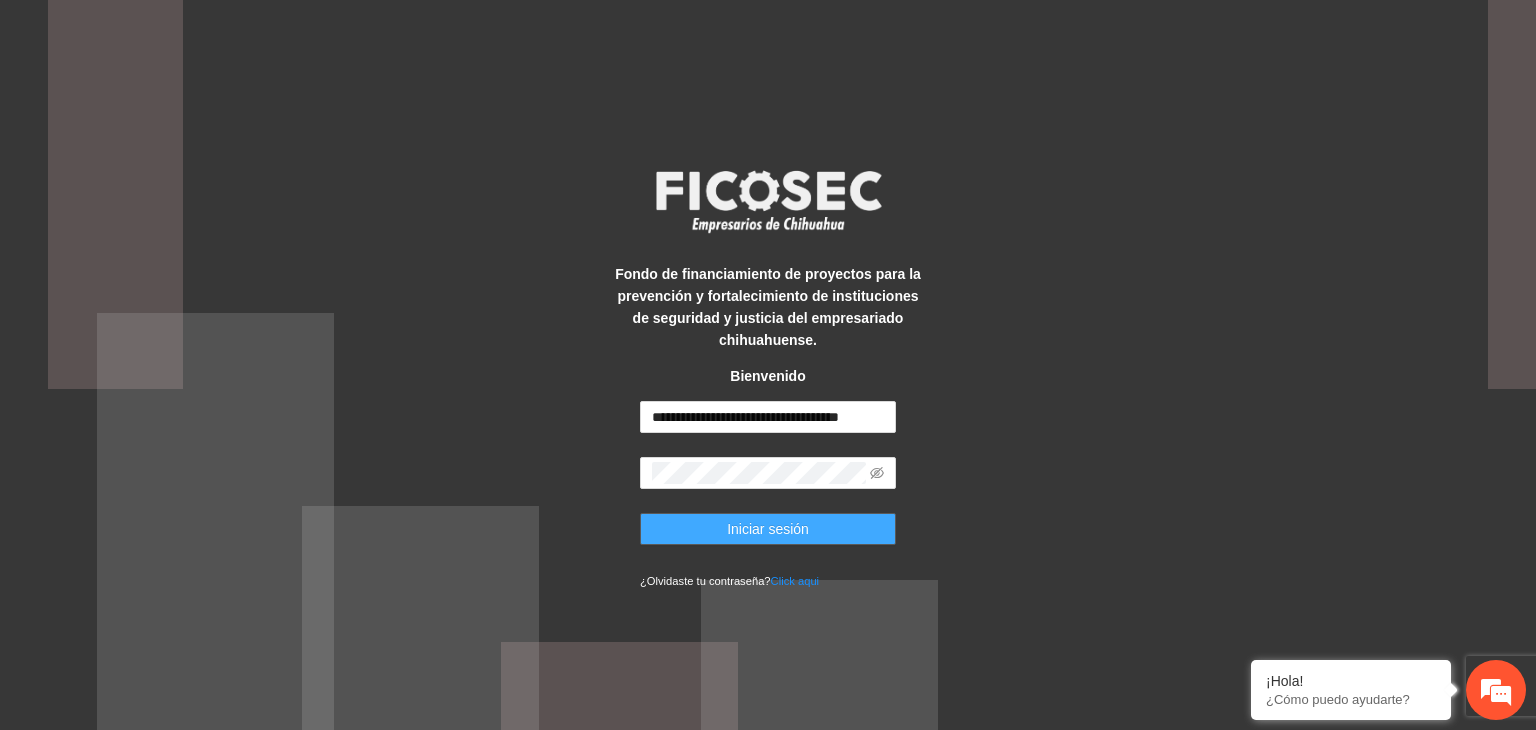 click on "Iniciar sesión" at bounding box center [768, 529] 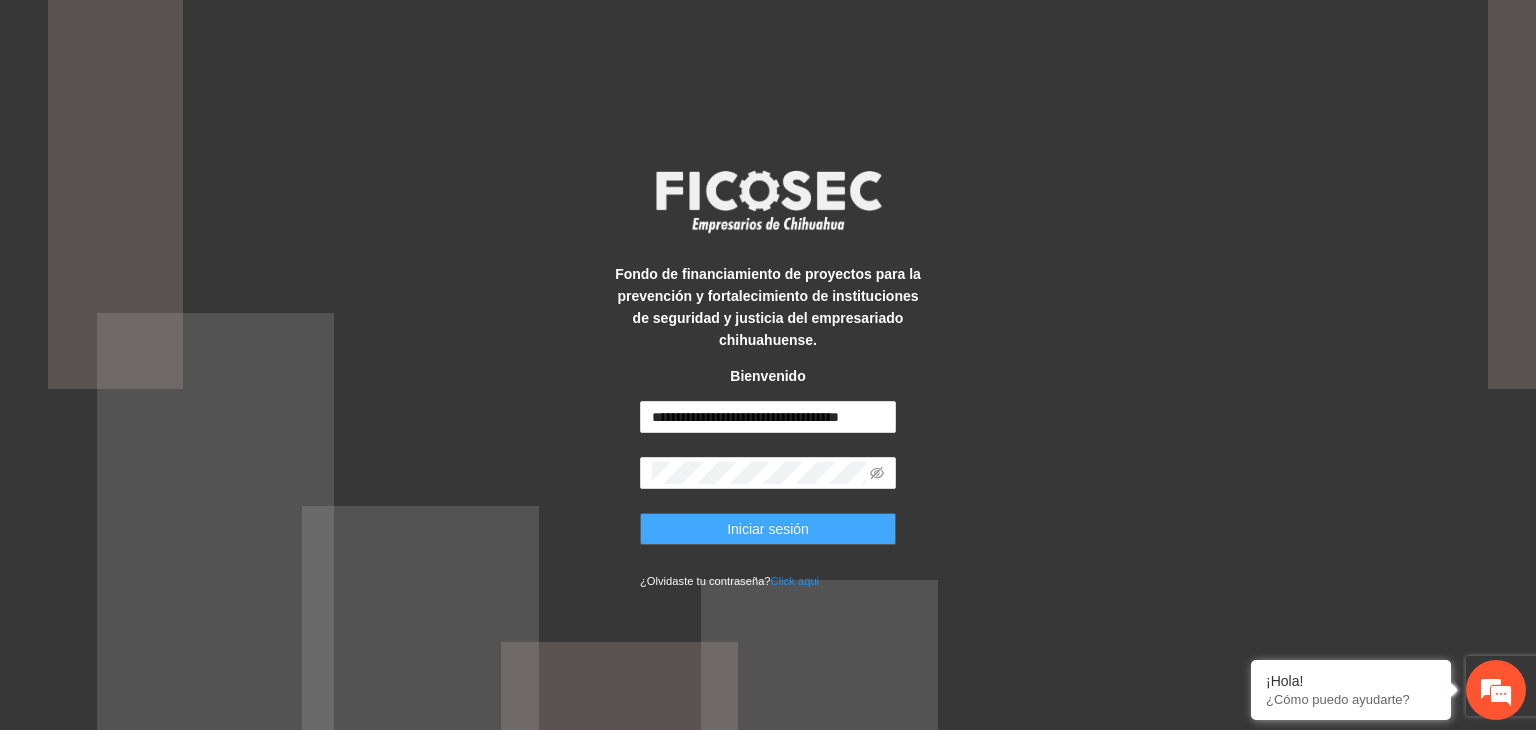 click on "Iniciar sesión" at bounding box center (768, 529) 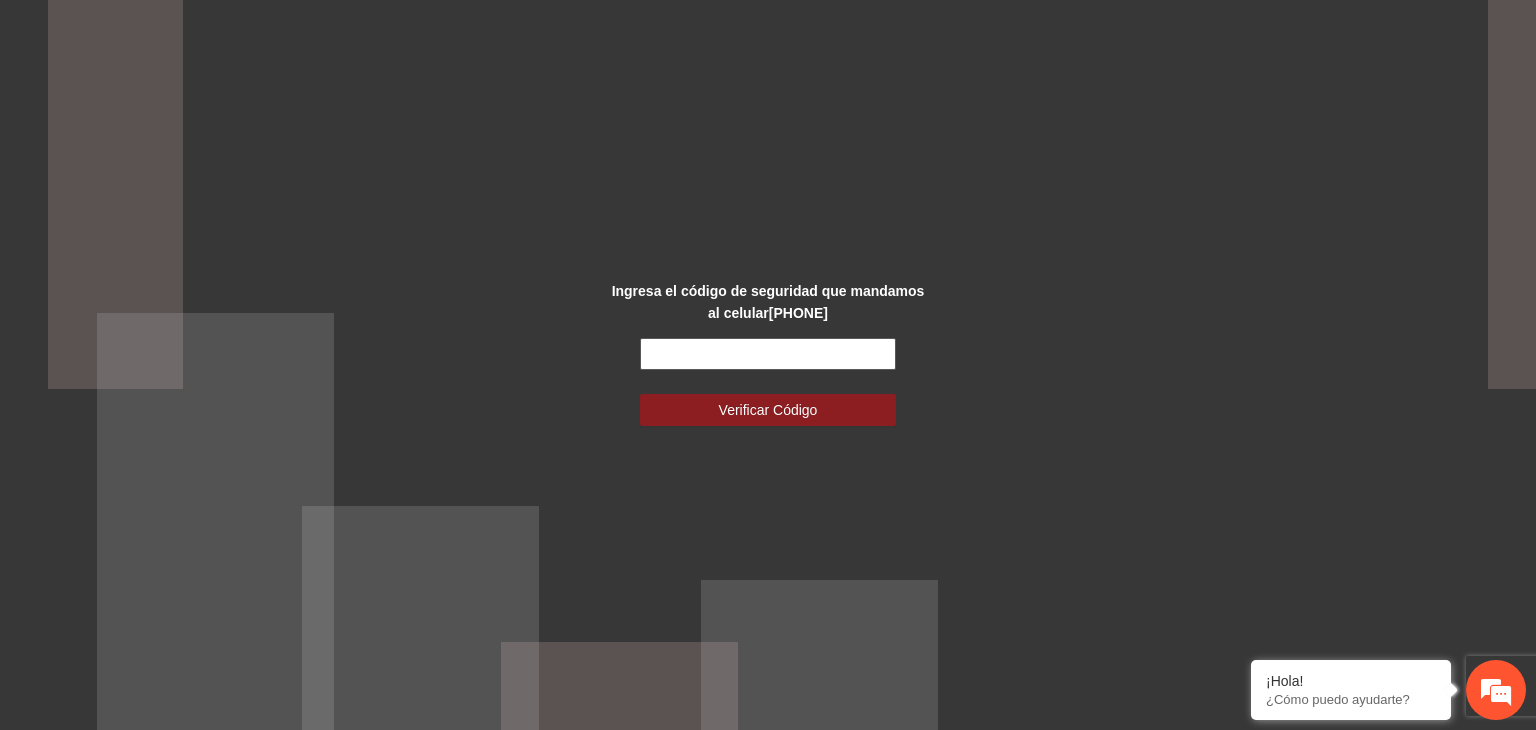 click at bounding box center [768, 354] 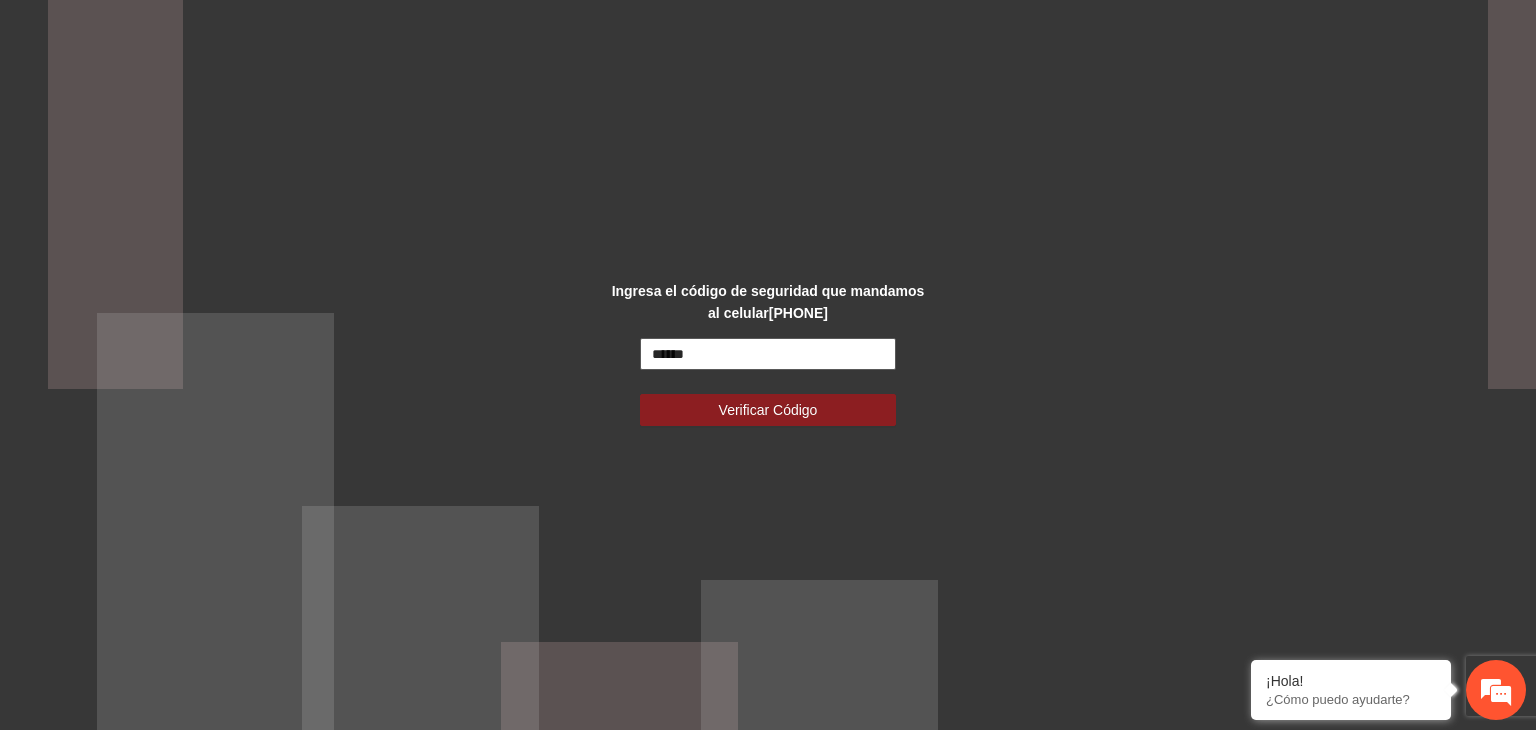 type on "******" 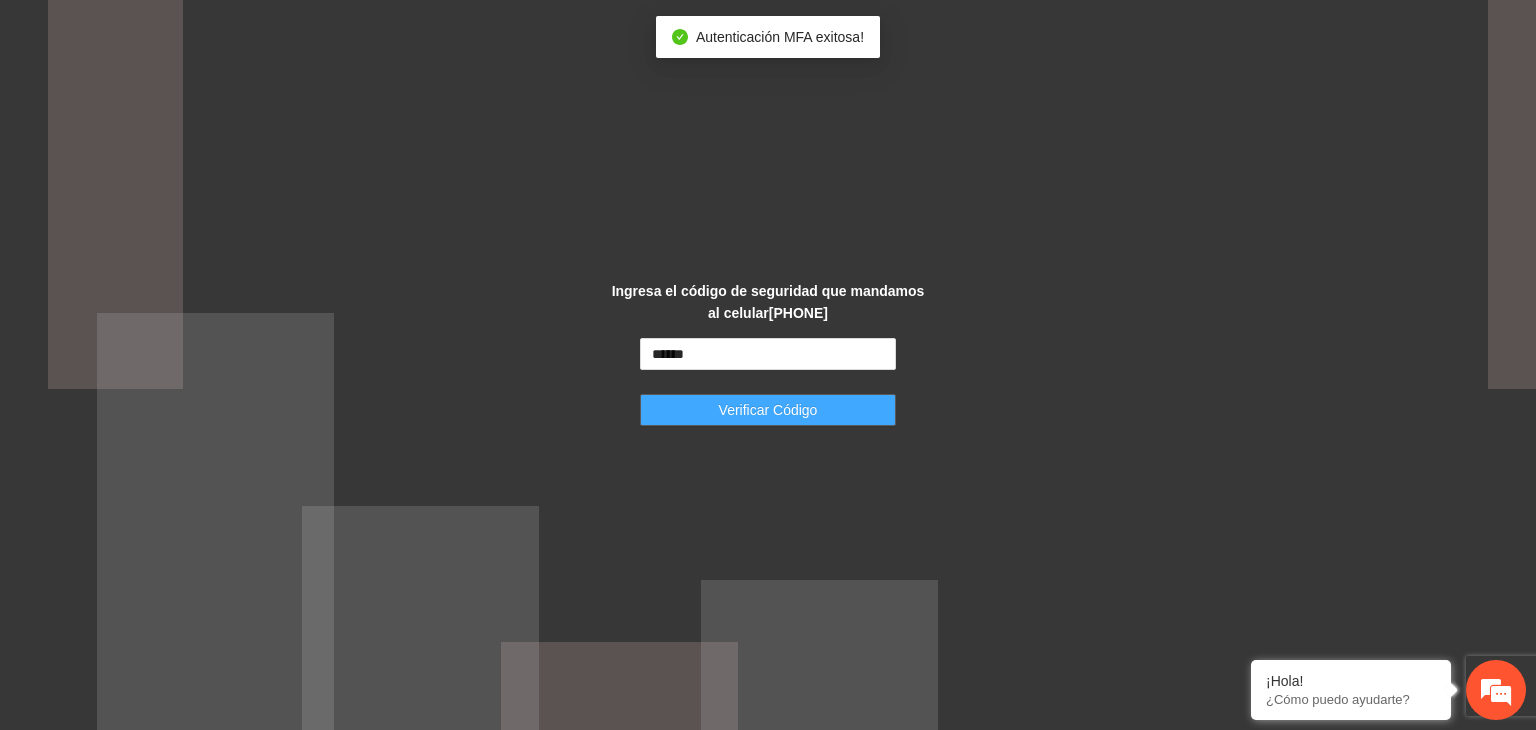 click on "Verificar Código" at bounding box center (768, 410) 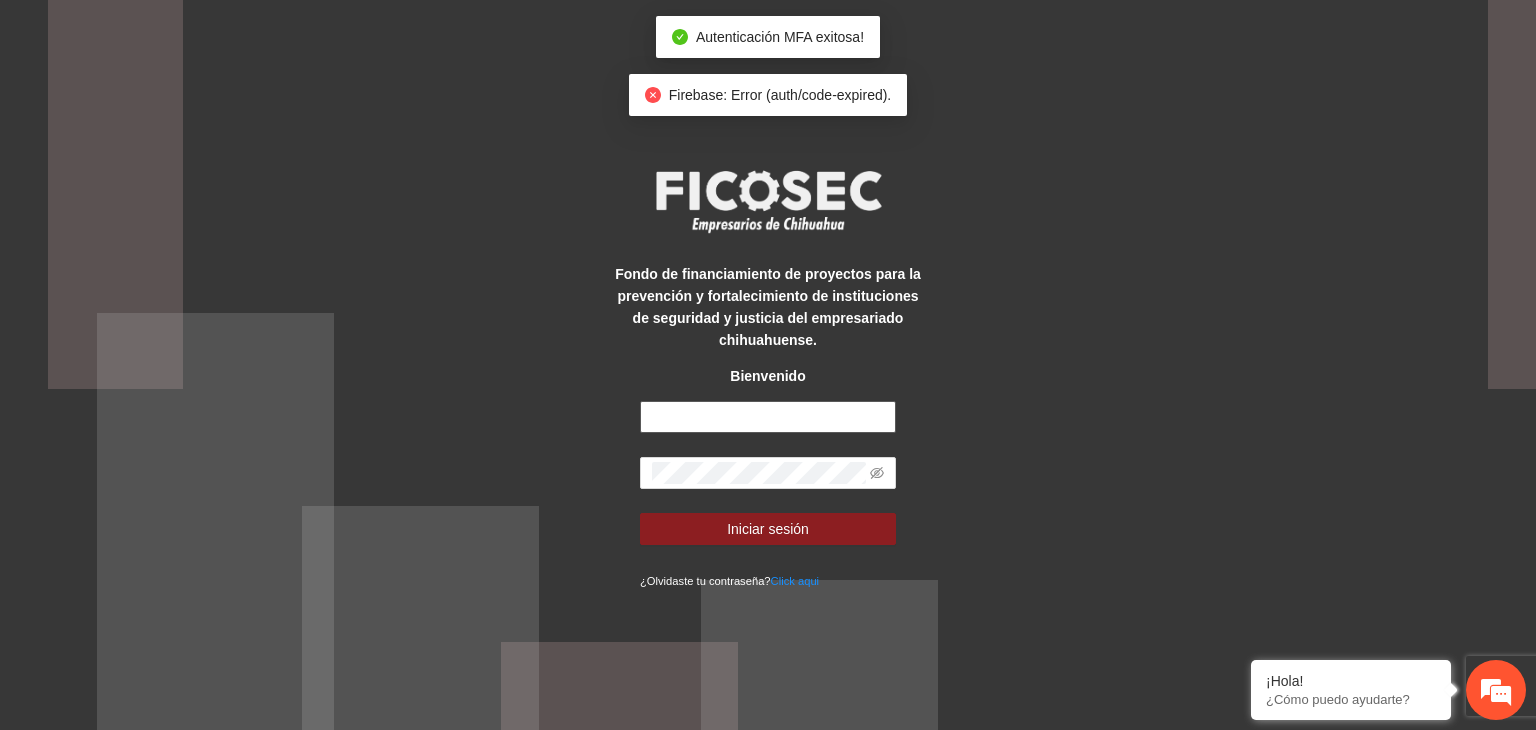 type on "**********" 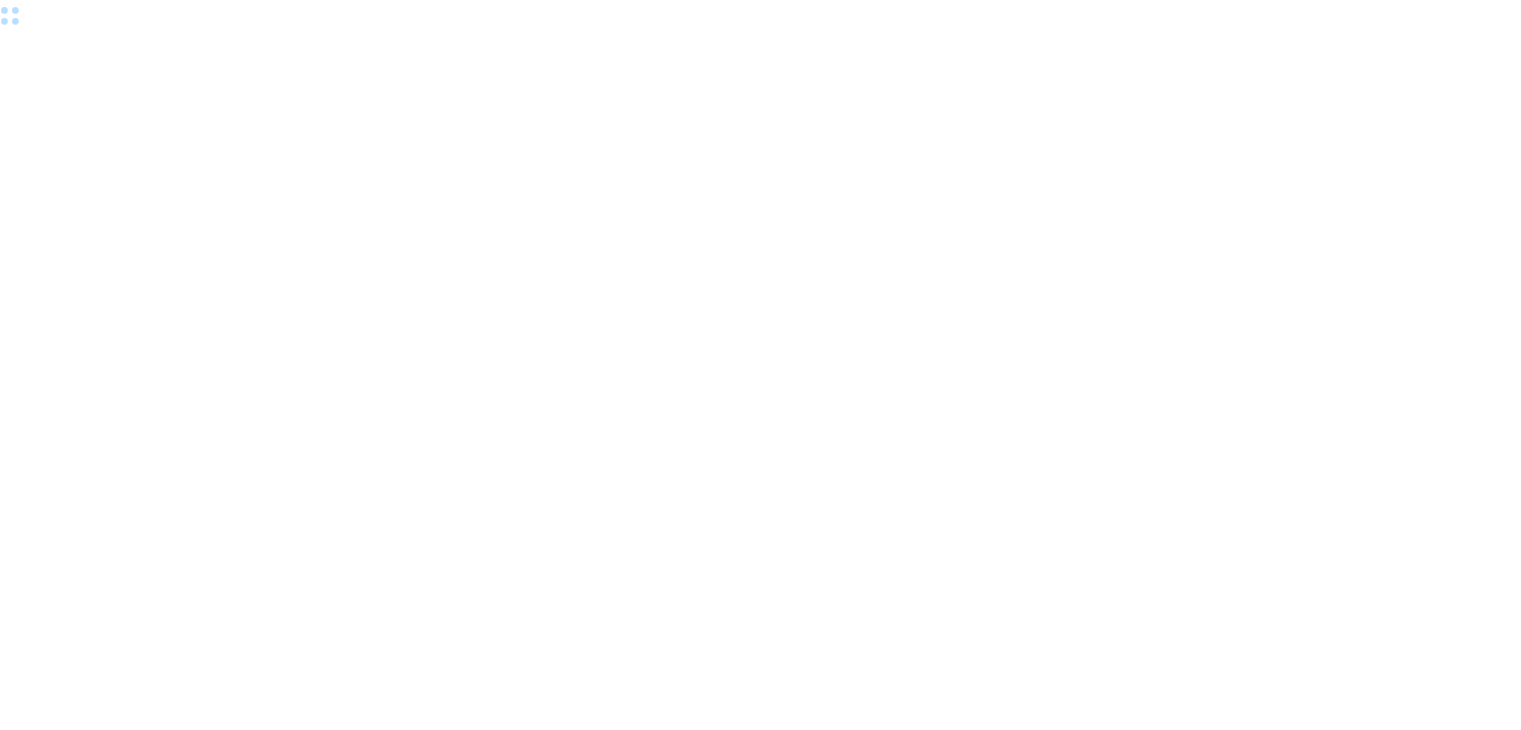 scroll, scrollTop: 0, scrollLeft: 0, axis: both 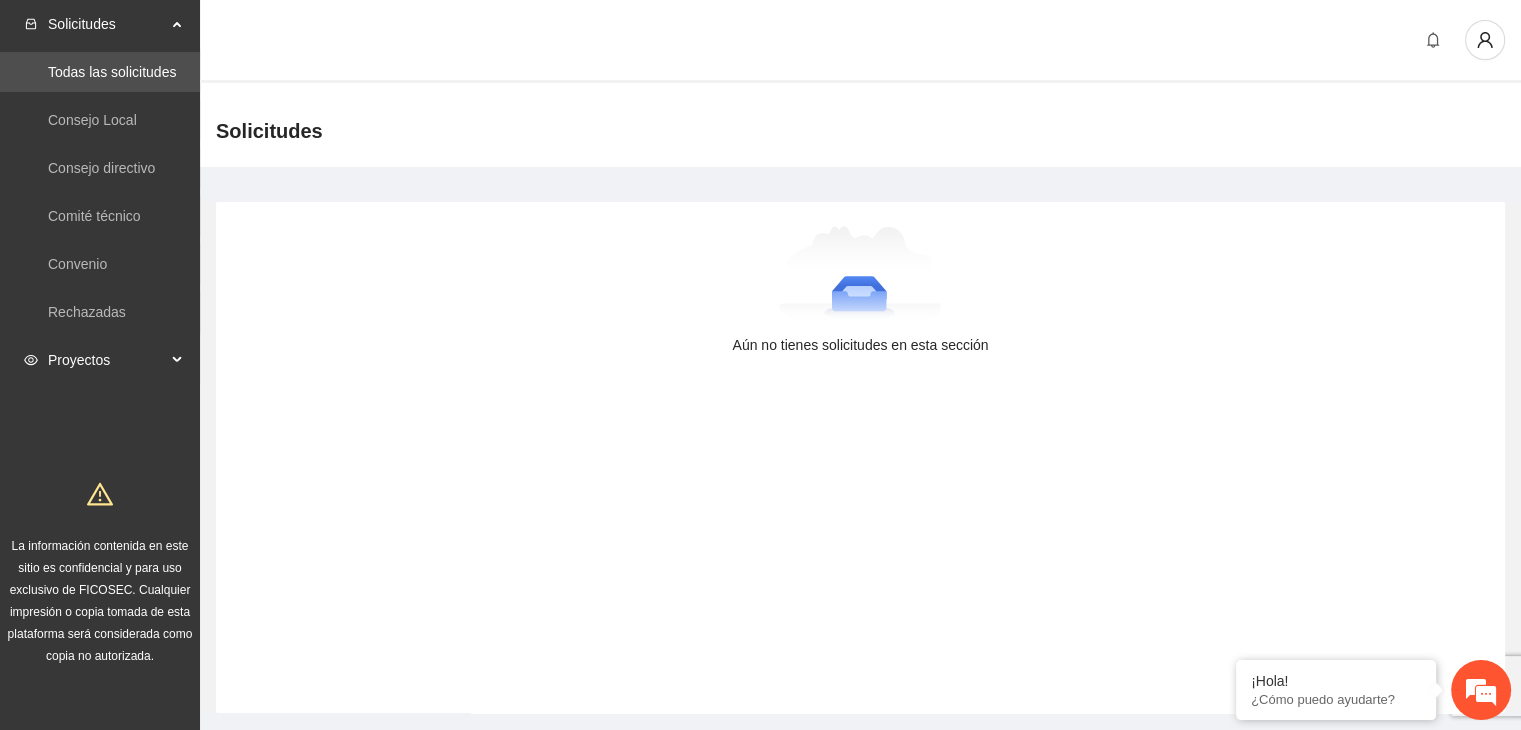 click on "Proyectos" at bounding box center [100, 360] 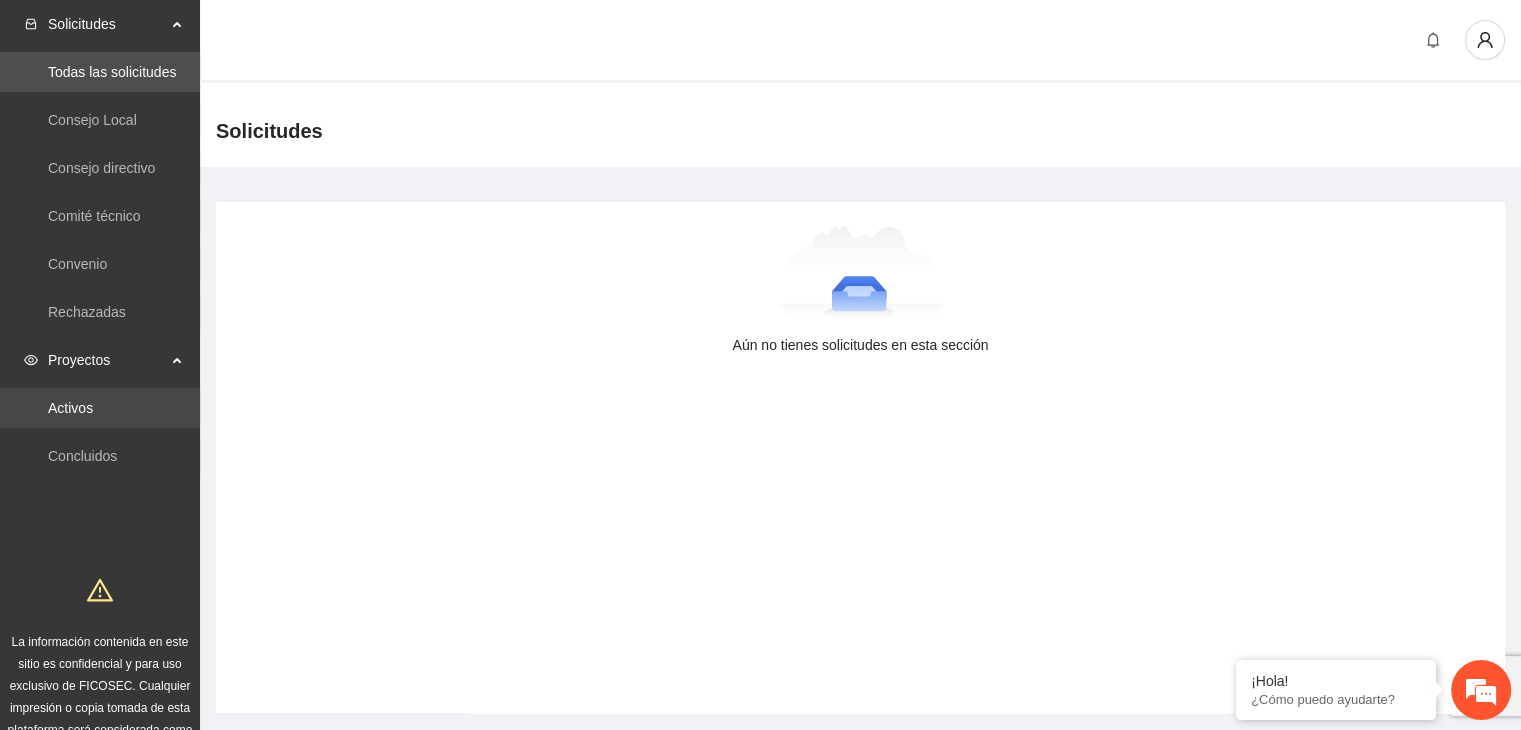 click on "Activos" at bounding box center [70, 408] 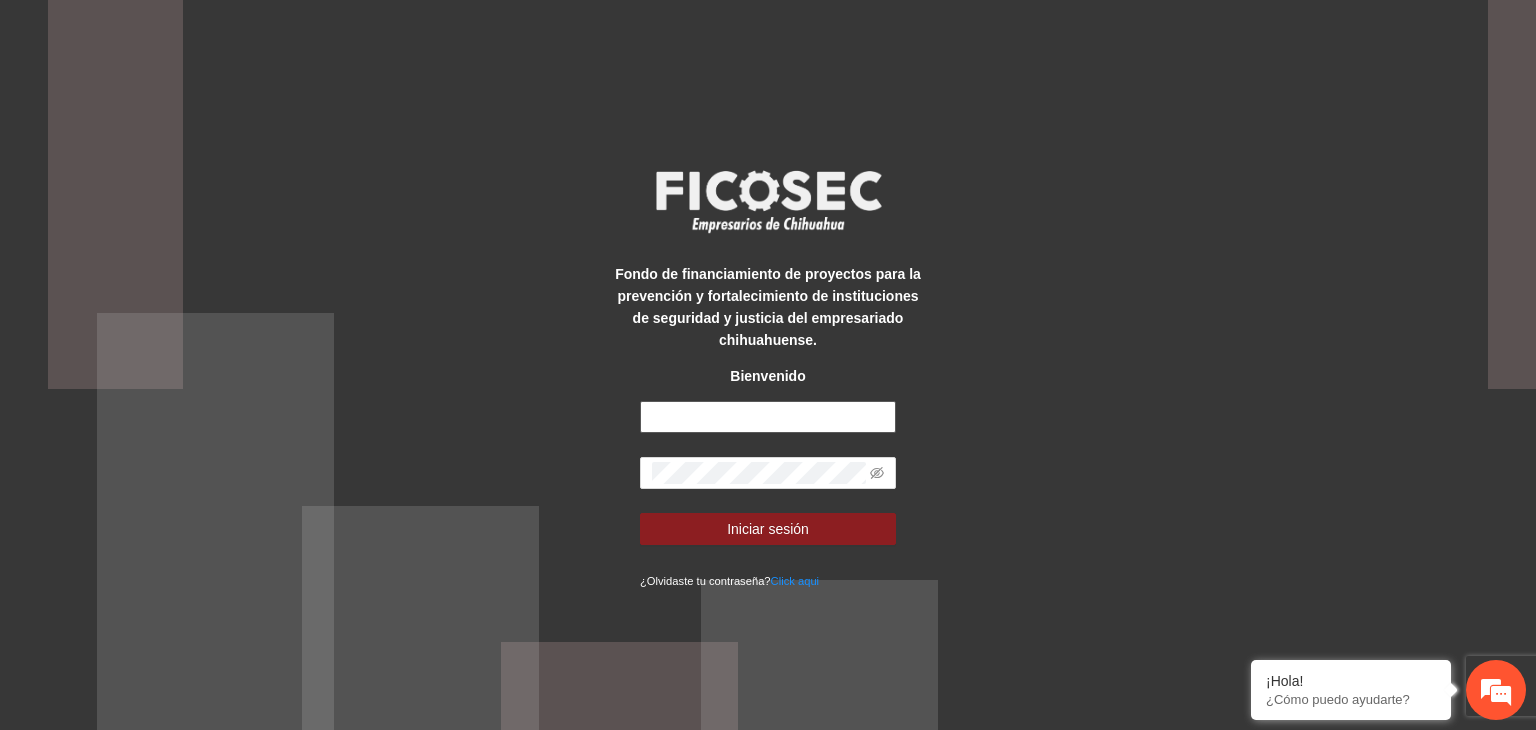 type on "**********" 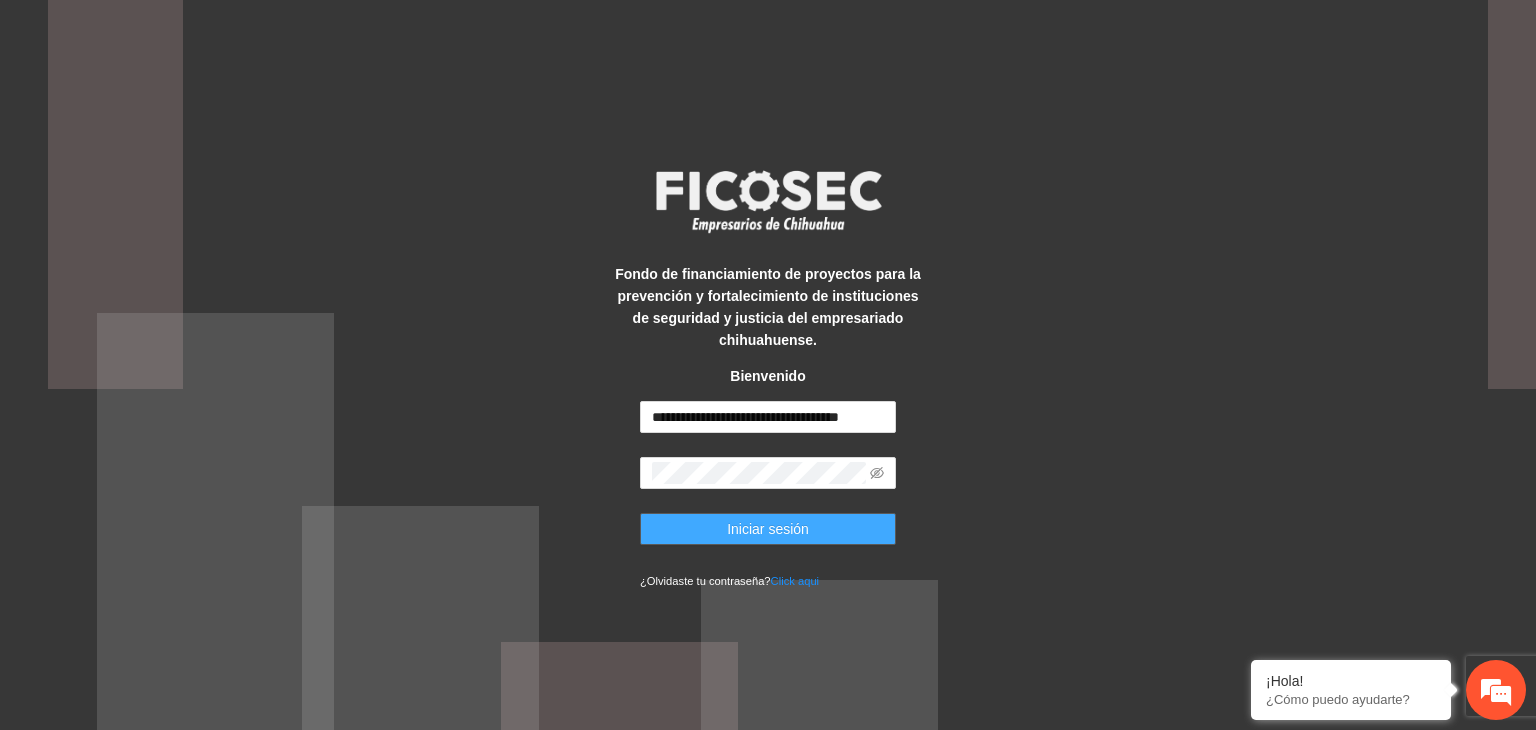 click on "Iniciar sesión" at bounding box center [768, 529] 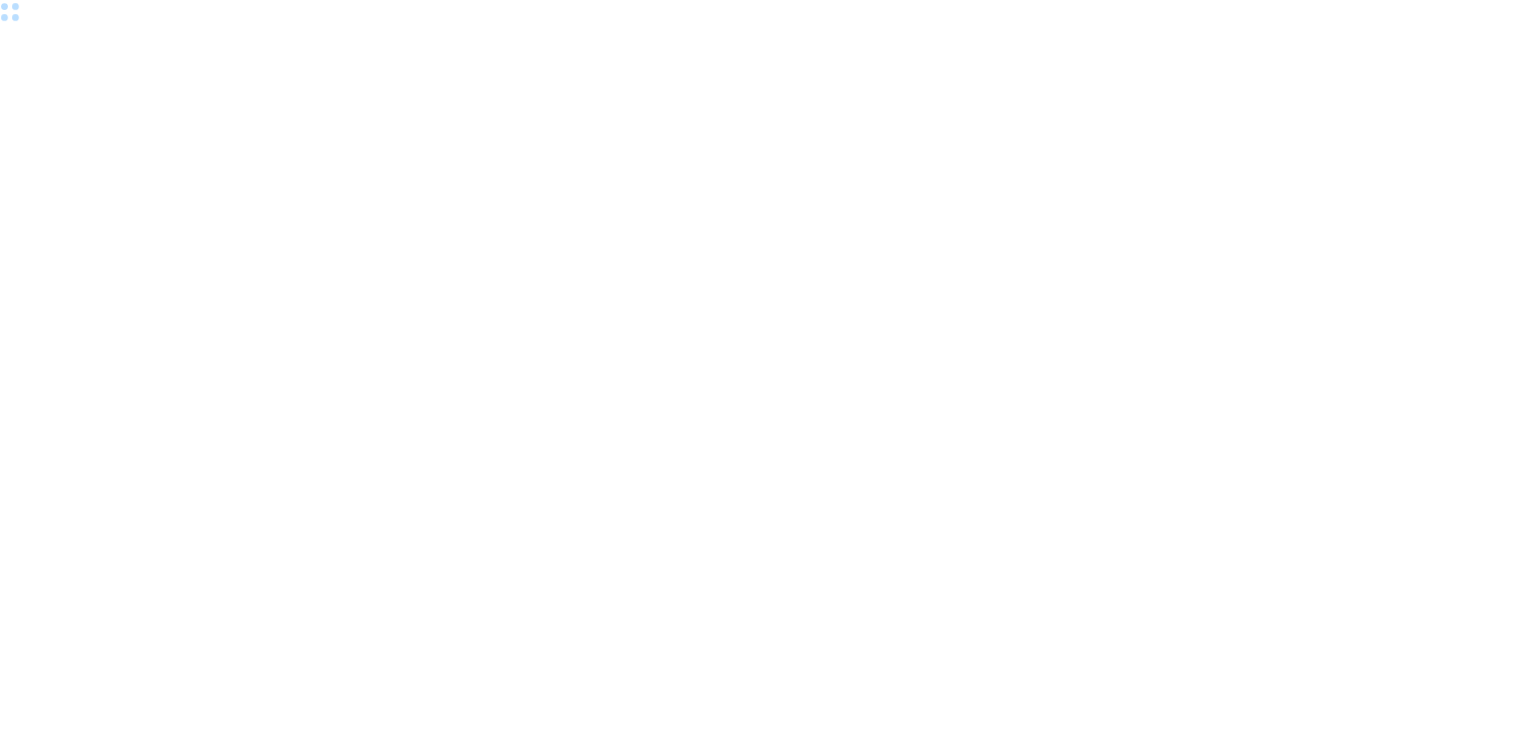 scroll, scrollTop: 0, scrollLeft: 0, axis: both 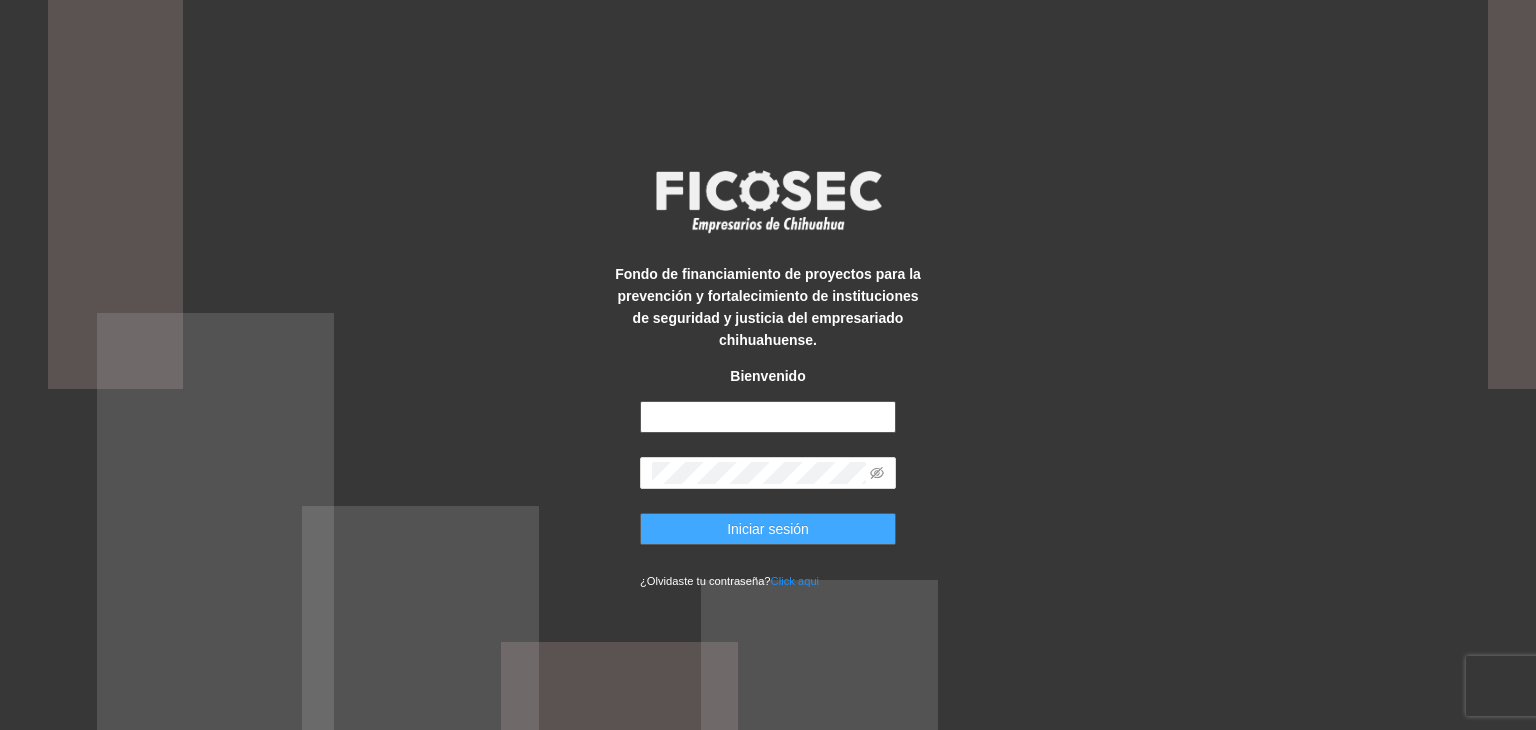type on "**********" 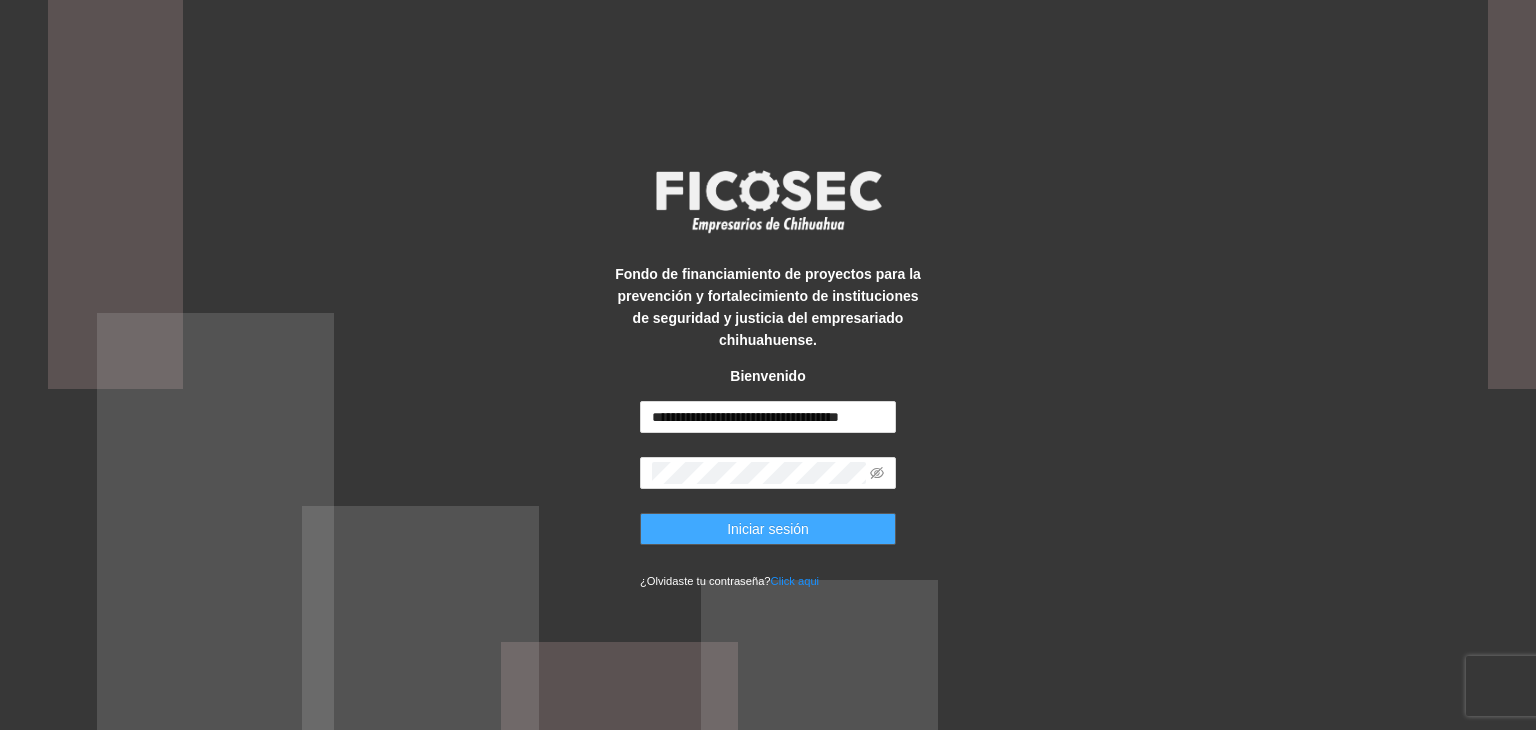 click on "Iniciar sesión" at bounding box center [768, 529] 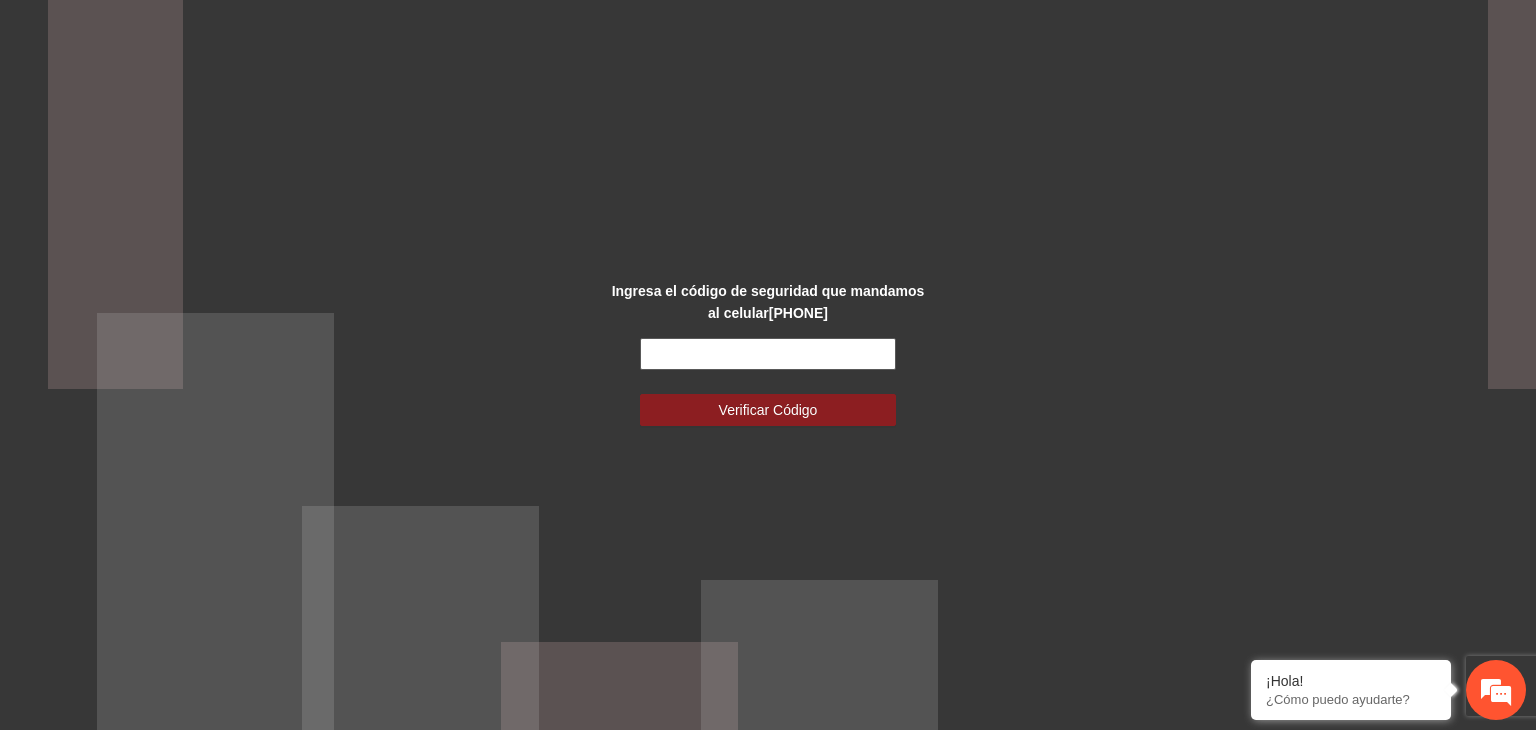click at bounding box center [768, 354] 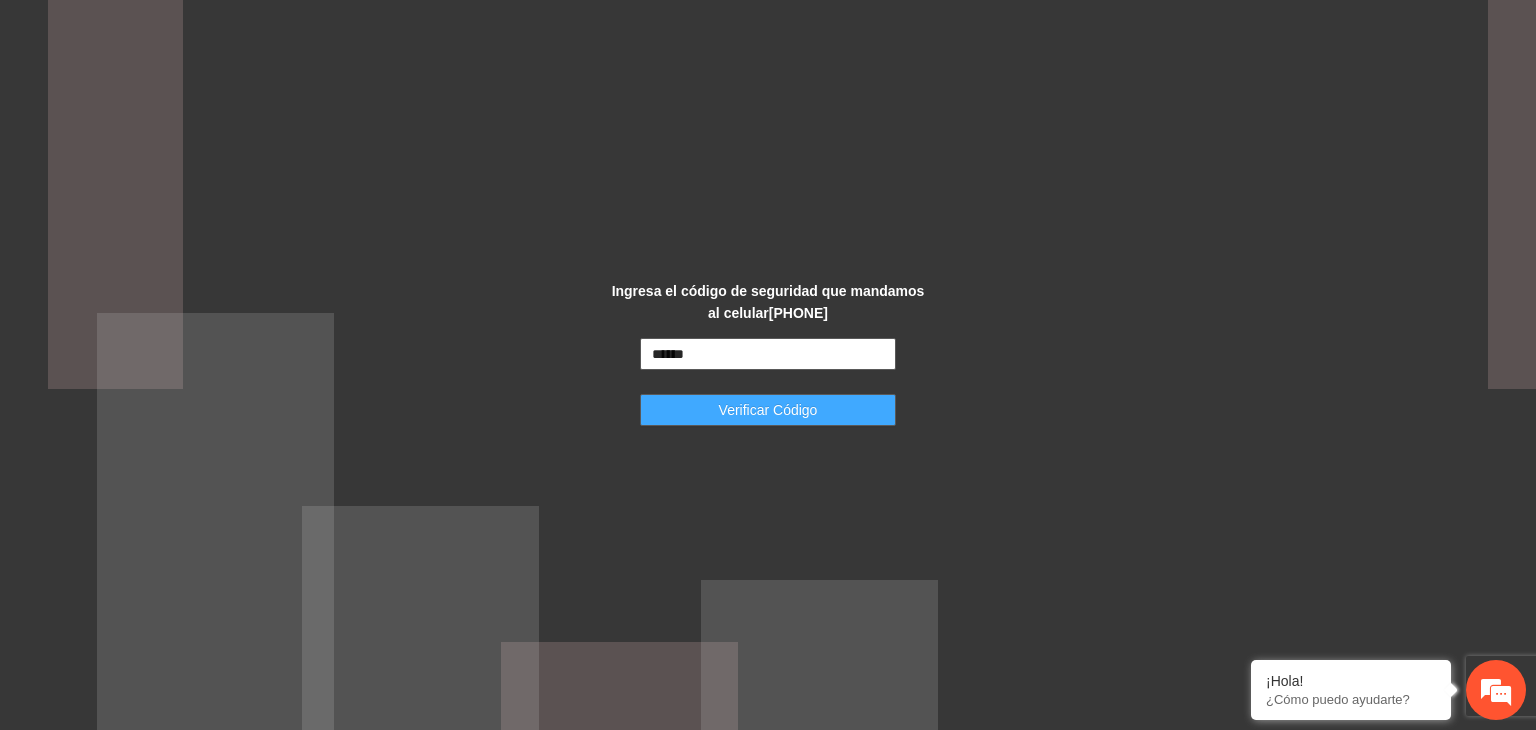 type on "******" 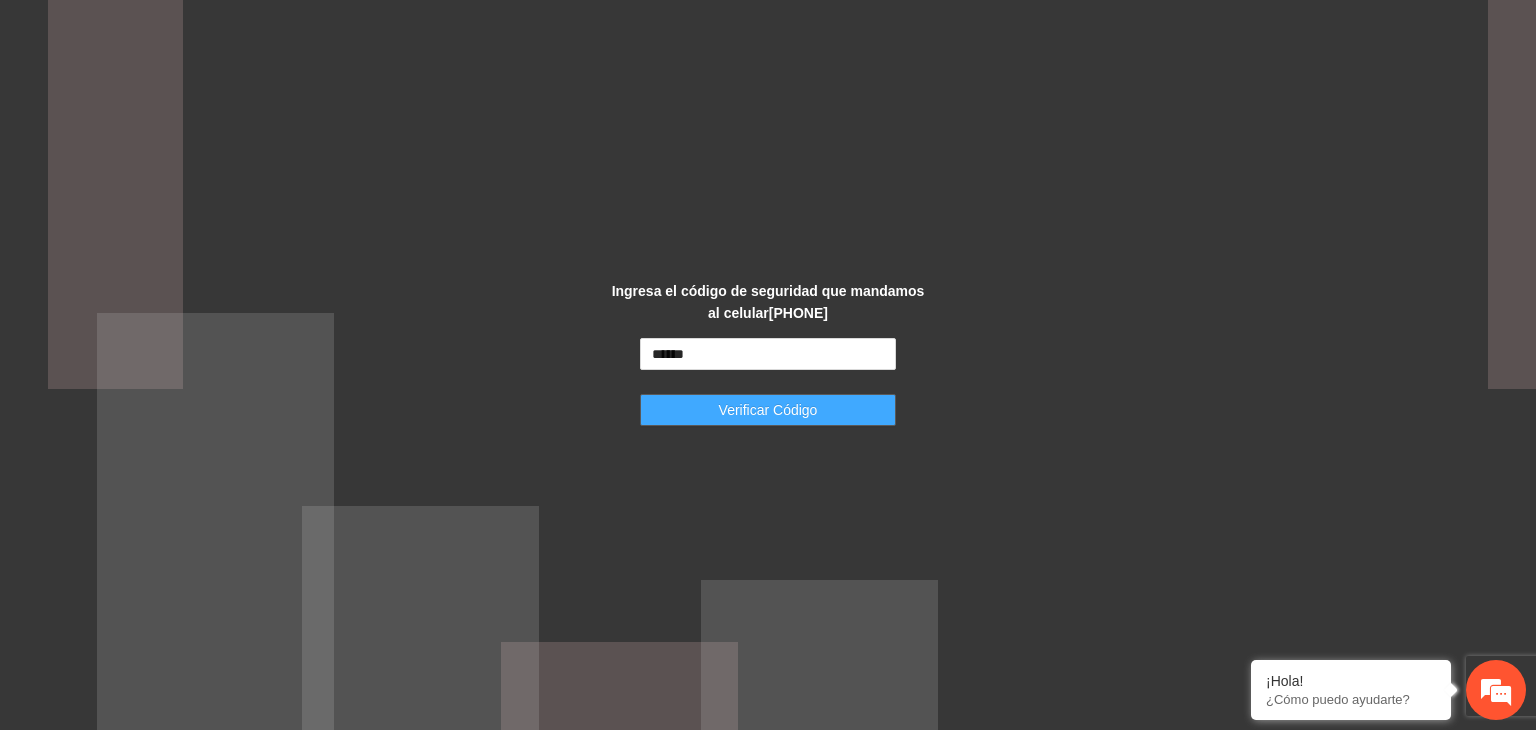 click on "Verificar Código" at bounding box center (768, 410) 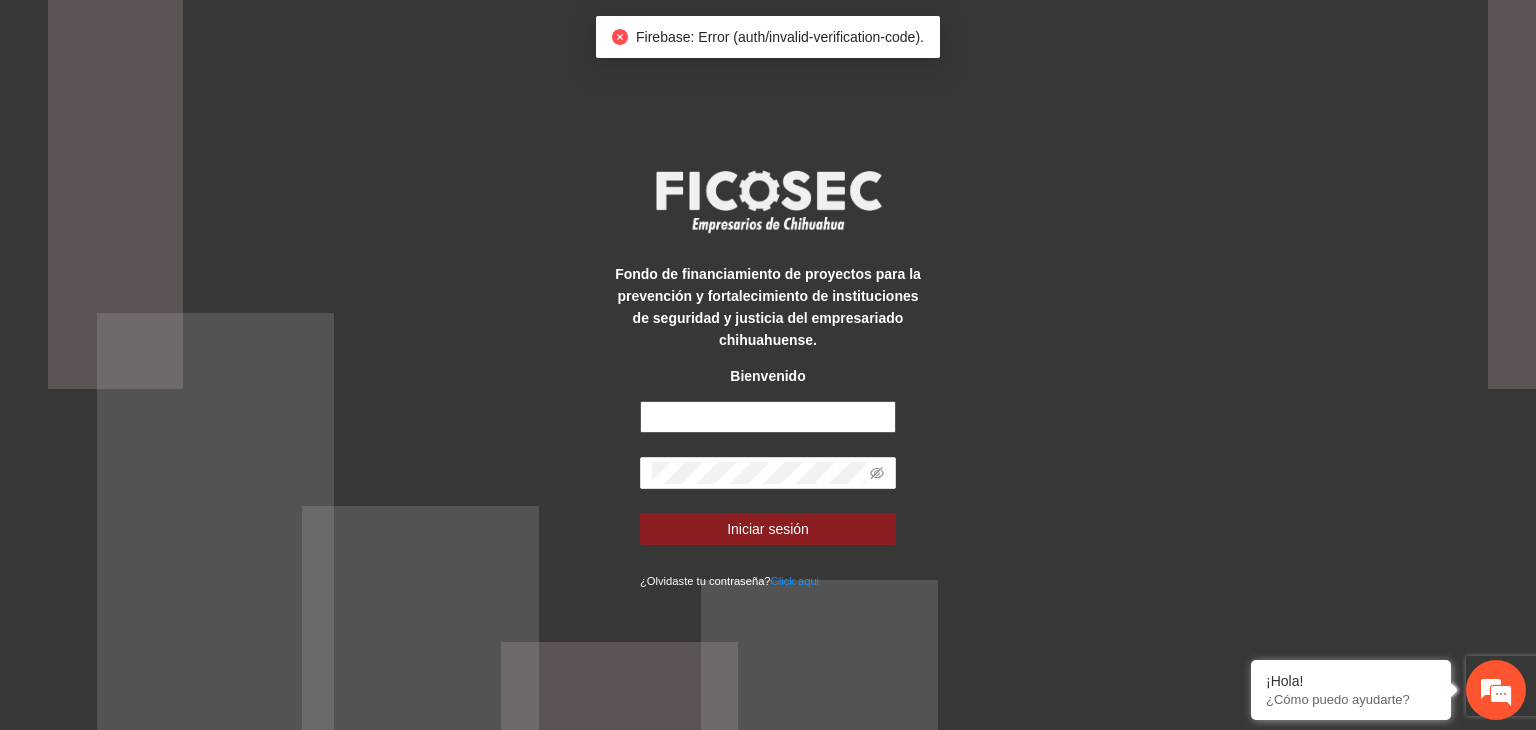 type on "**********" 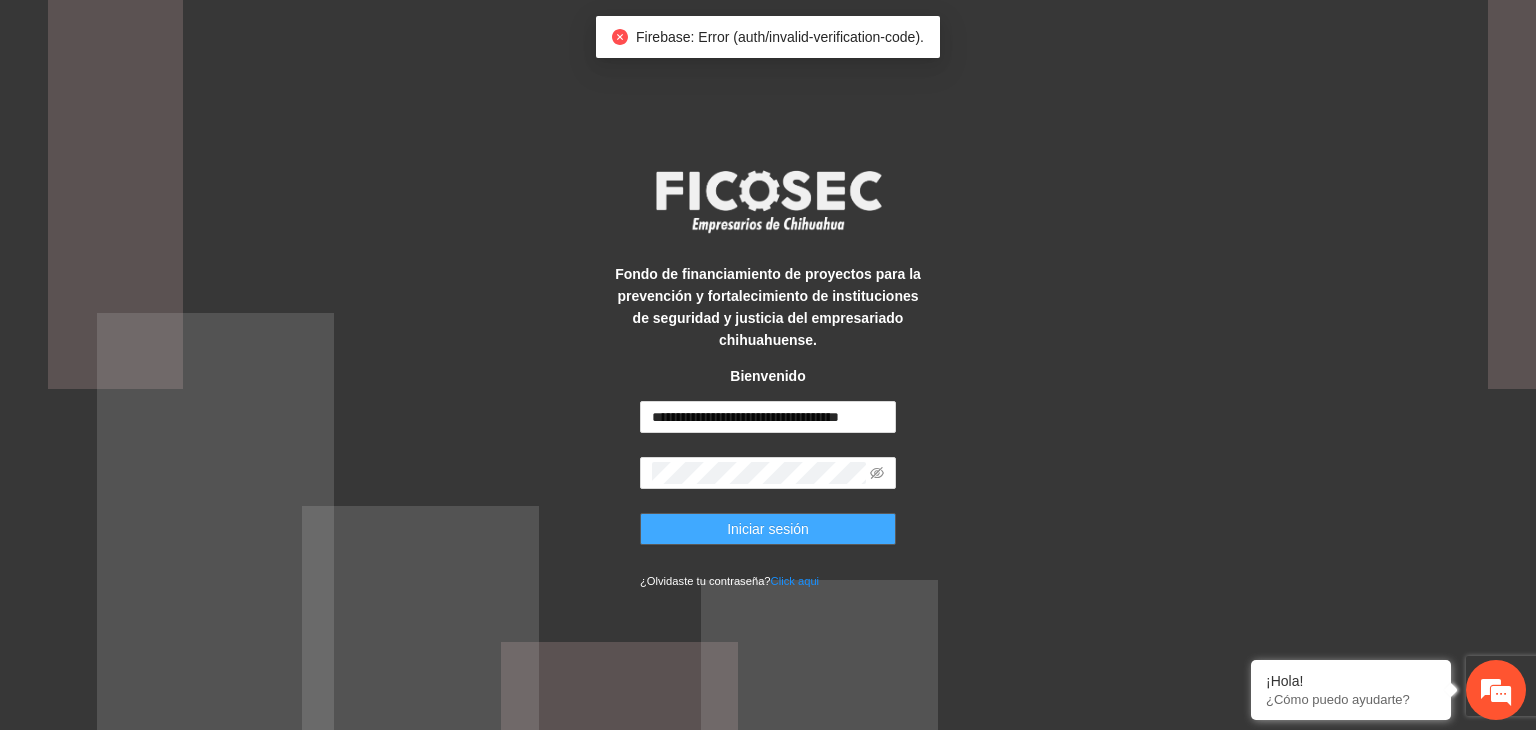 click on "Iniciar sesión" at bounding box center [768, 529] 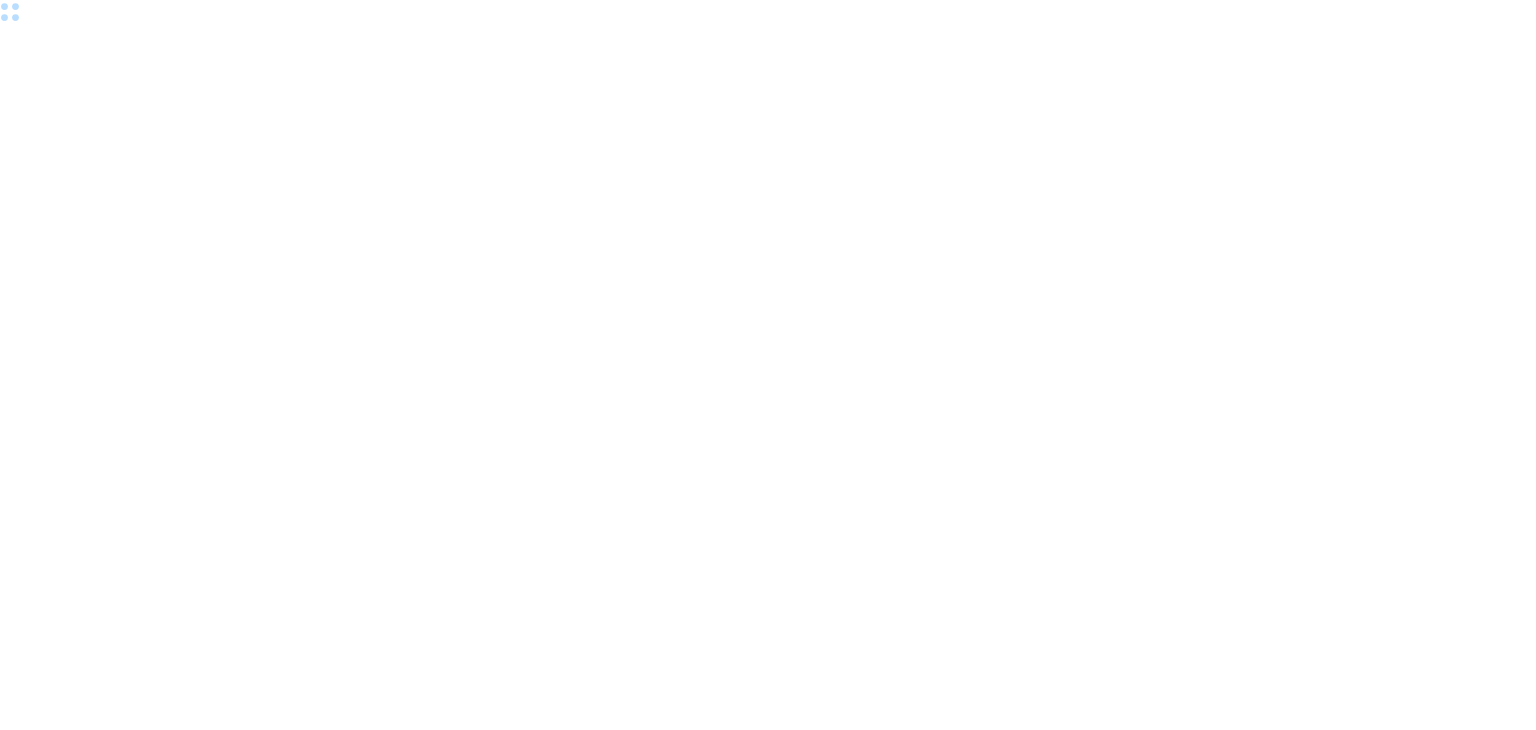 scroll, scrollTop: 0, scrollLeft: 0, axis: both 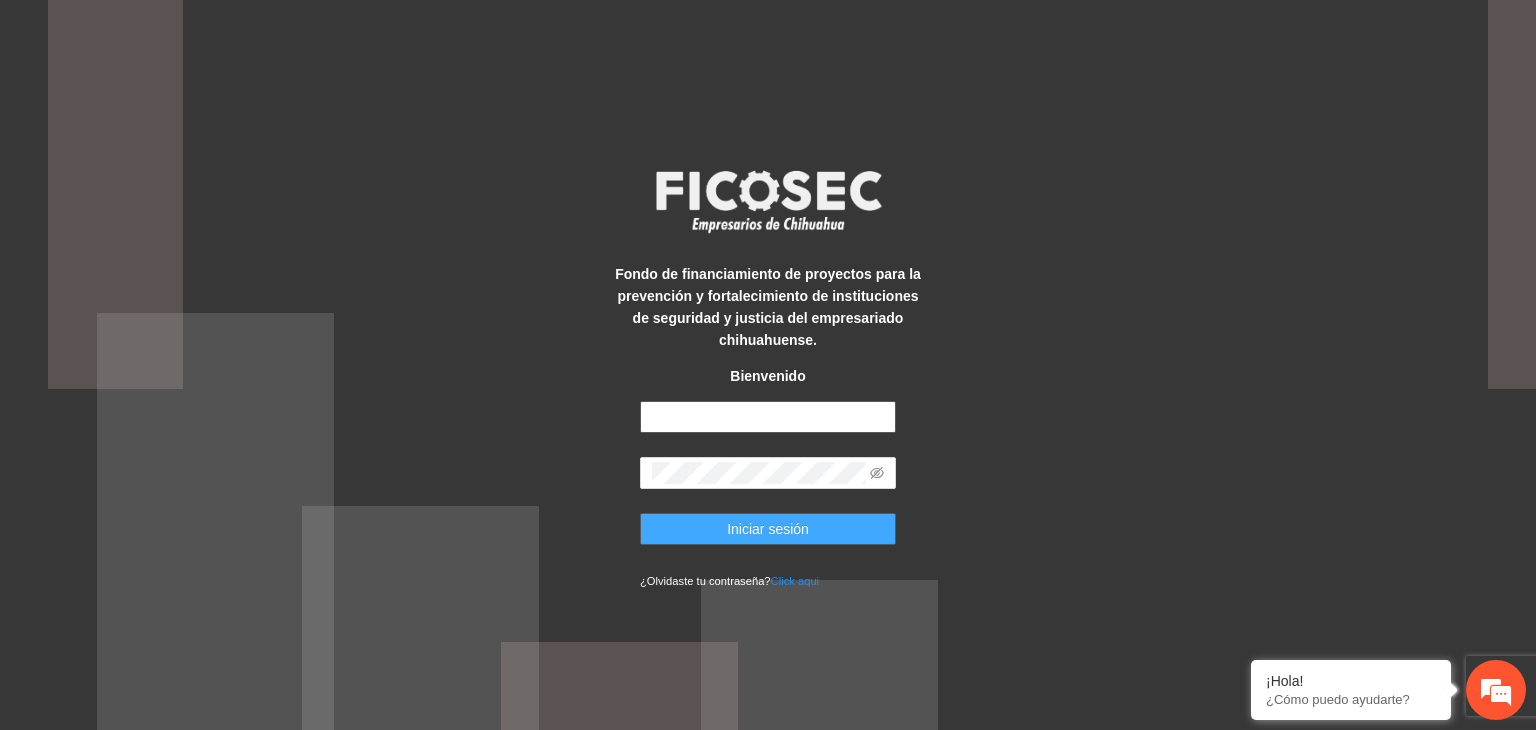 type on "**********" 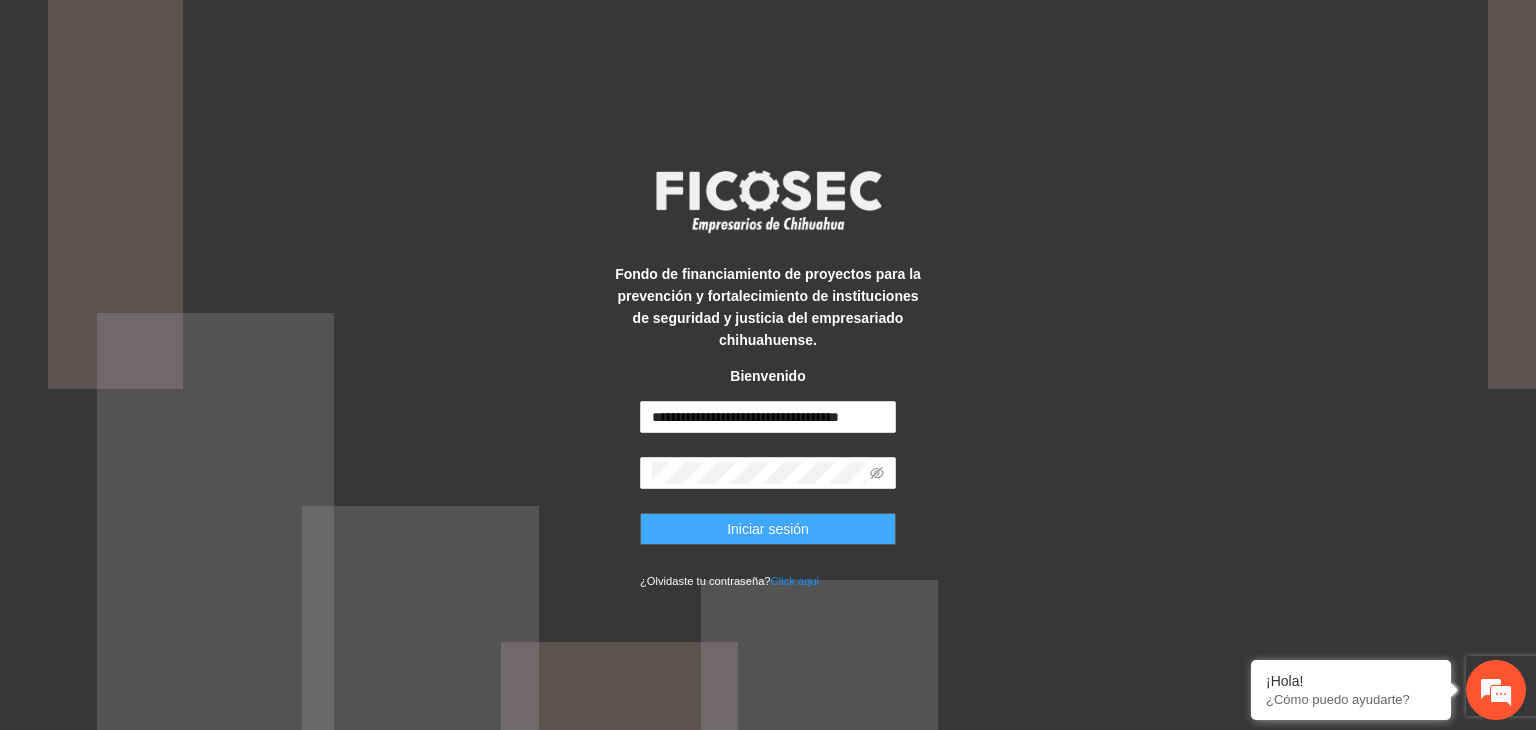 click on "Iniciar sesión" at bounding box center (768, 529) 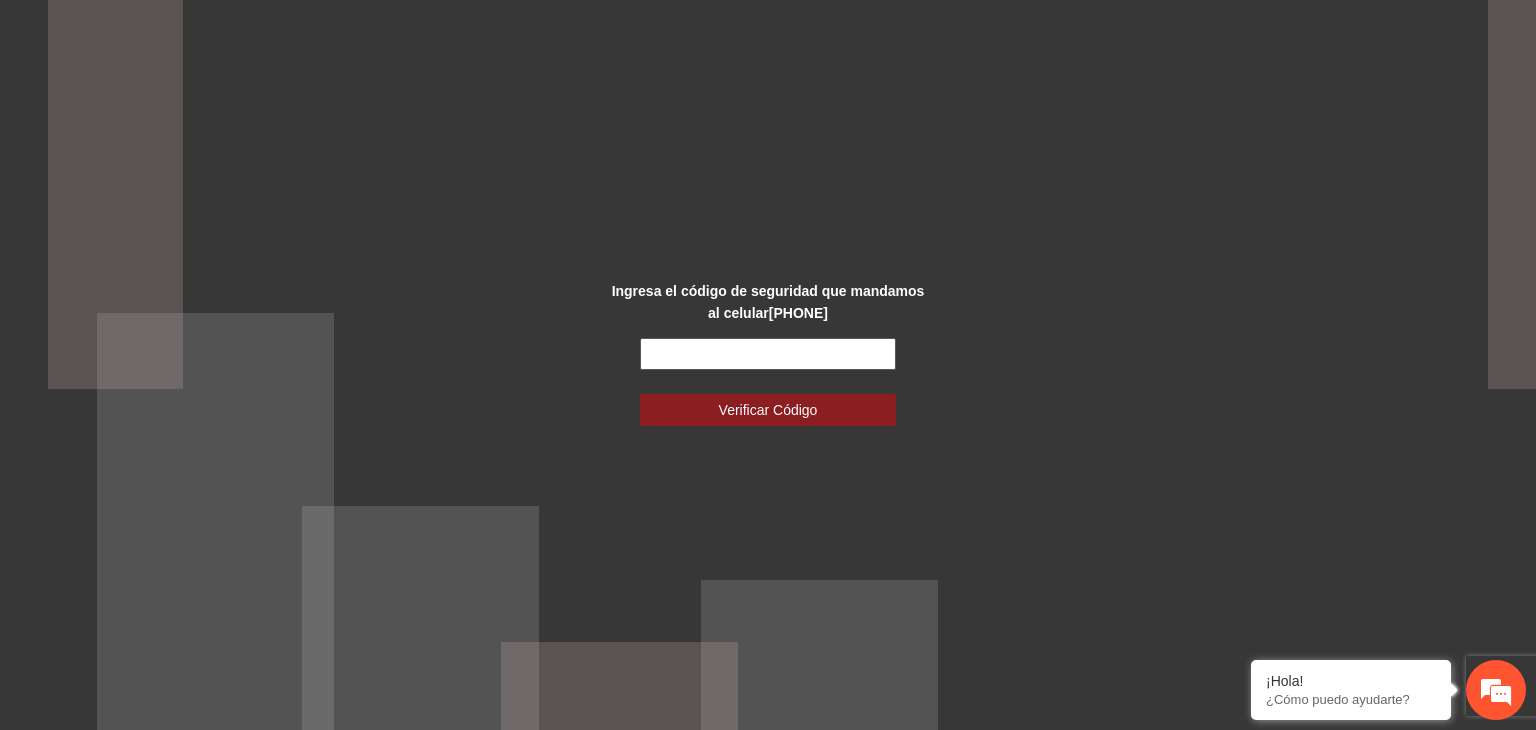 click at bounding box center [768, 354] 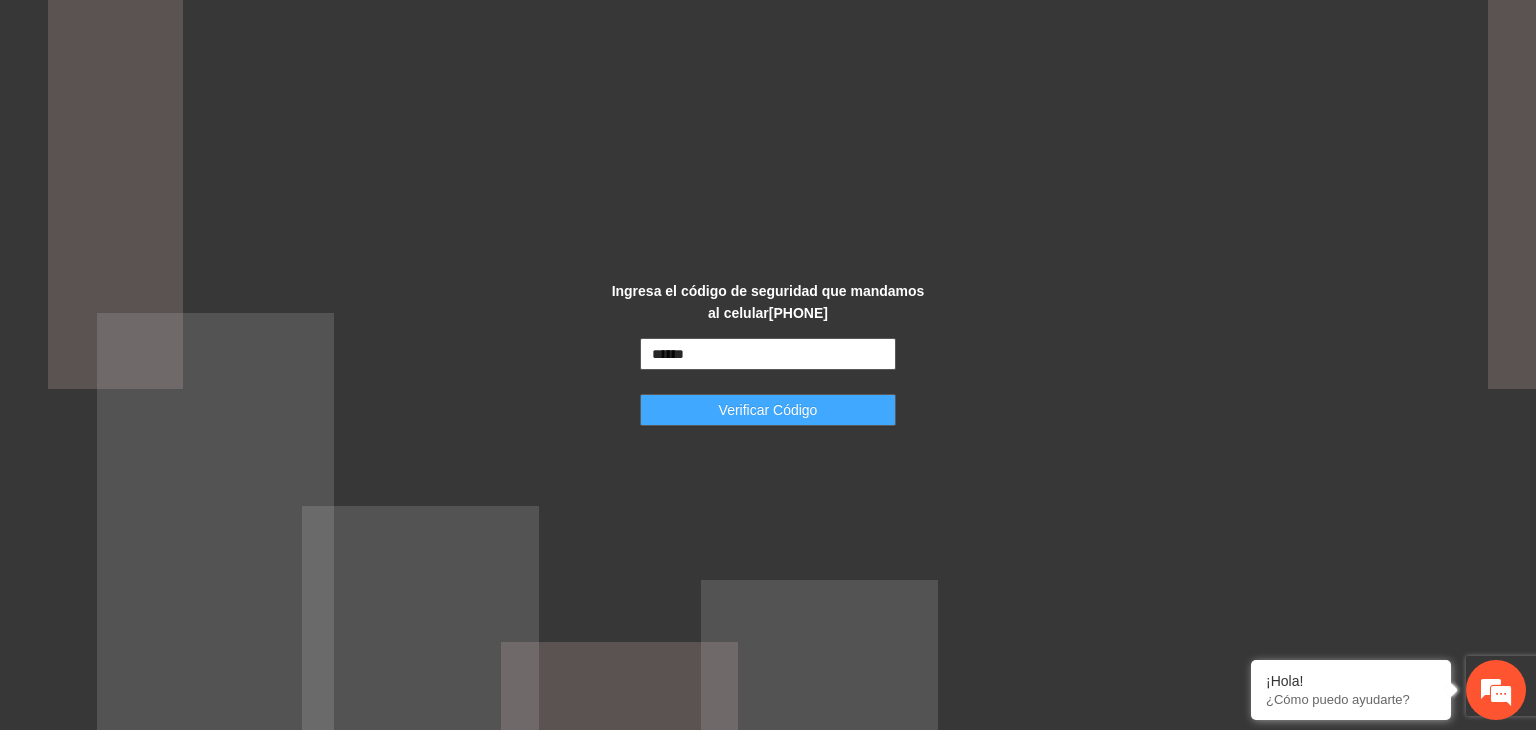 type on "******" 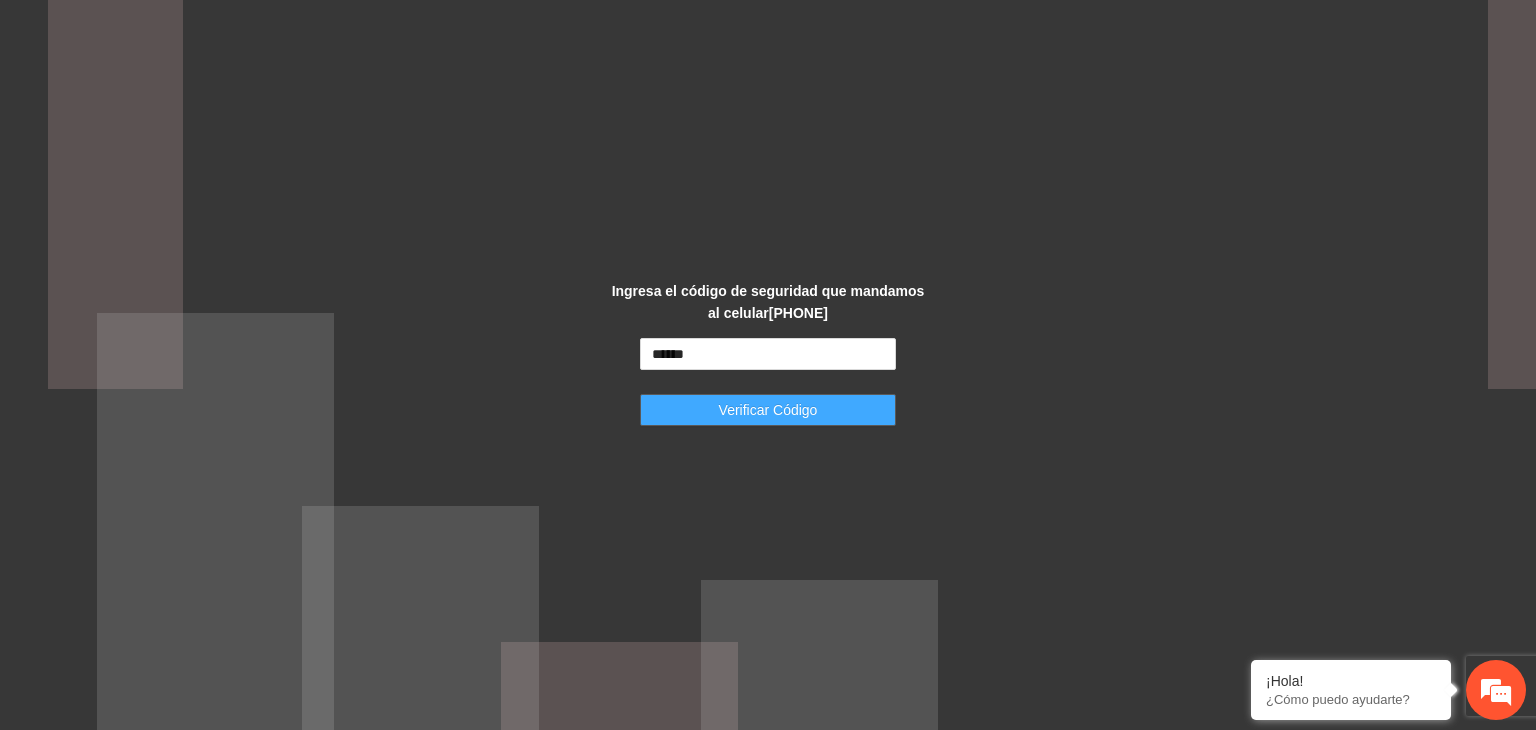 click on "Verificar Código" at bounding box center (768, 410) 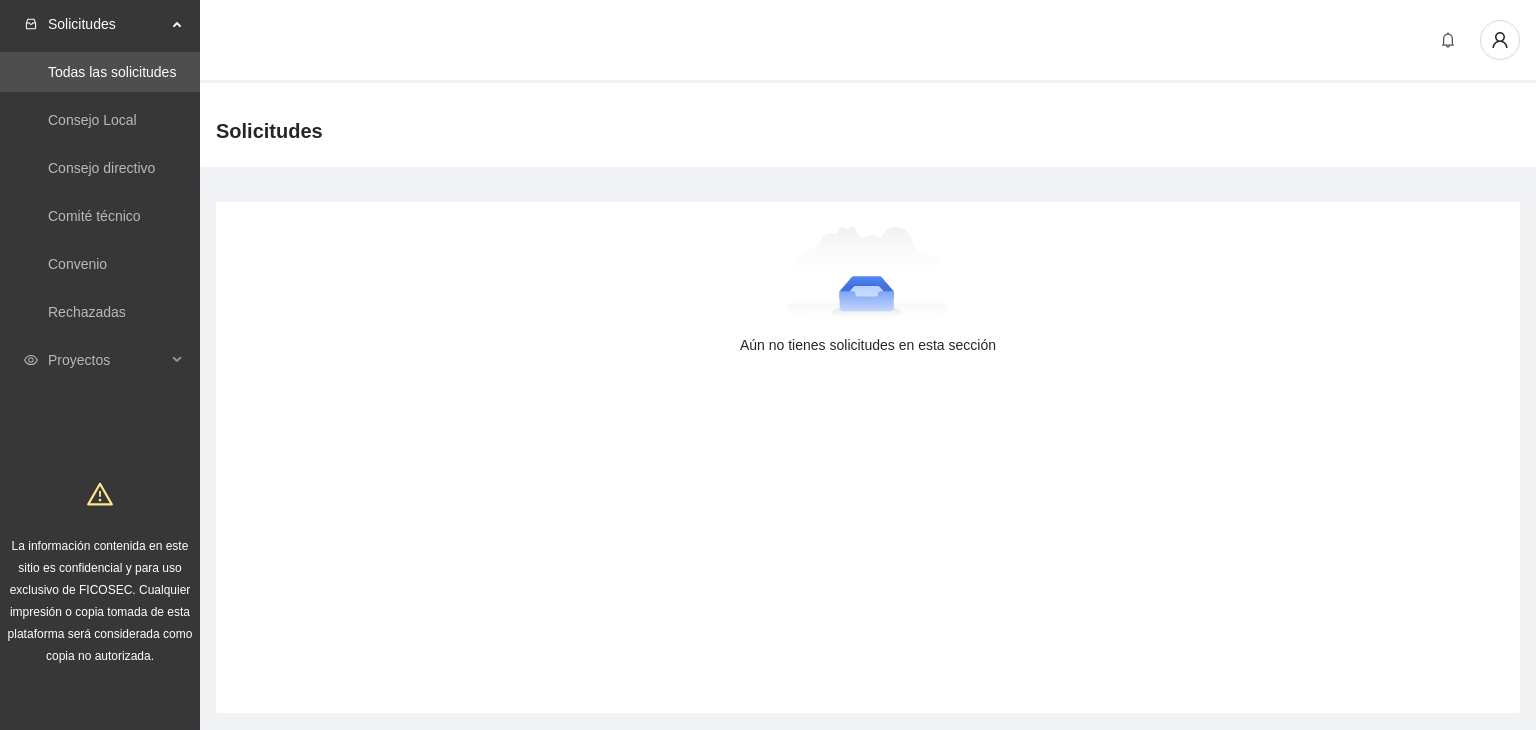 scroll, scrollTop: 0, scrollLeft: 0, axis: both 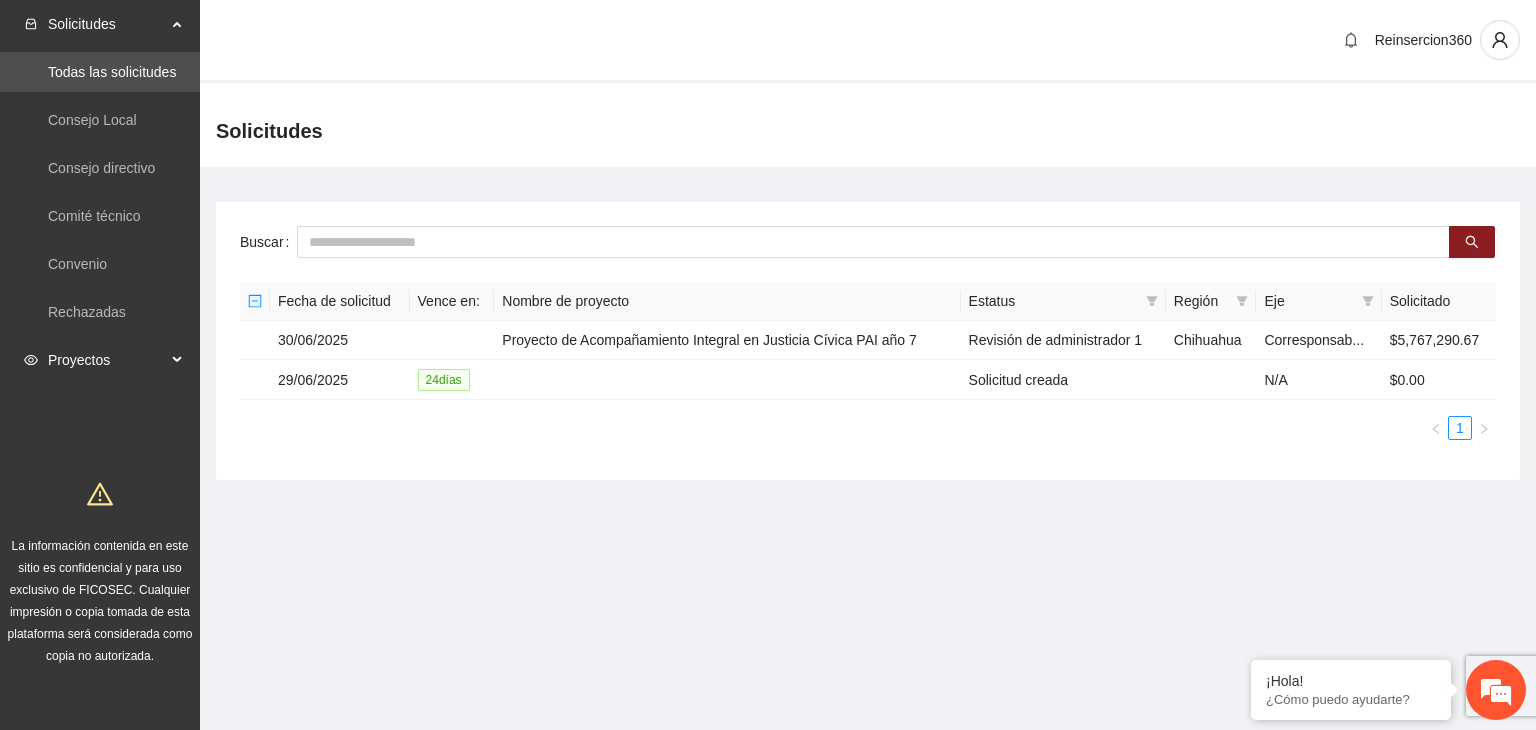 click on "Proyectos" at bounding box center [107, 360] 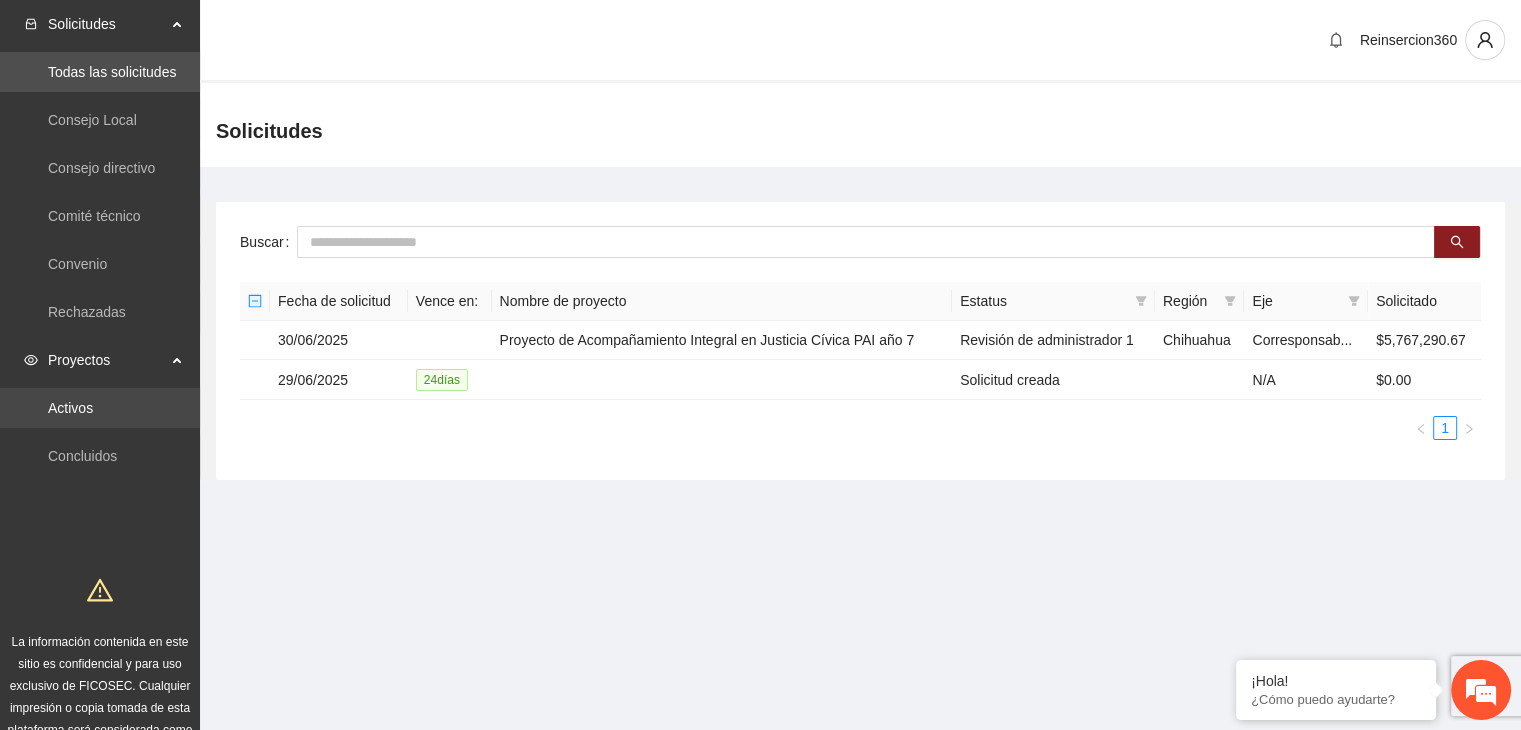 click on "Activos" at bounding box center (70, 408) 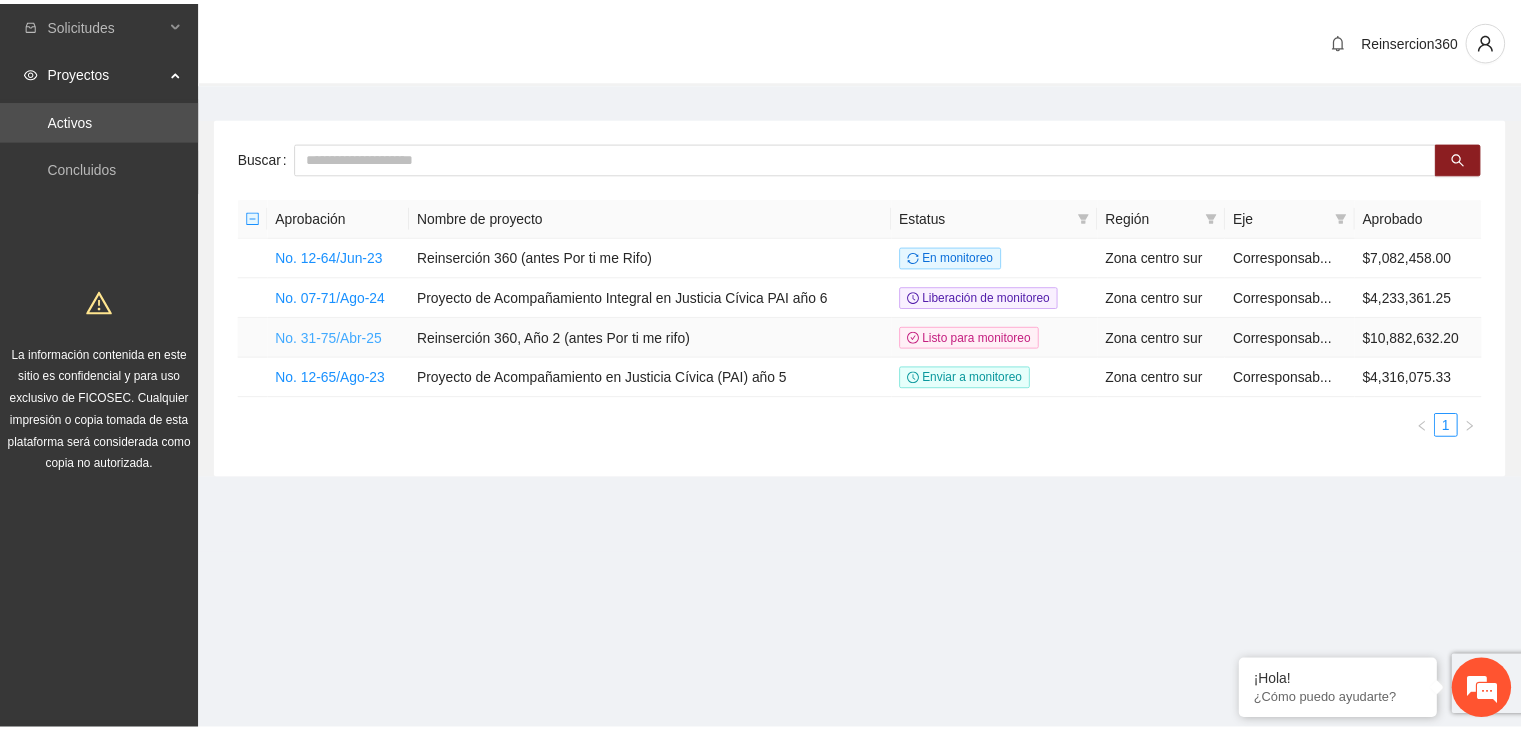 scroll, scrollTop: 0, scrollLeft: 0, axis: both 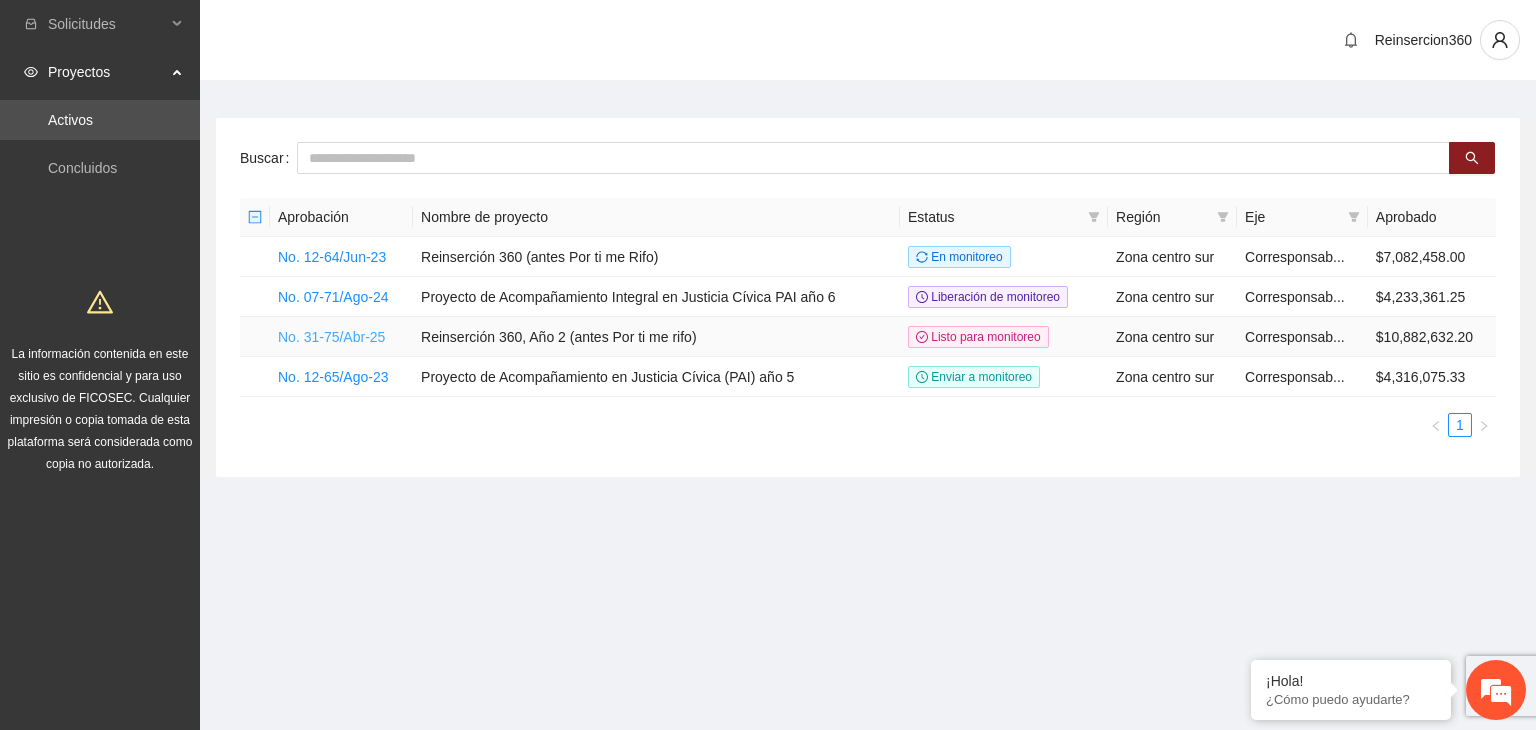 click on "No. 31-75/Abr-25" at bounding box center [331, 337] 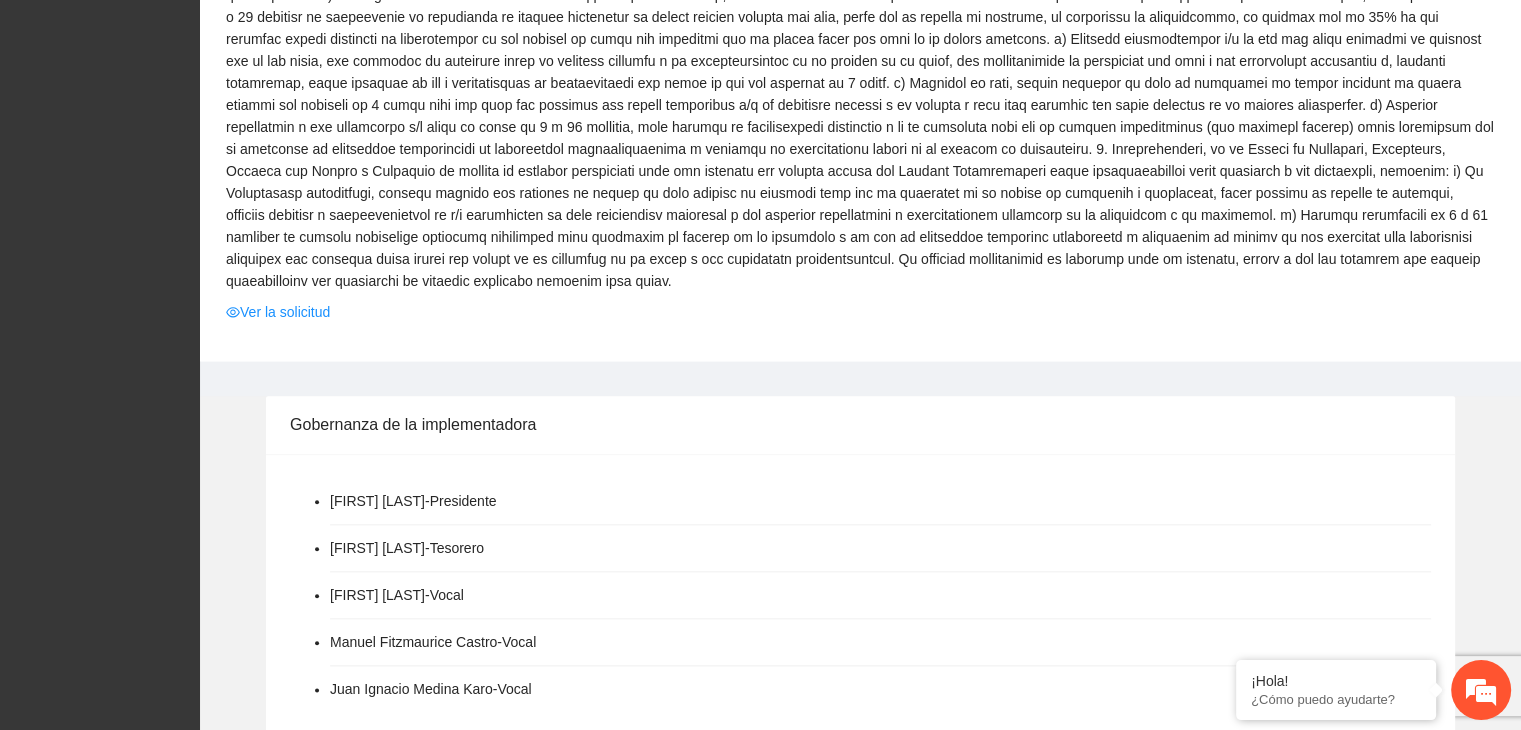 scroll, scrollTop: 2178, scrollLeft: 0, axis: vertical 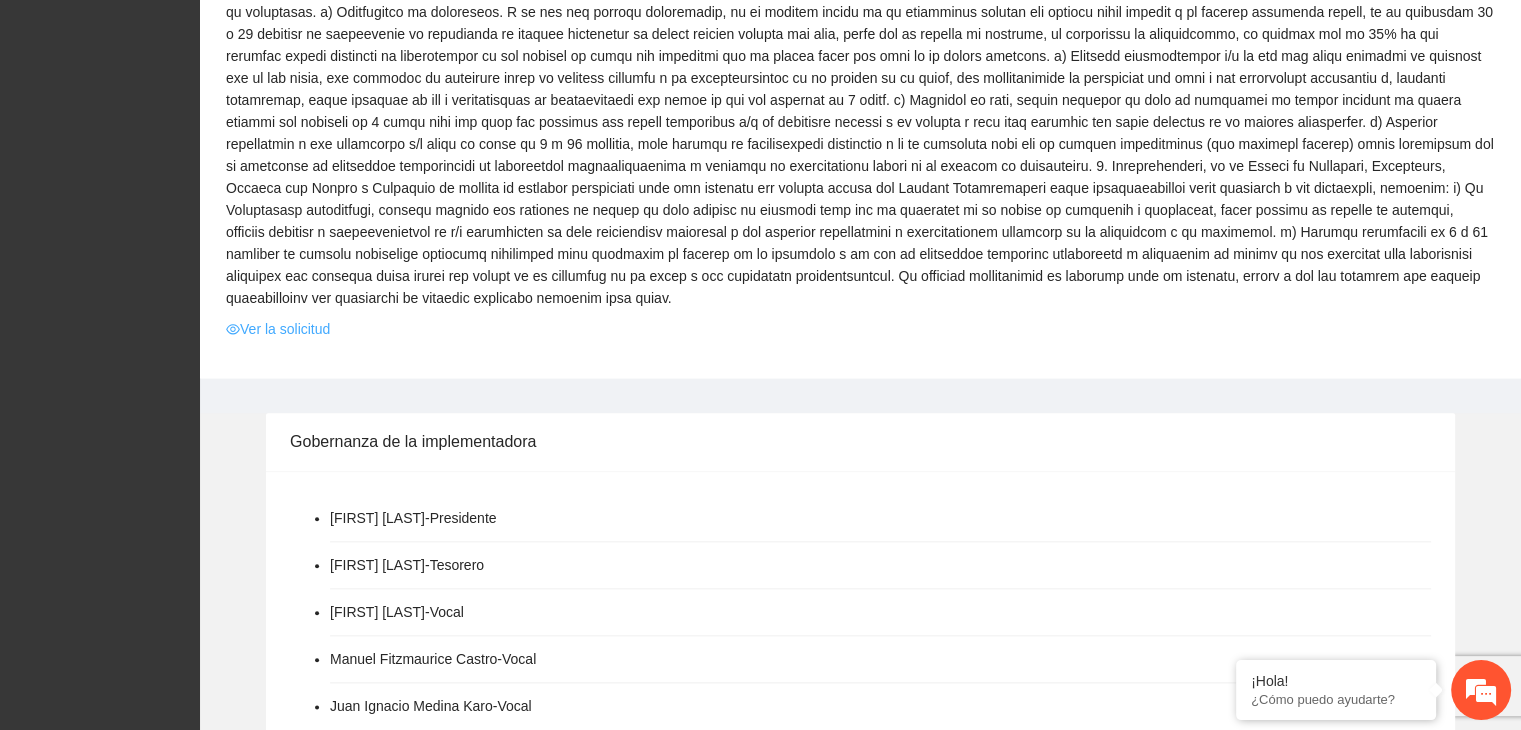 click on "Ver la solicitud" at bounding box center (278, 329) 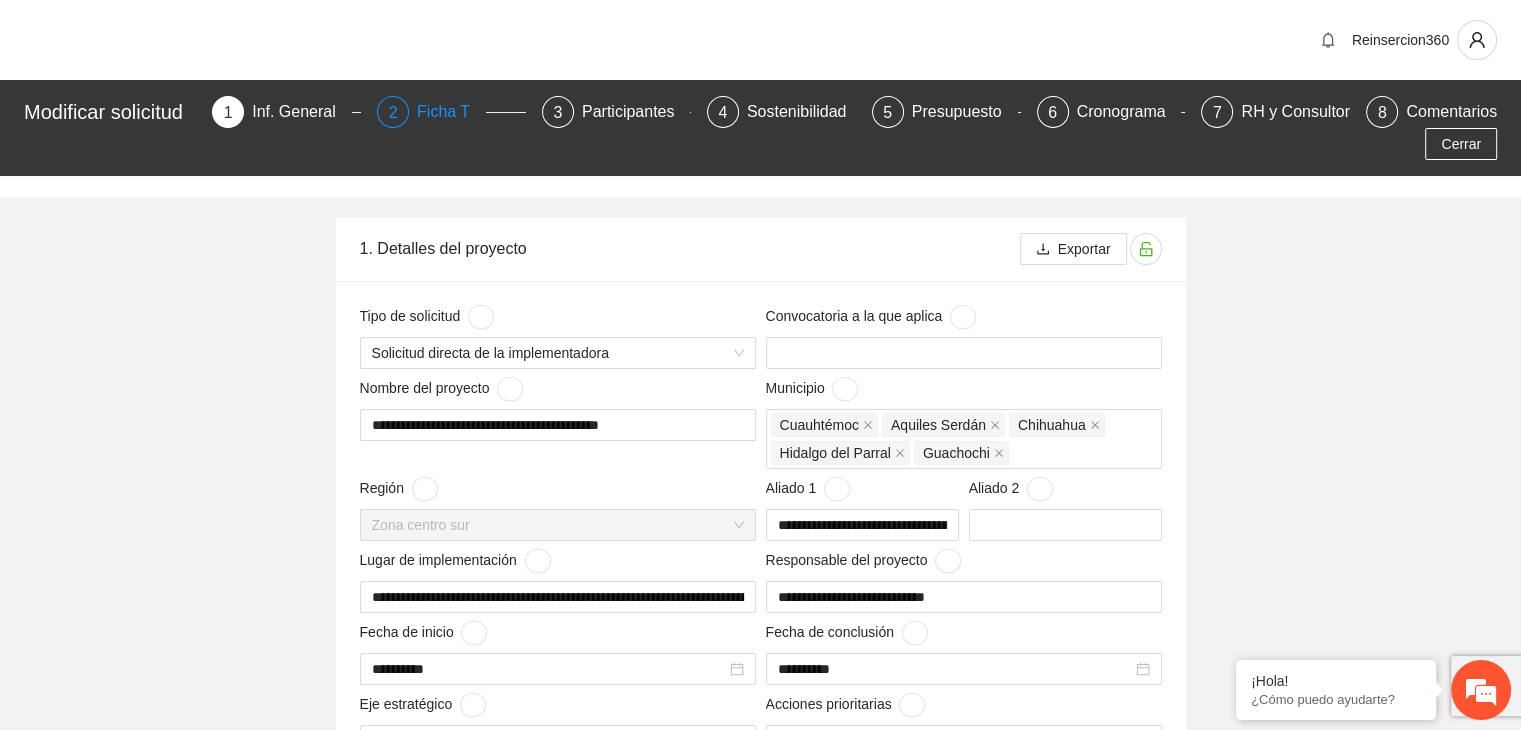 type 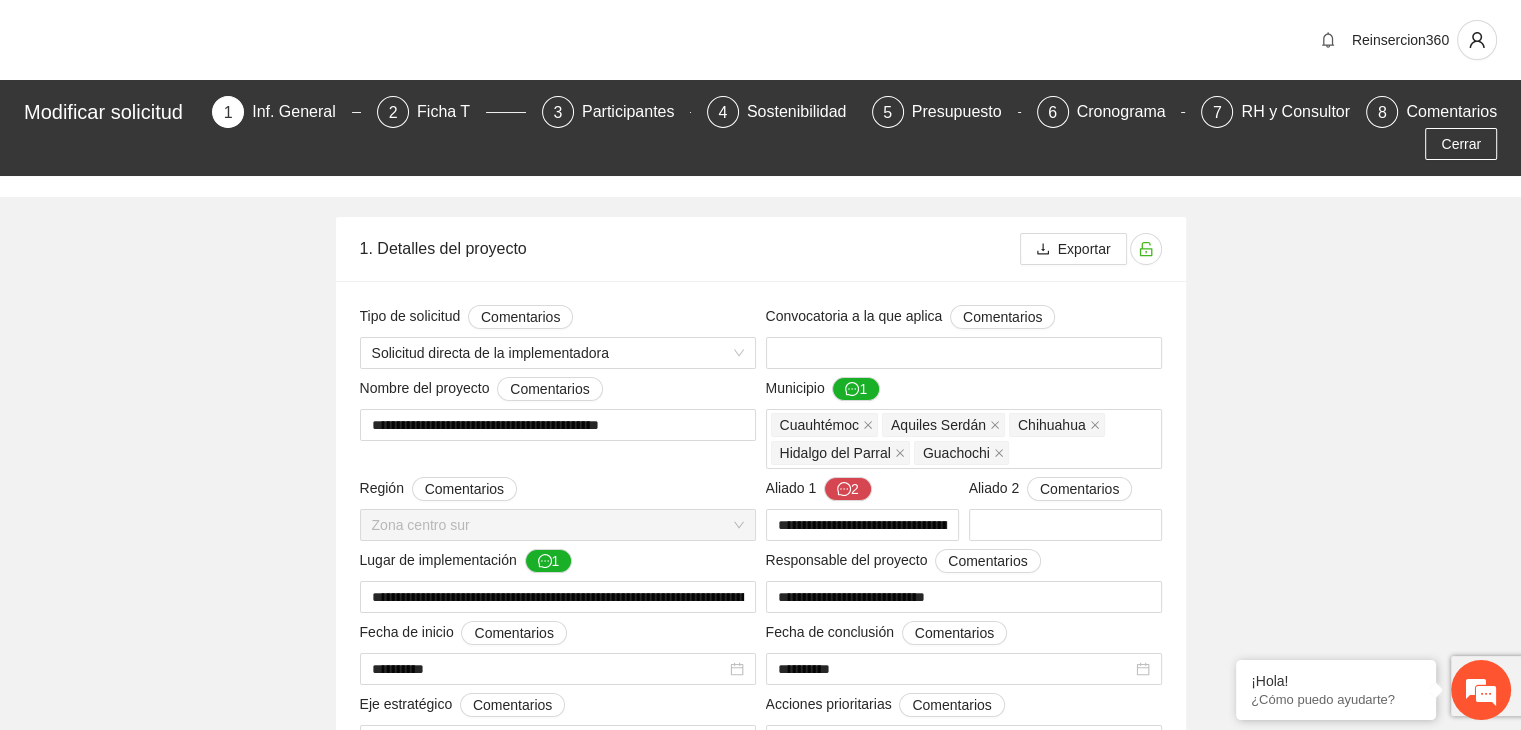 click on "Inf. General" at bounding box center (302, 112) 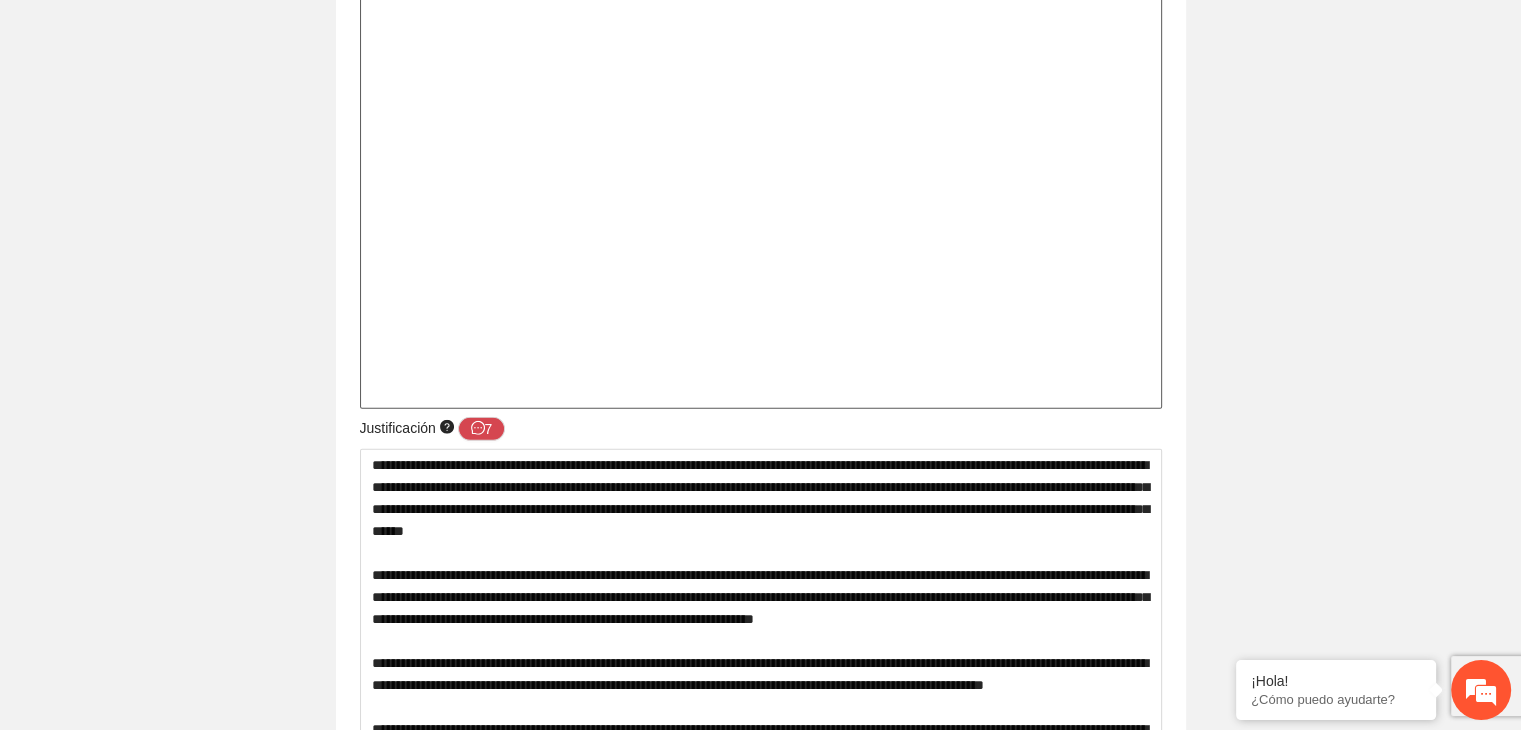 scroll, scrollTop: 6600, scrollLeft: 0, axis: vertical 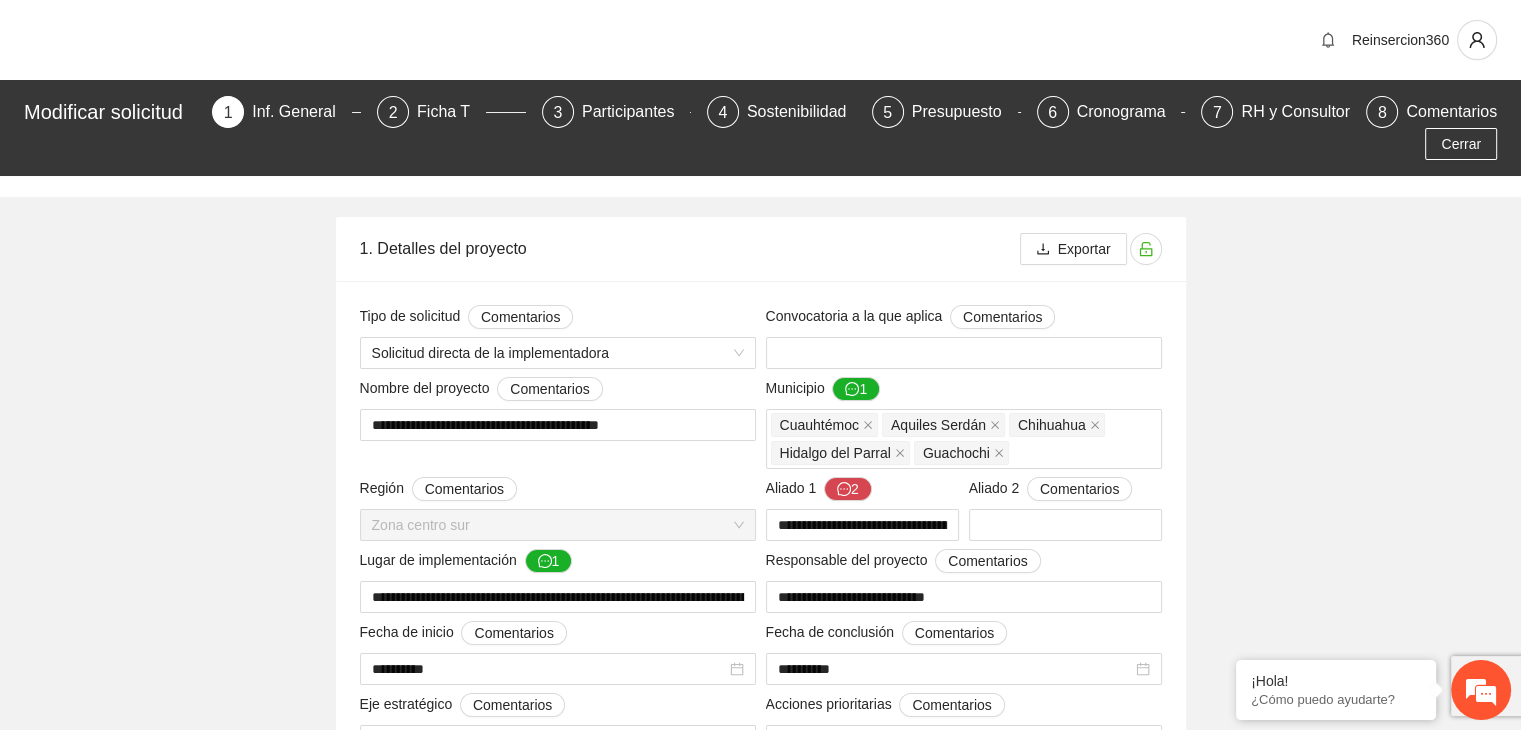 click on "Inf. General" at bounding box center (302, 112) 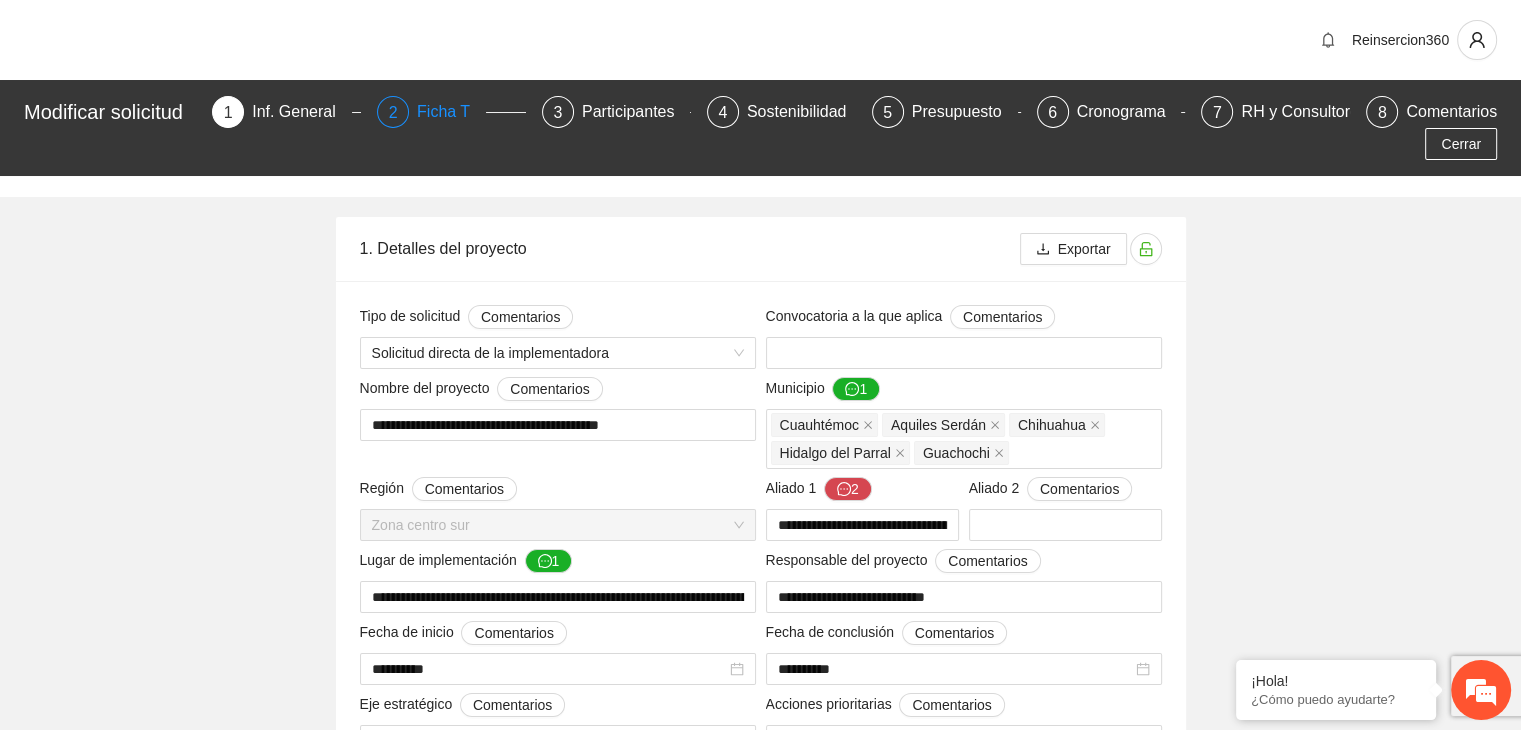 click on "Ficha T" at bounding box center (451, 112) 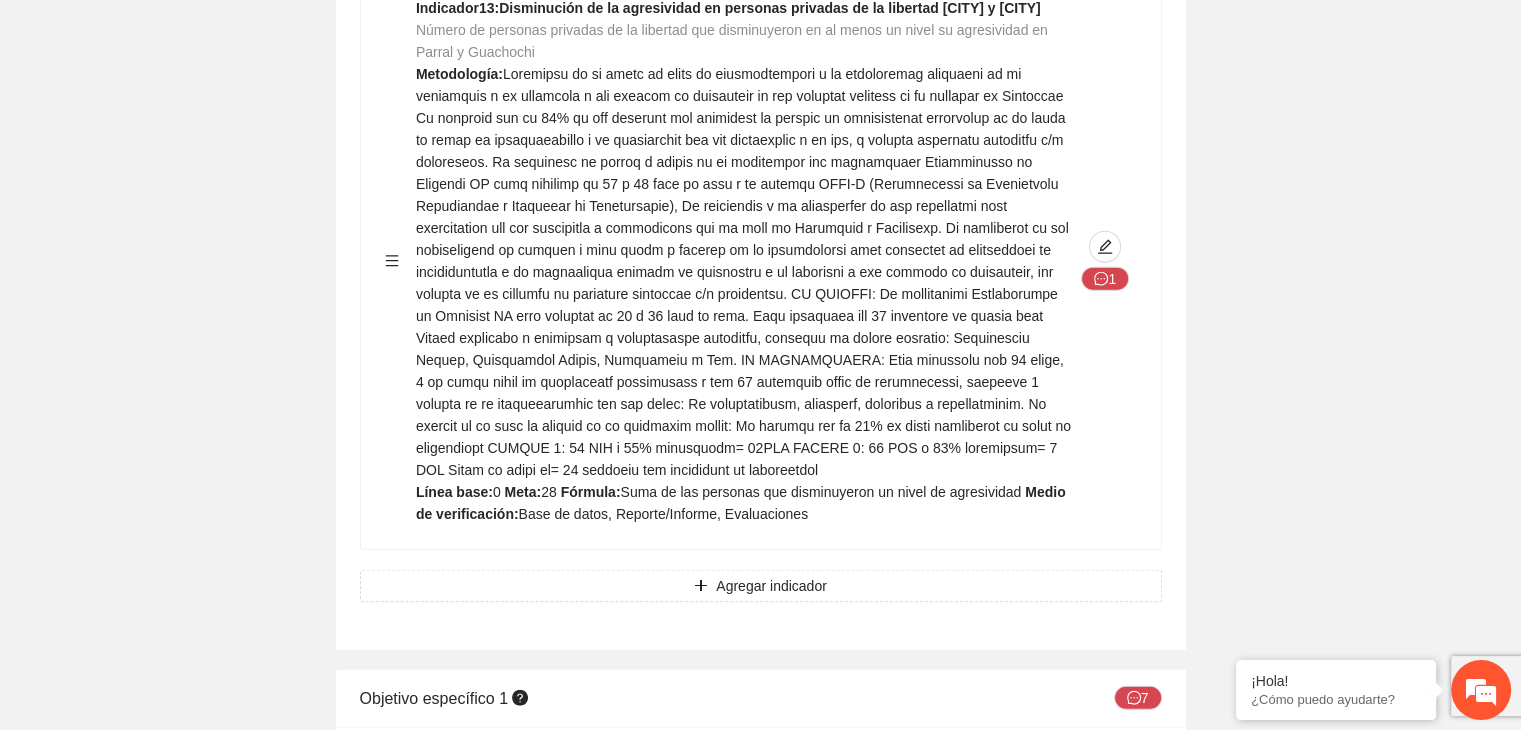 scroll, scrollTop: 12100, scrollLeft: 0, axis: vertical 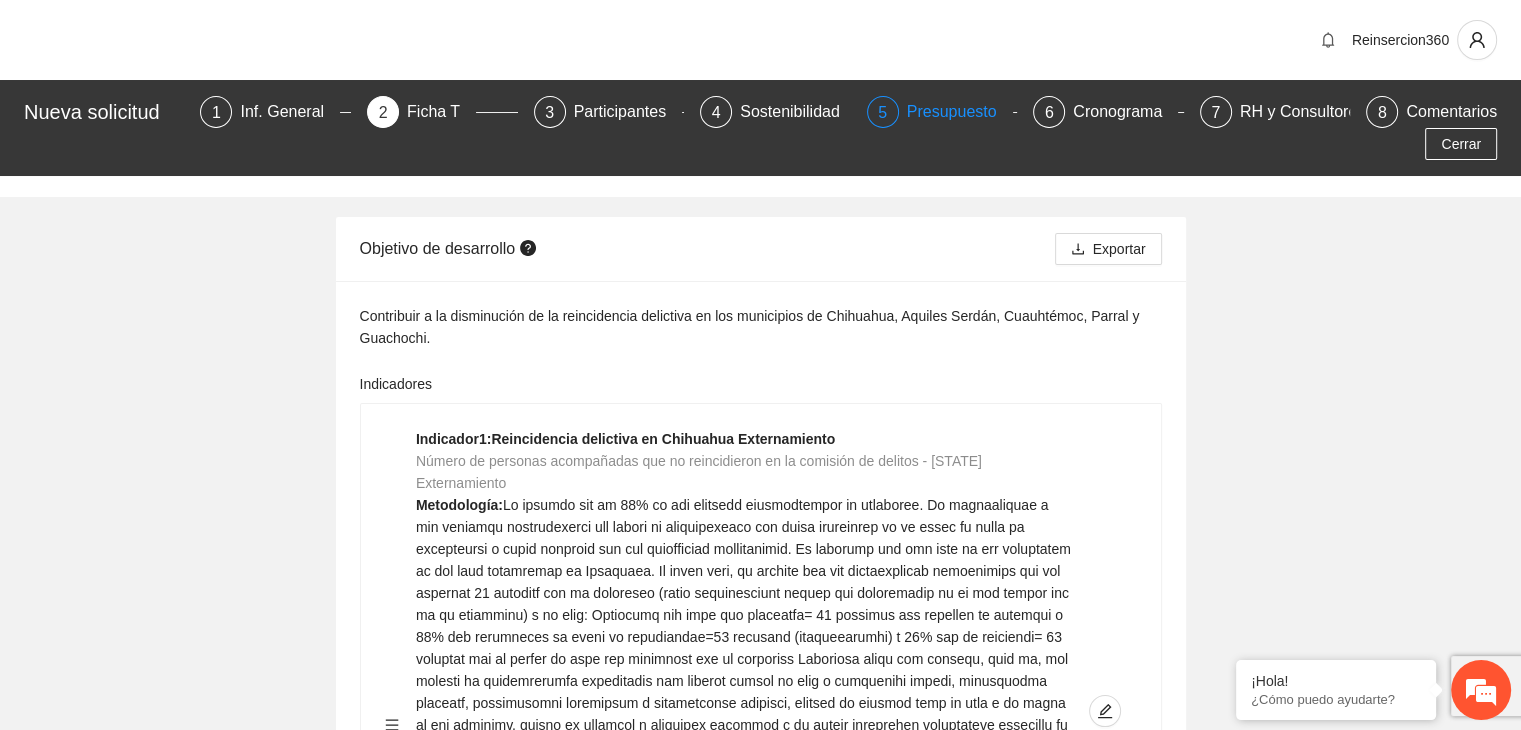 click on "Presupuesto" at bounding box center [960, 112] 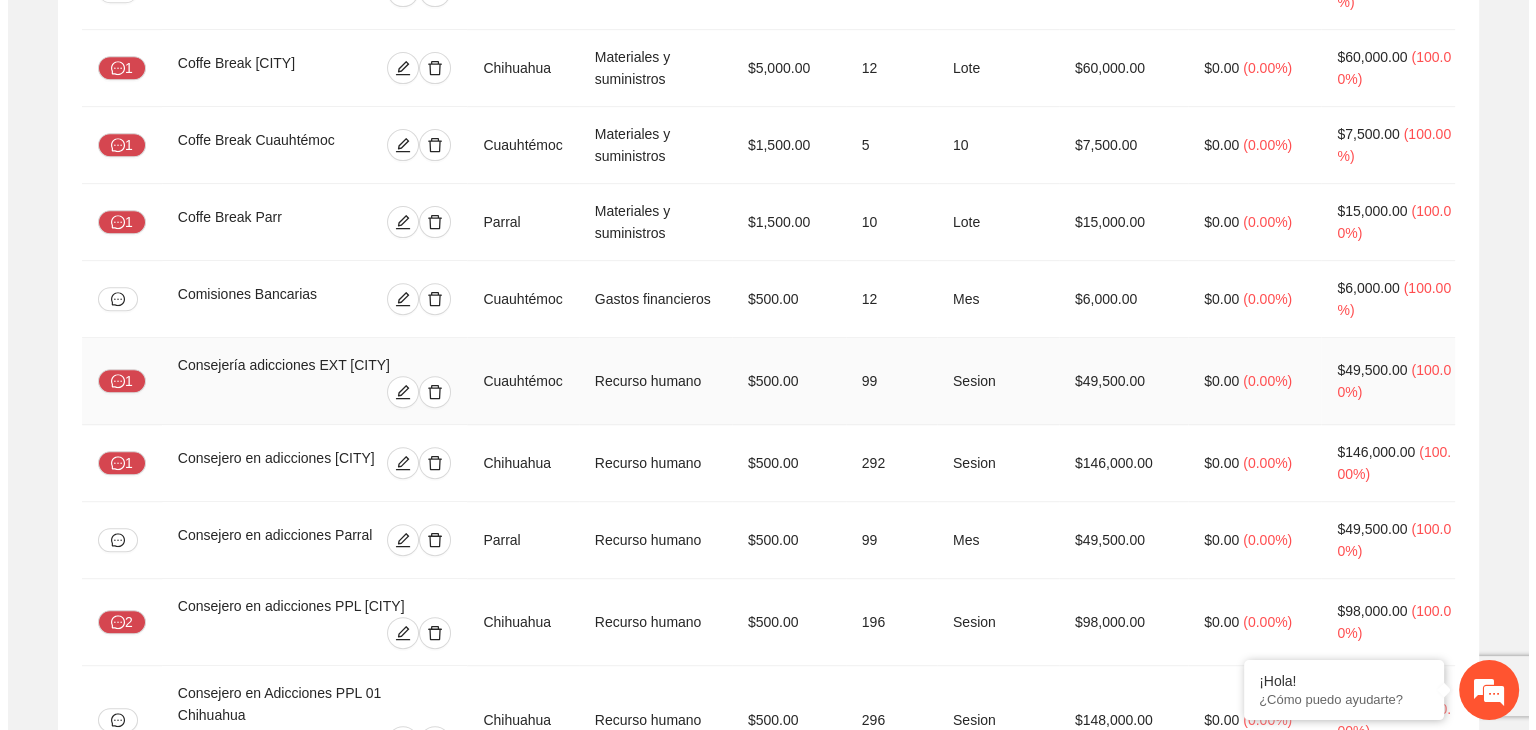 scroll, scrollTop: 1200, scrollLeft: 0, axis: vertical 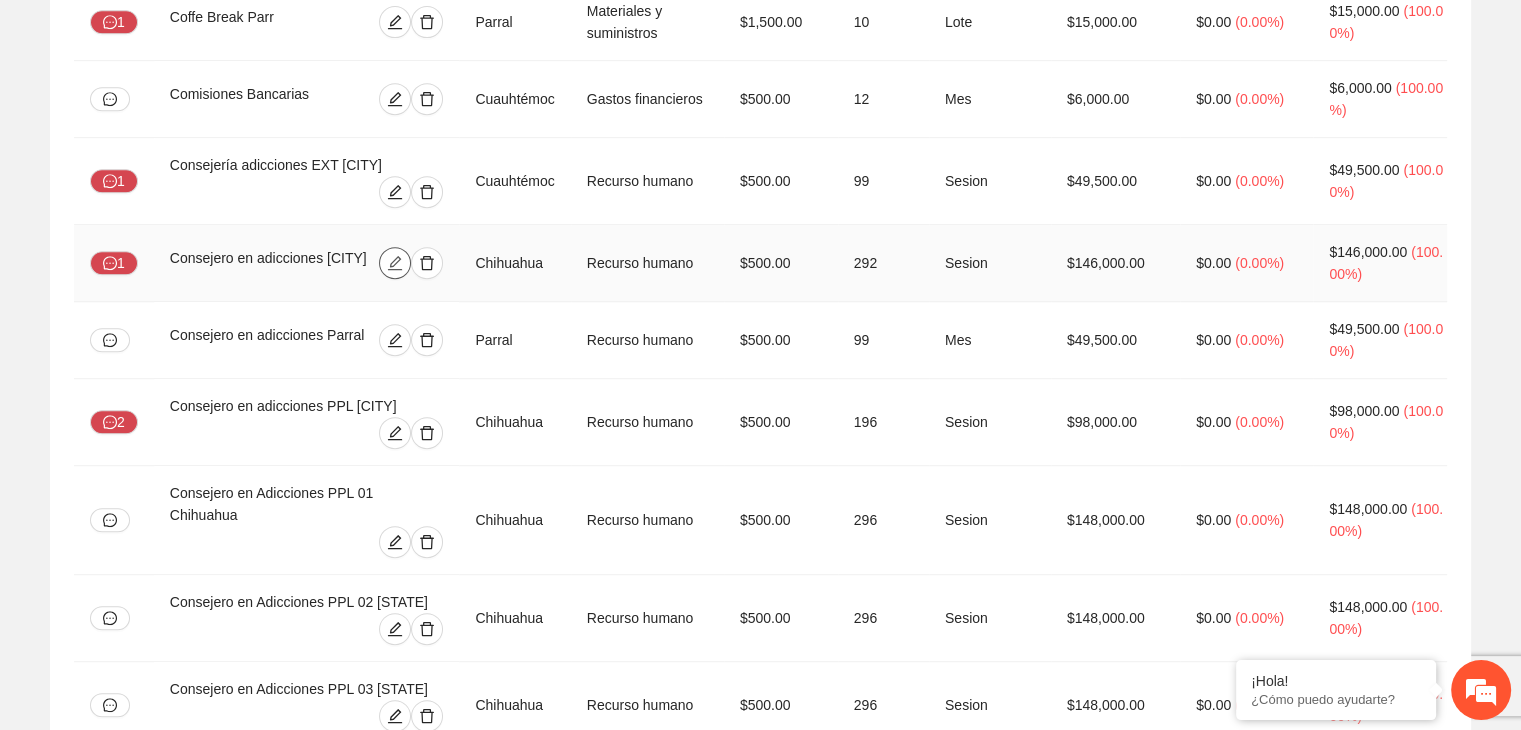 click 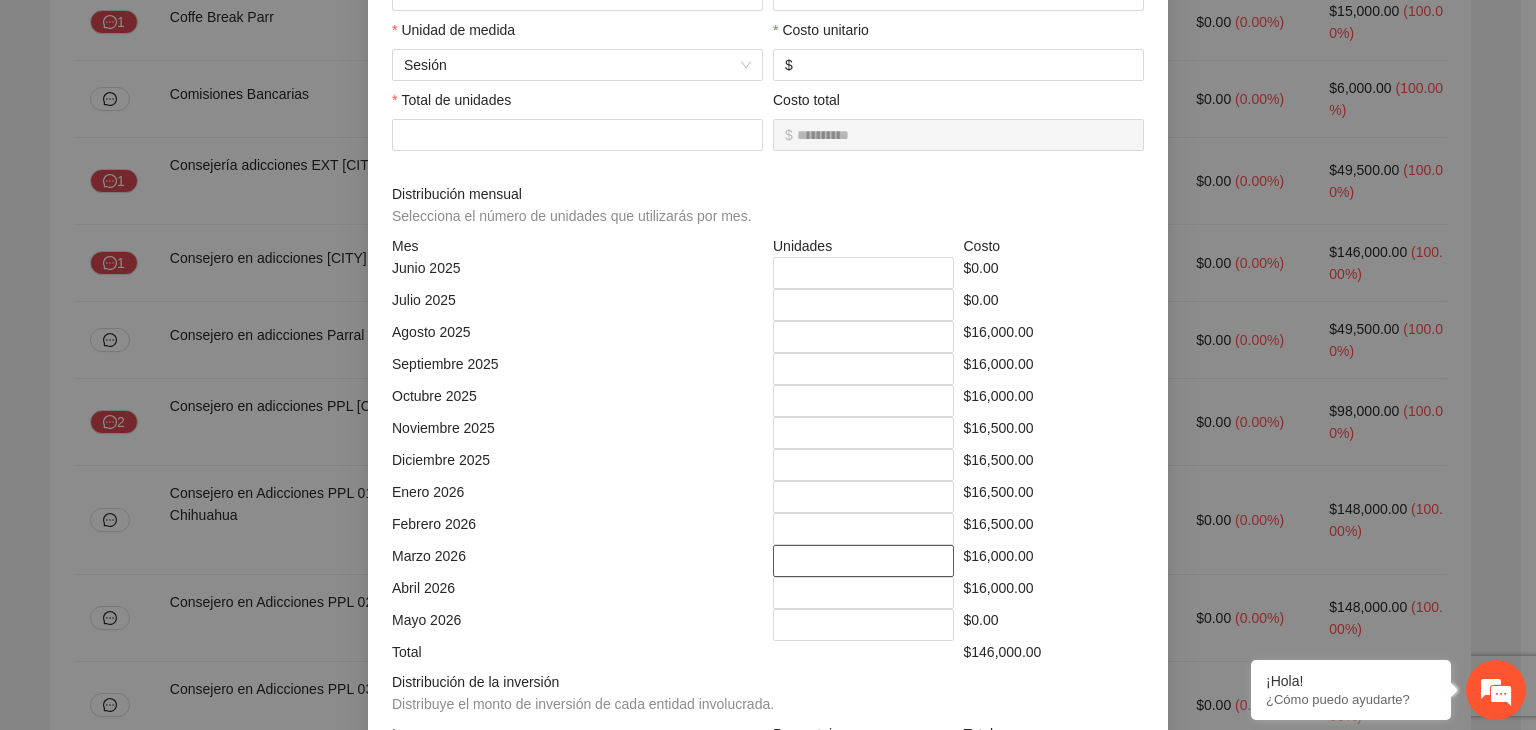 scroll, scrollTop: 200, scrollLeft: 0, axis: vertical 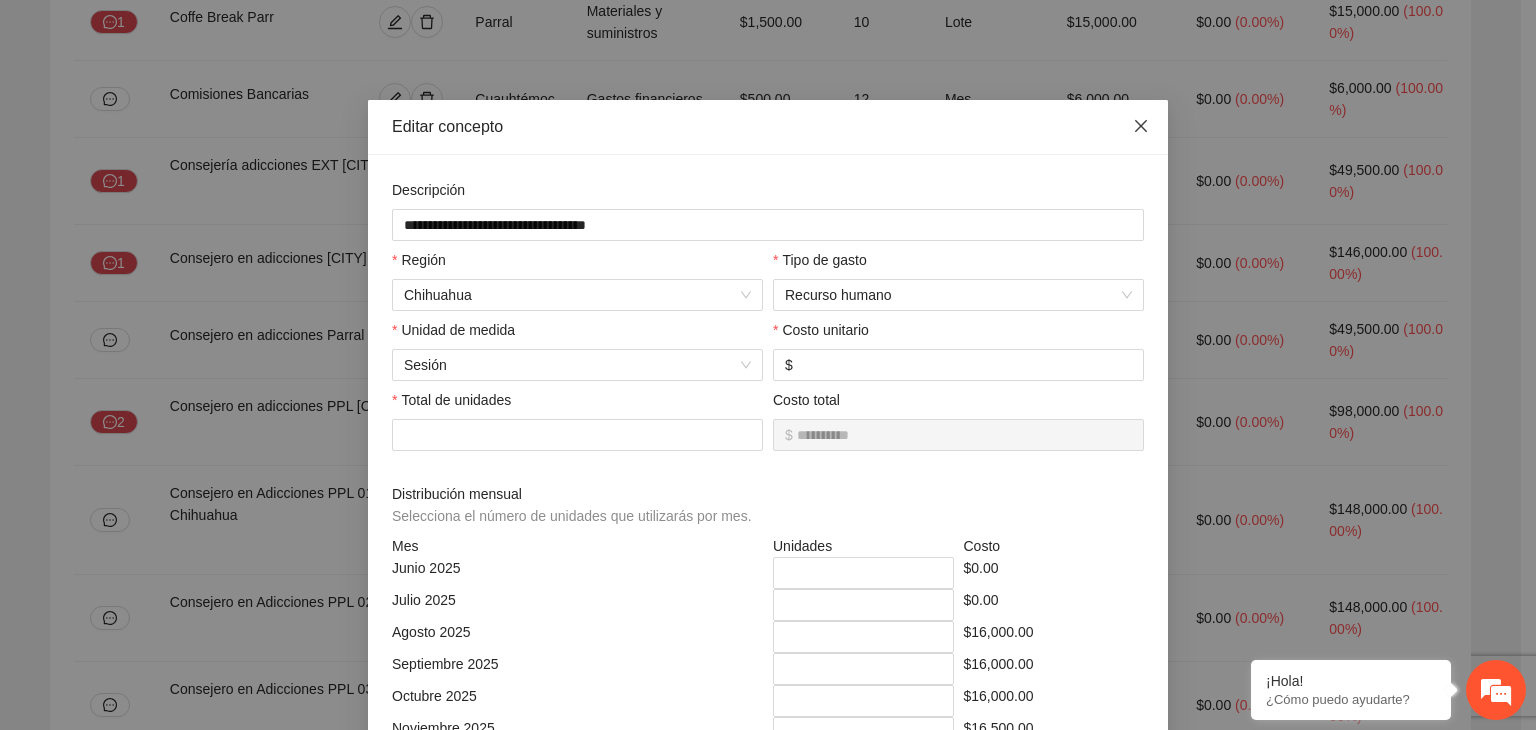 click 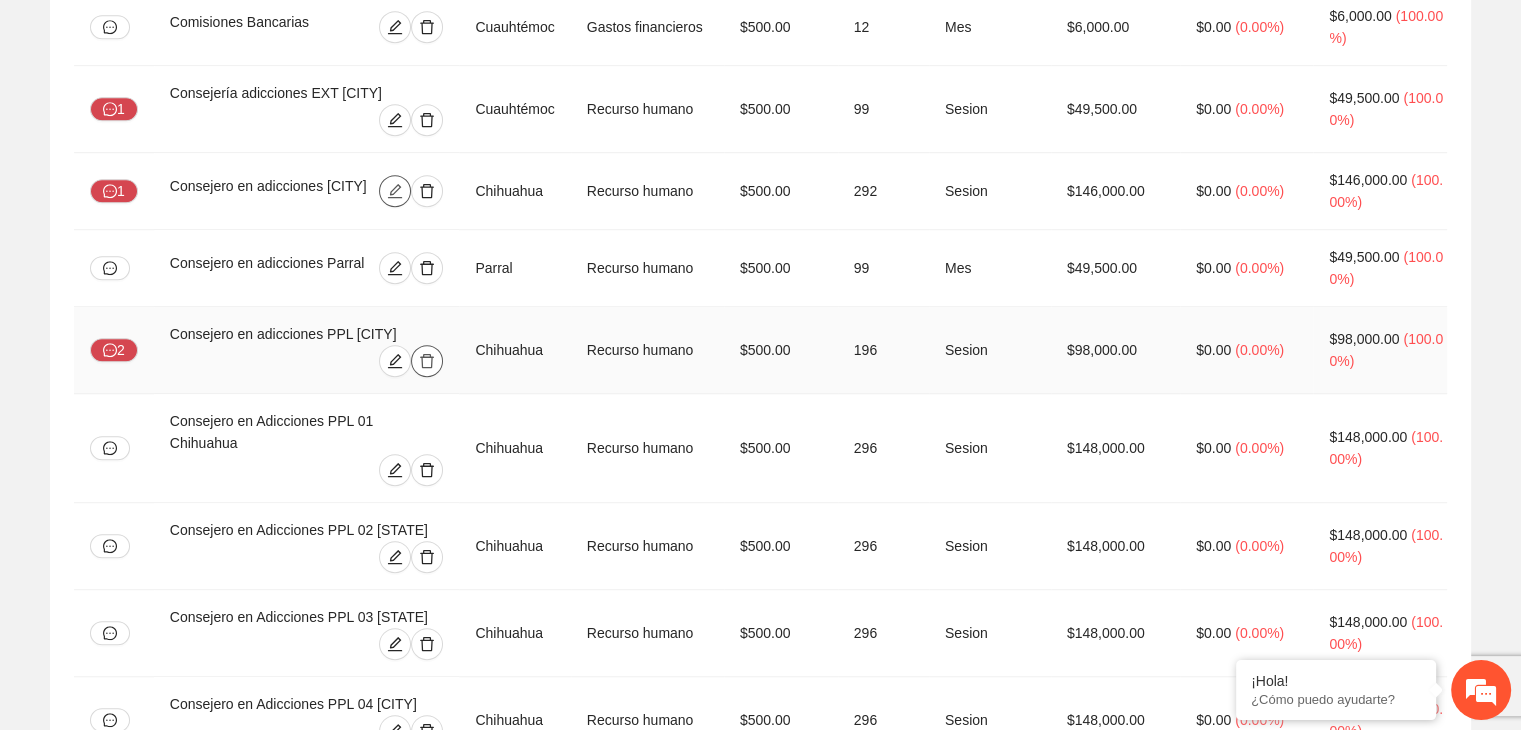 scroll, scrollTop: 1300, scrollLeft: 0, axis: vertical 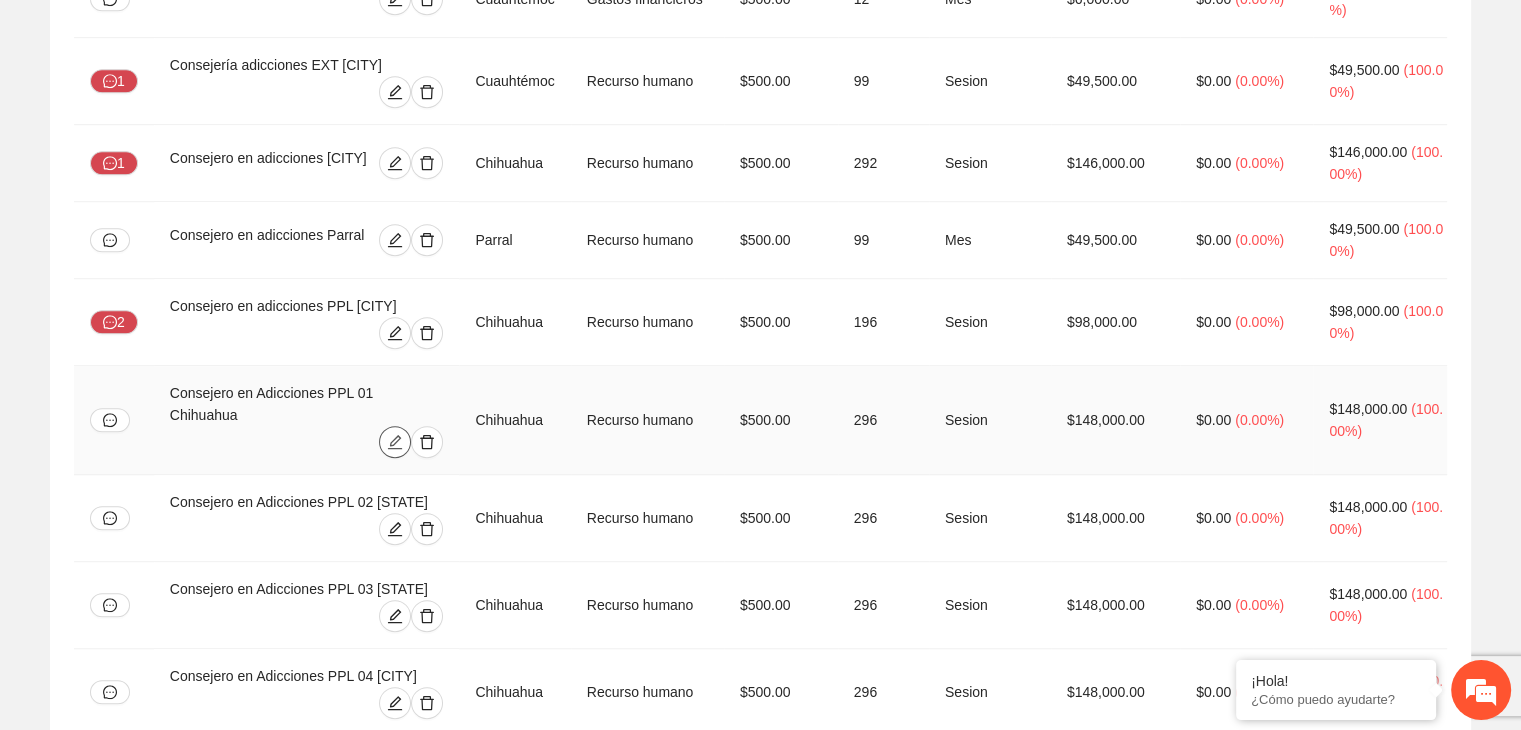 click 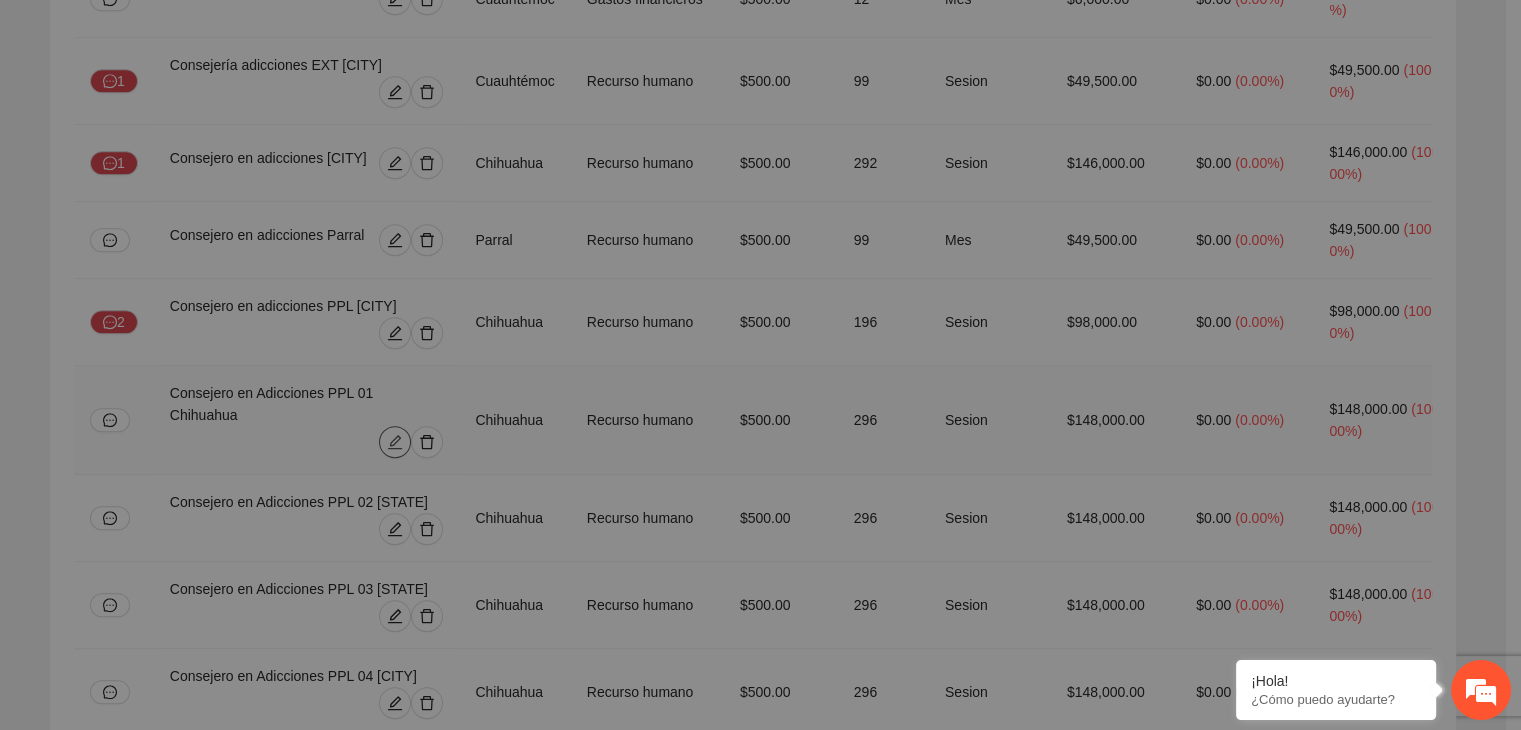 type on "**********" 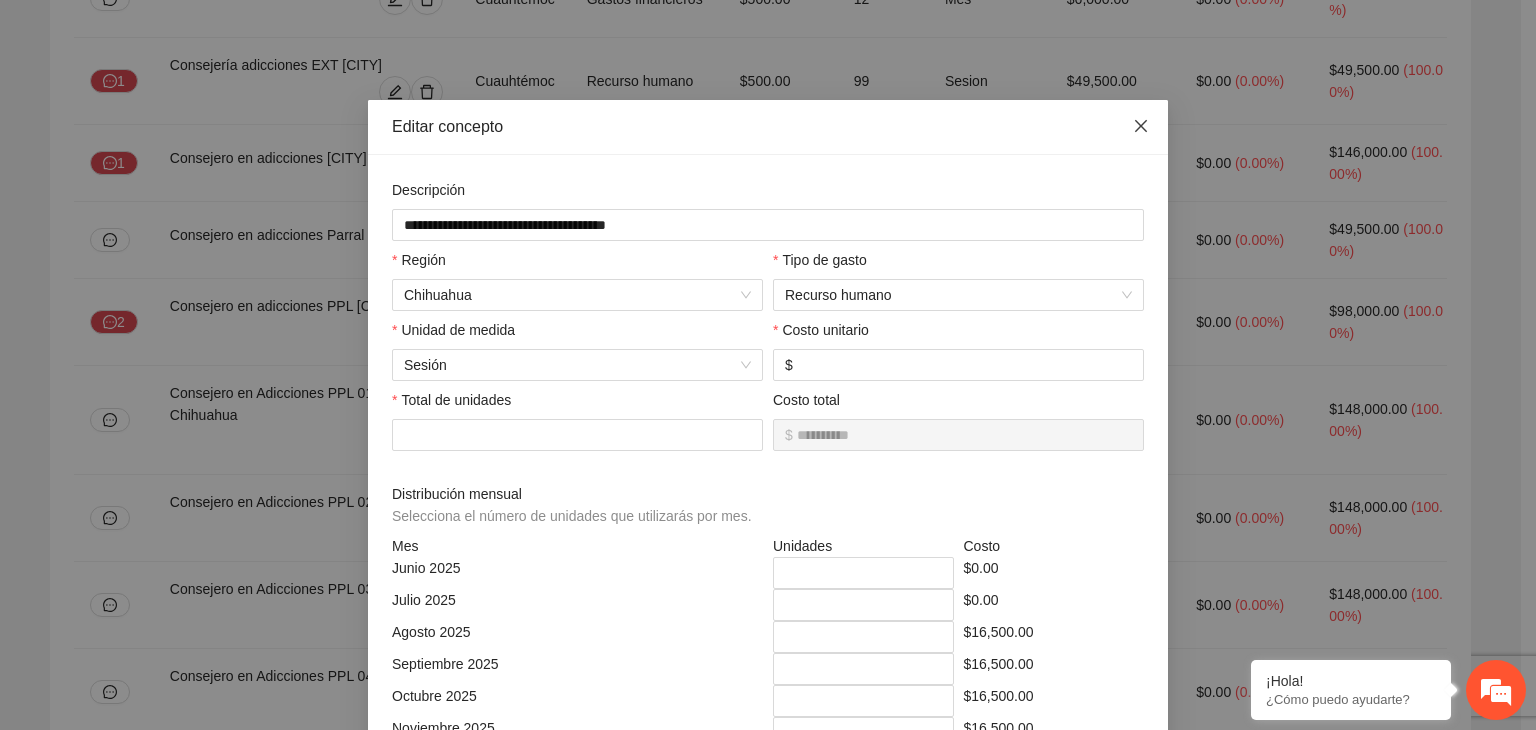 click at bounding box center (1141, 127) 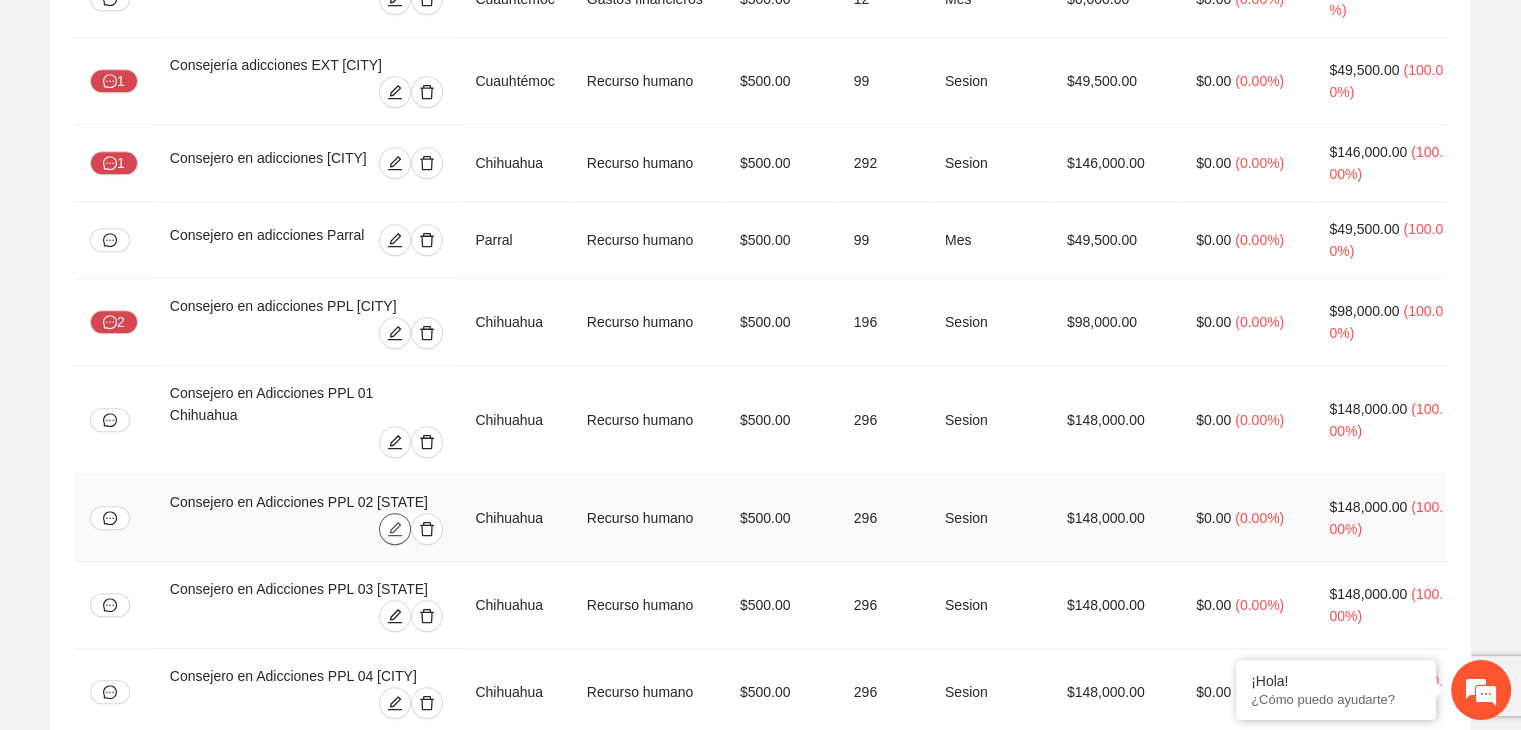 click 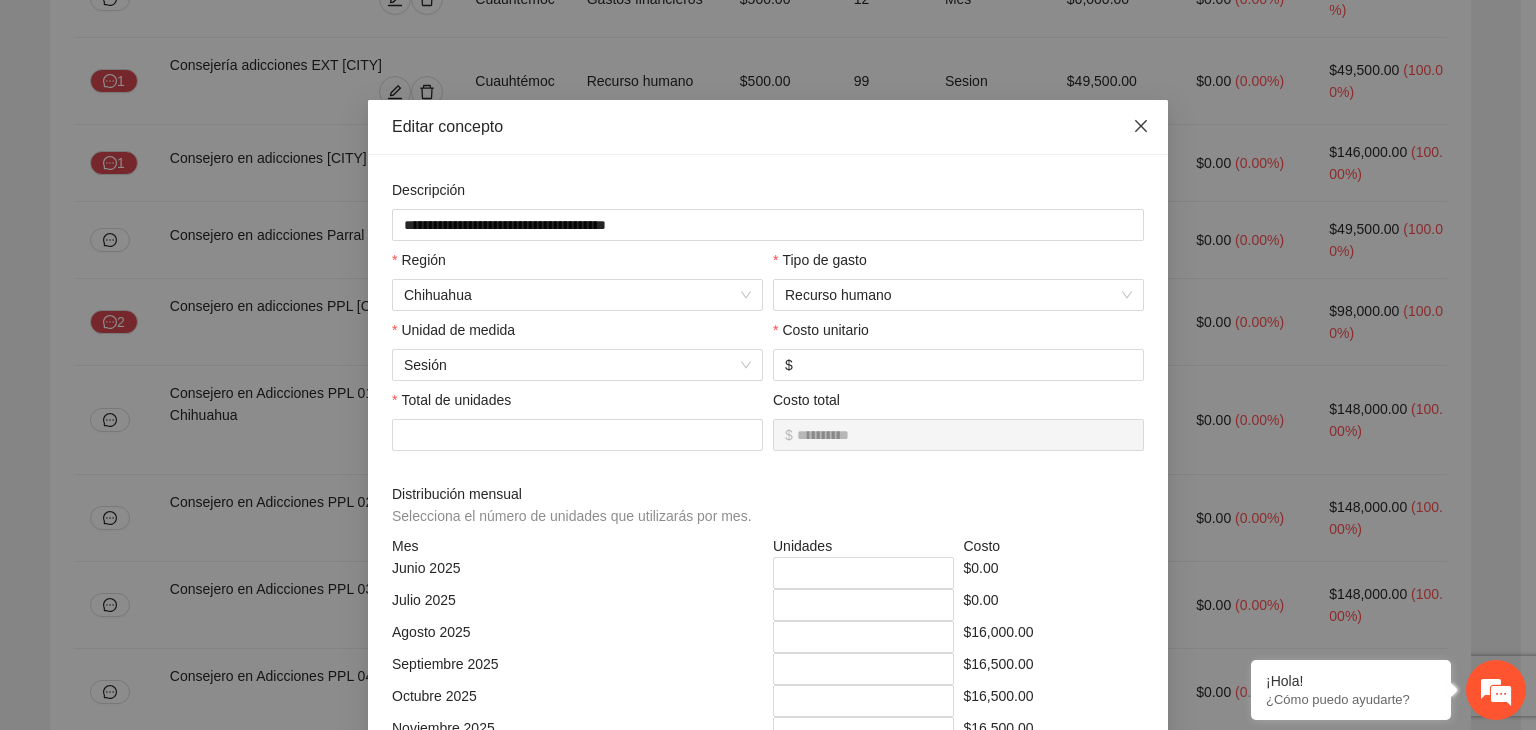 click 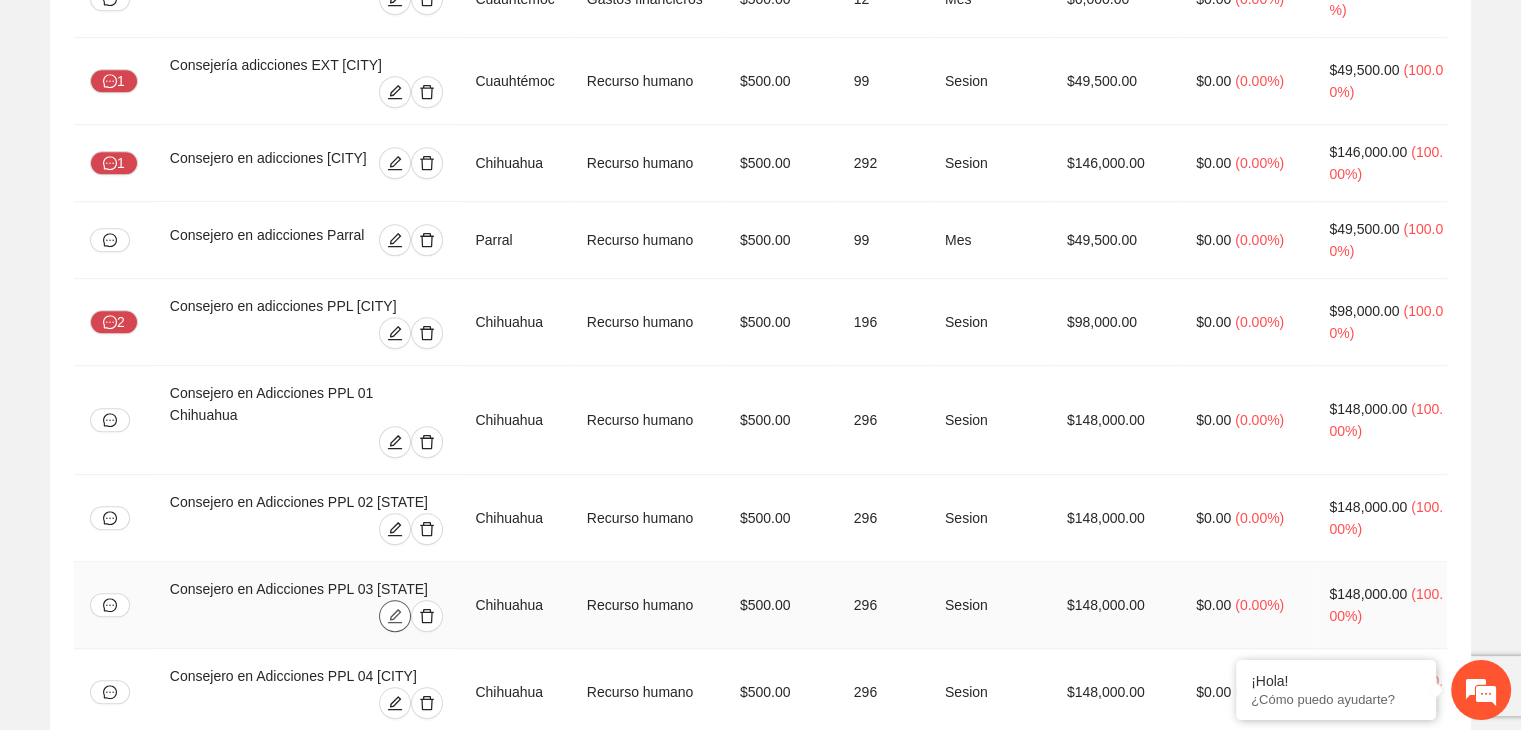 click 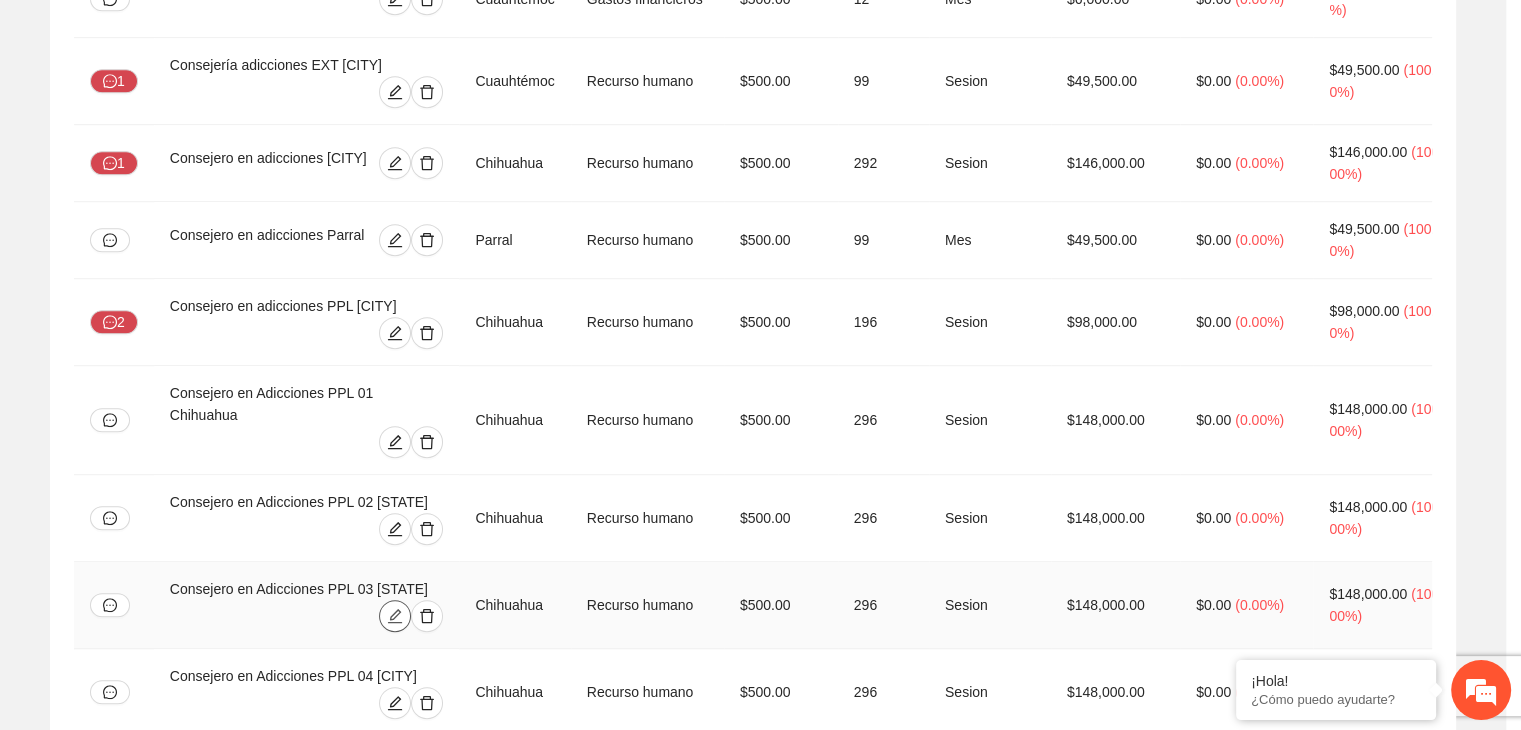 type on "**********" 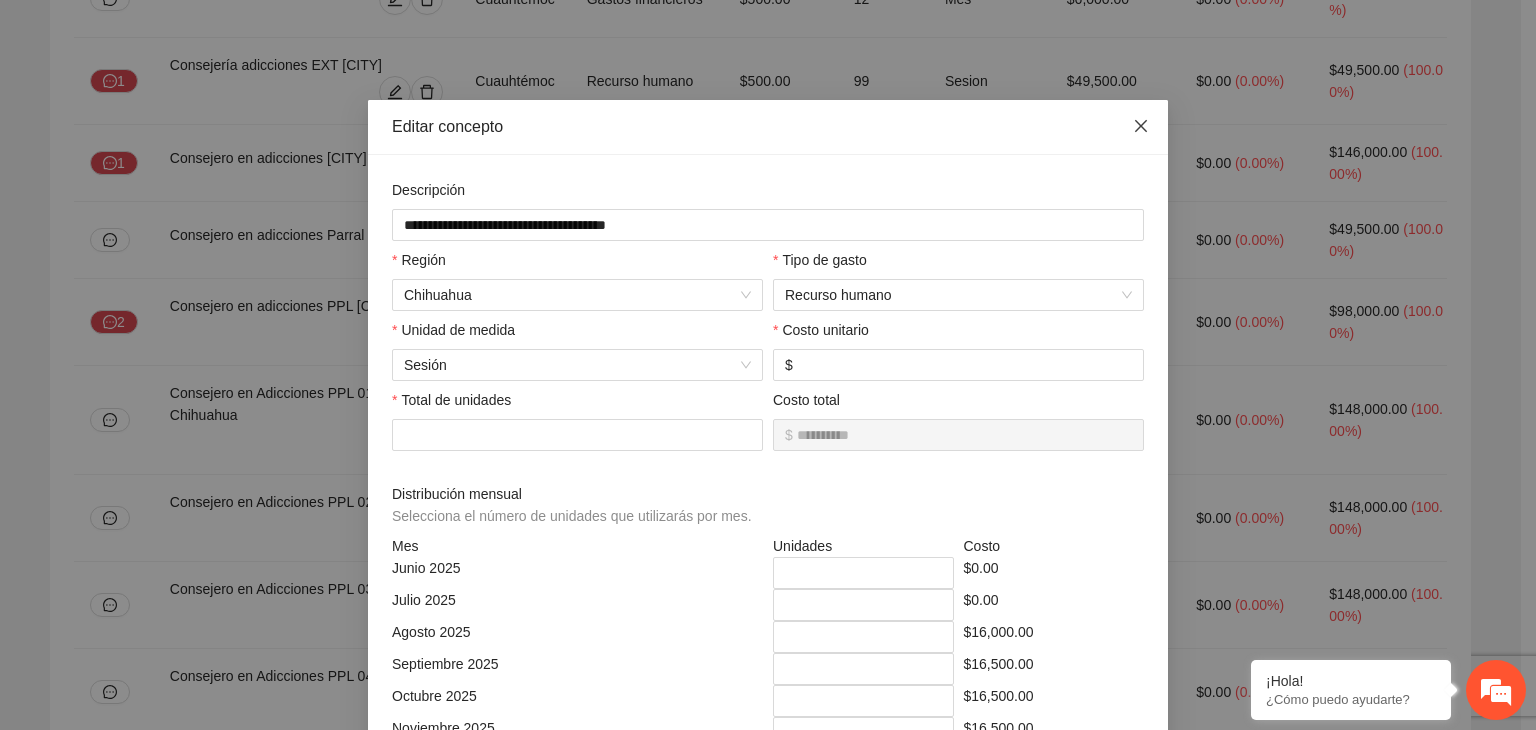 click at bounding box center (1141, 127) 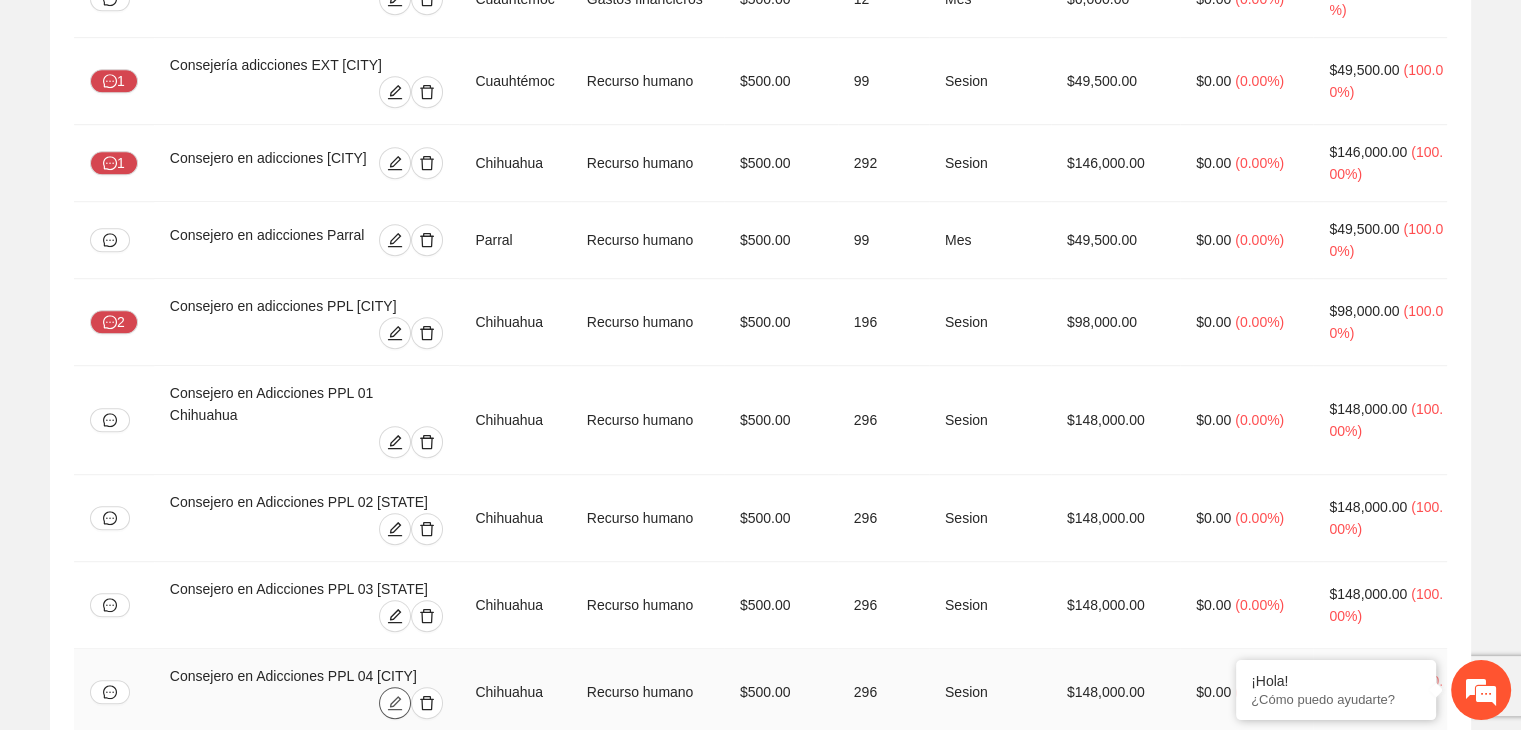 click 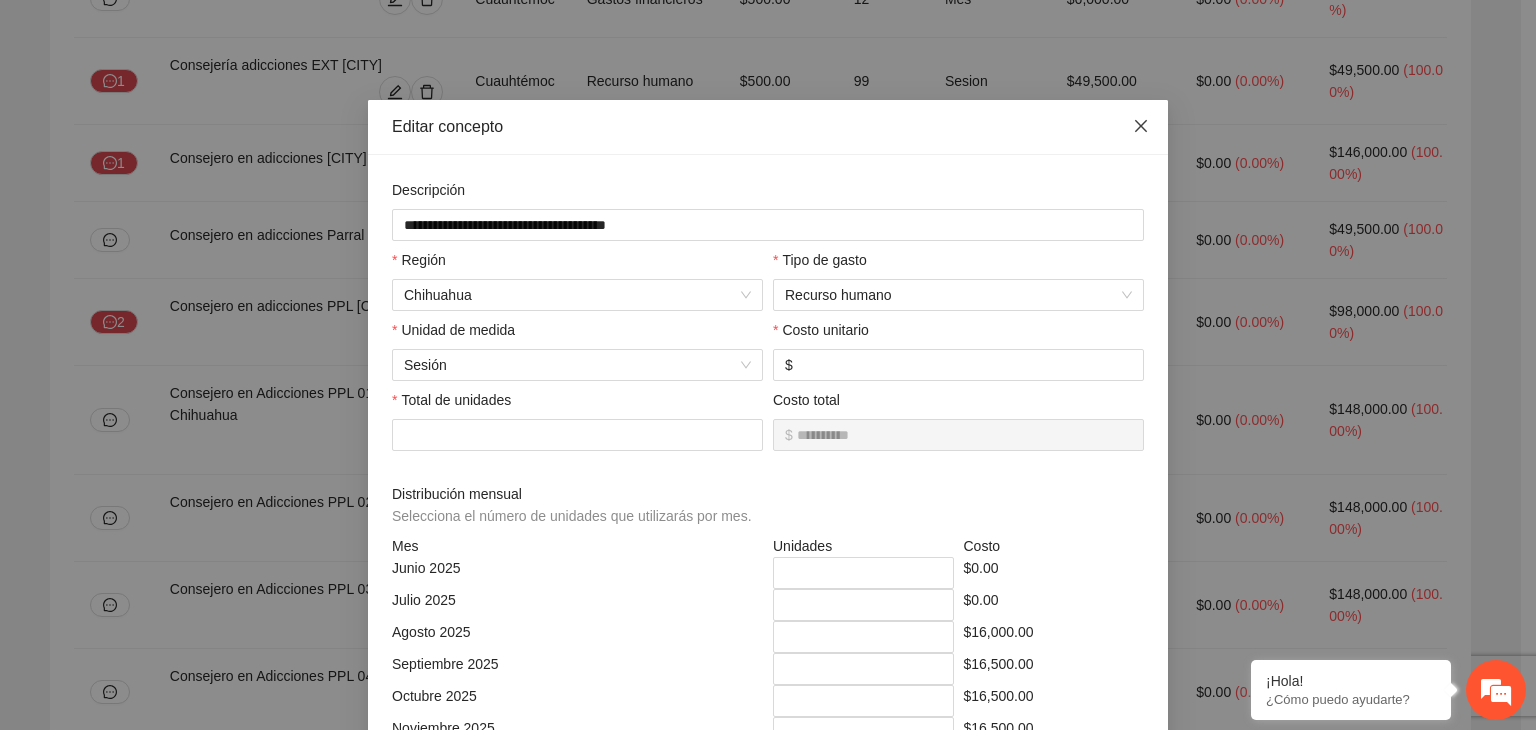 click 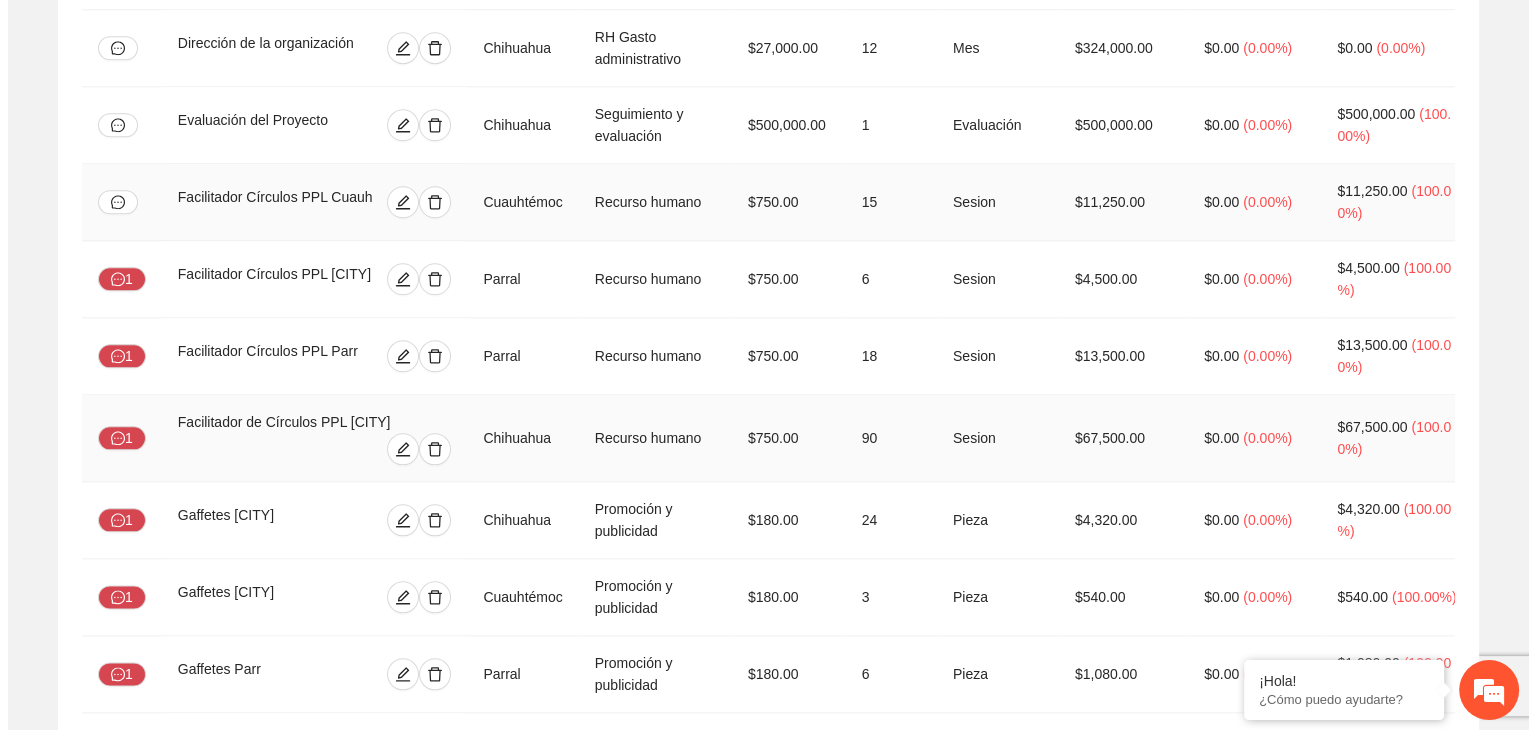 scroll, scrollTop: 2300, scrollLeft: 0, axis: vertical 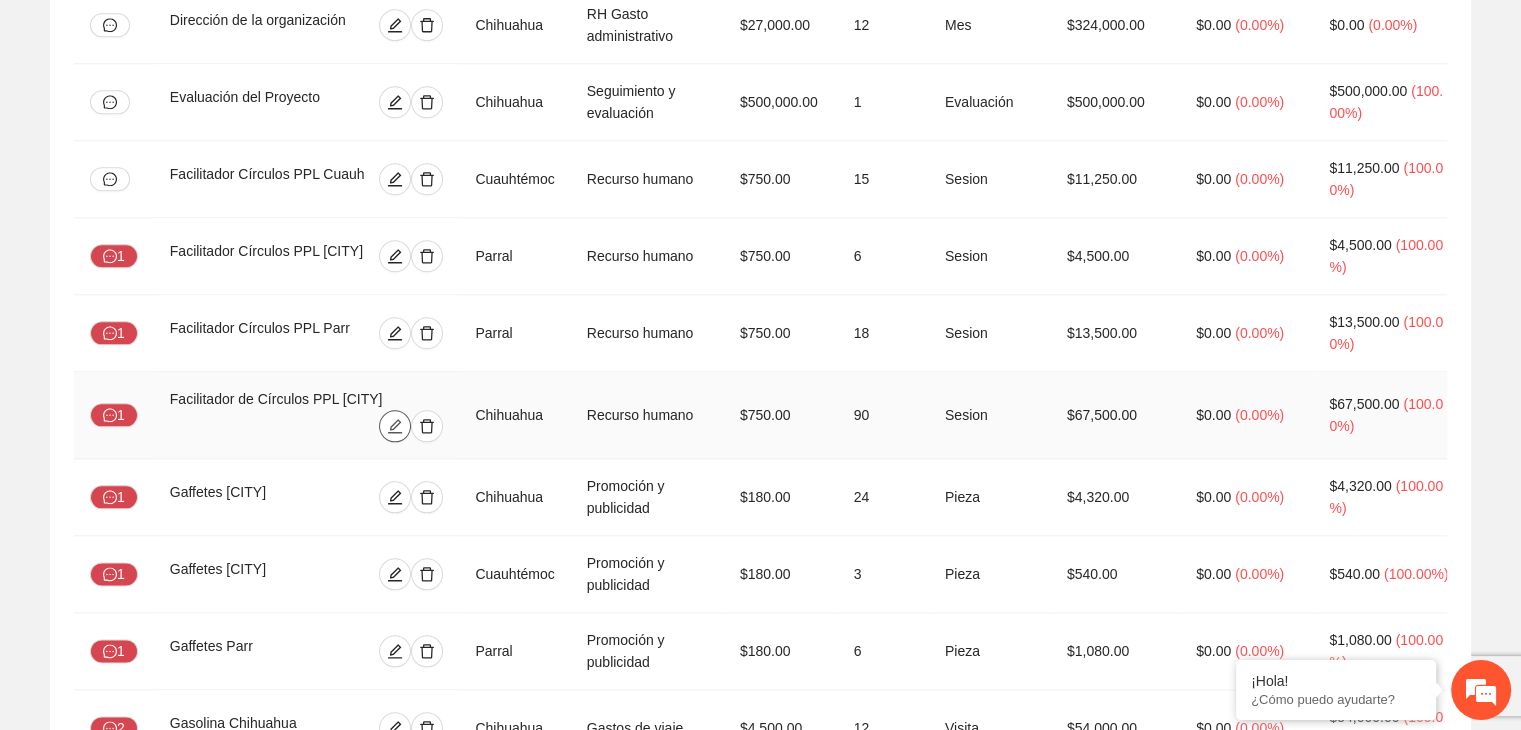 click 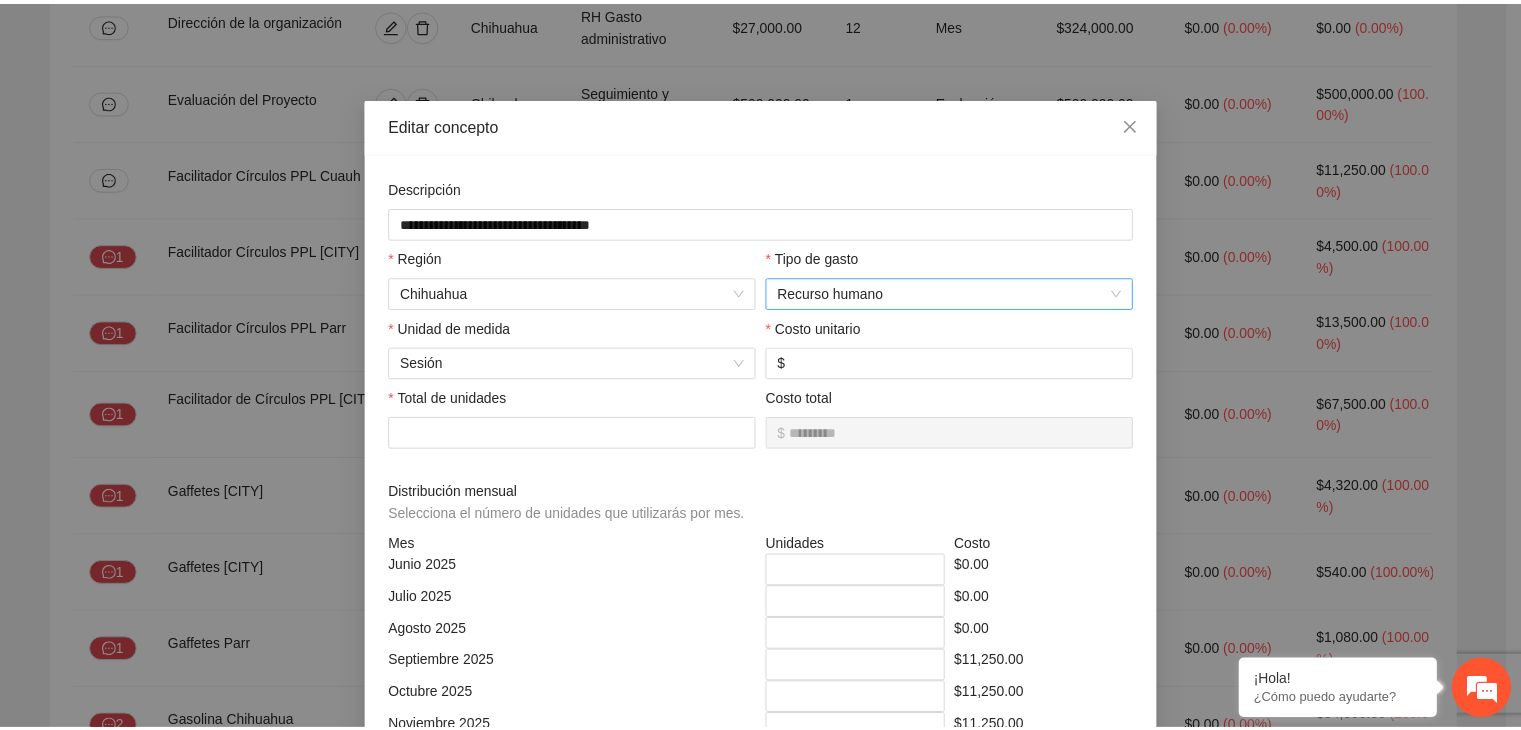scroll, scrollTop: 0, scrollLeft: 0, axis: both 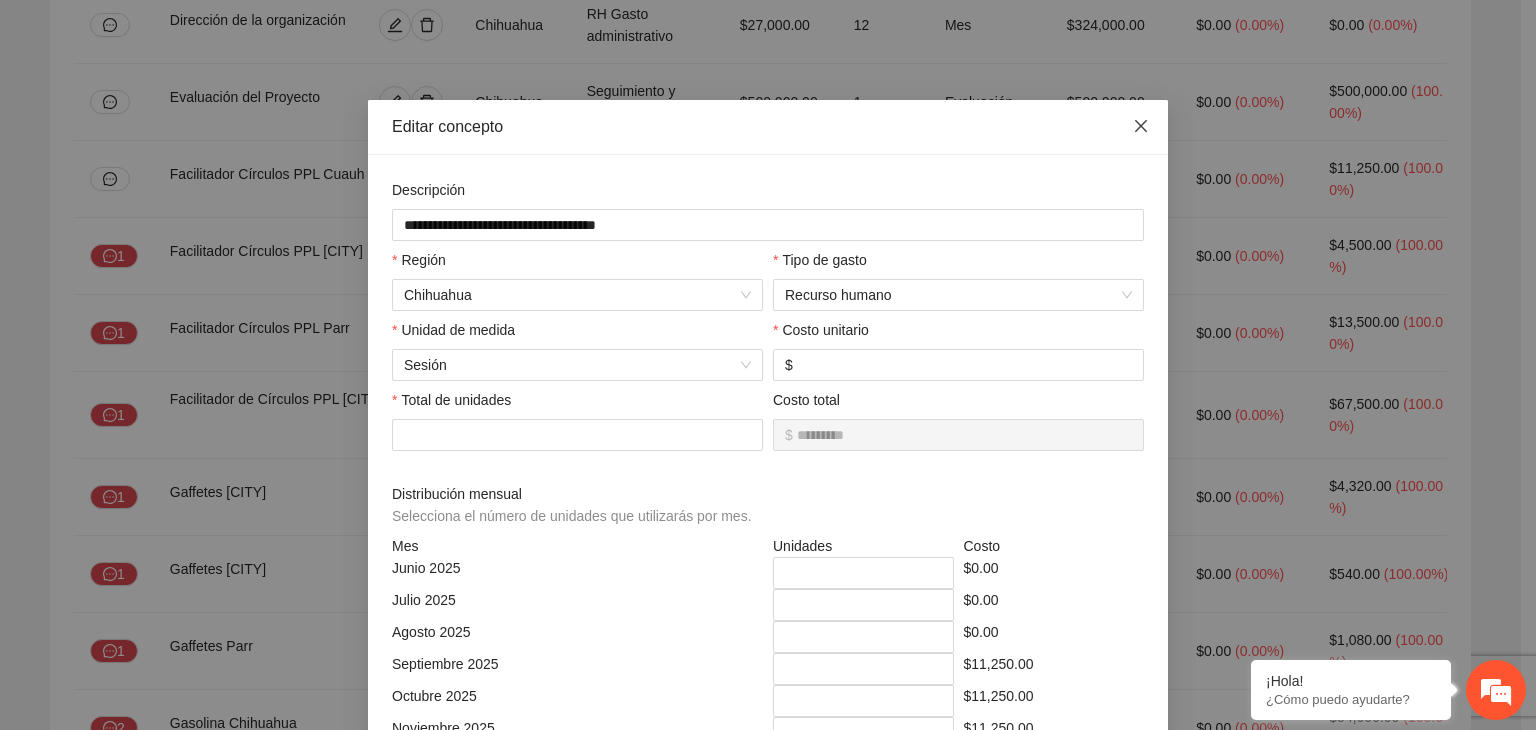 click 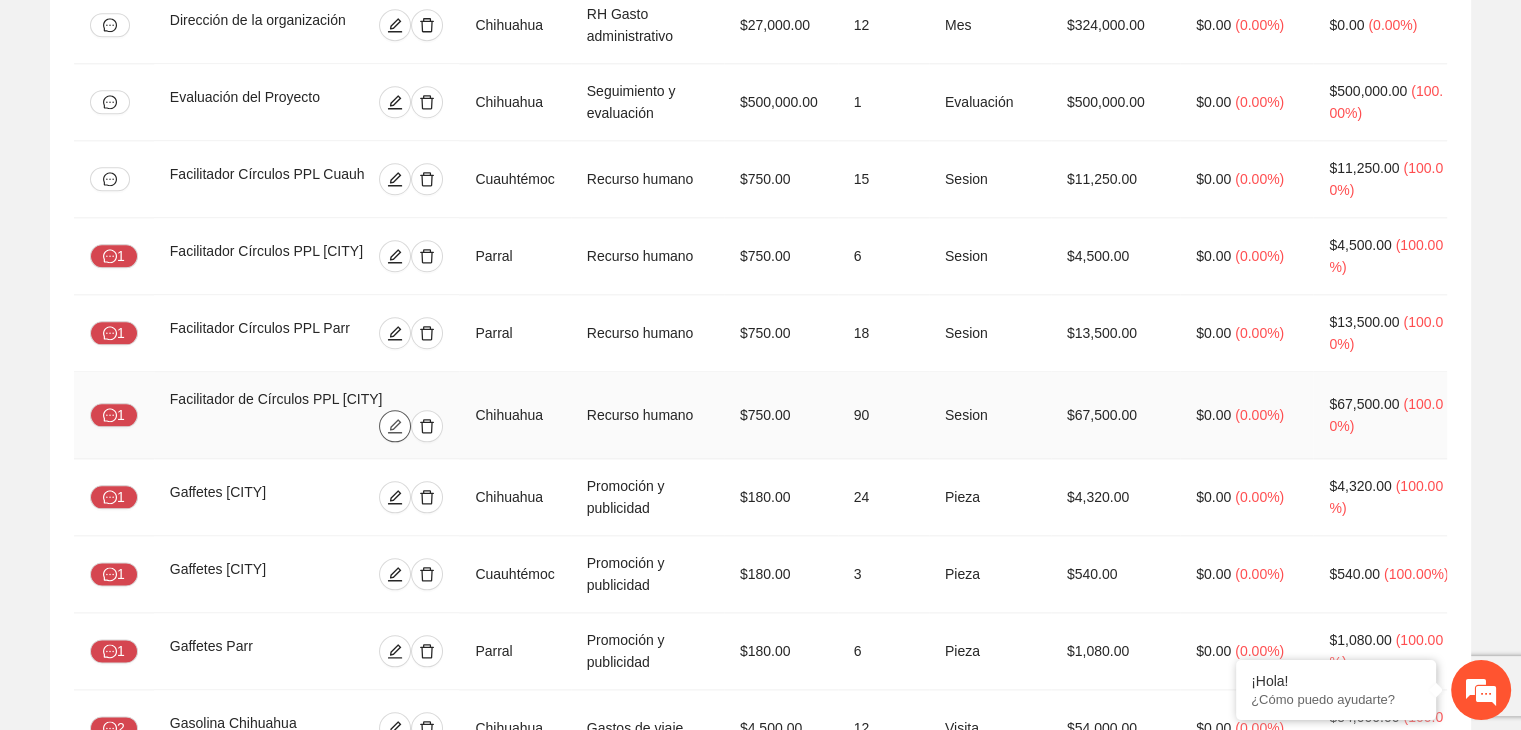 click 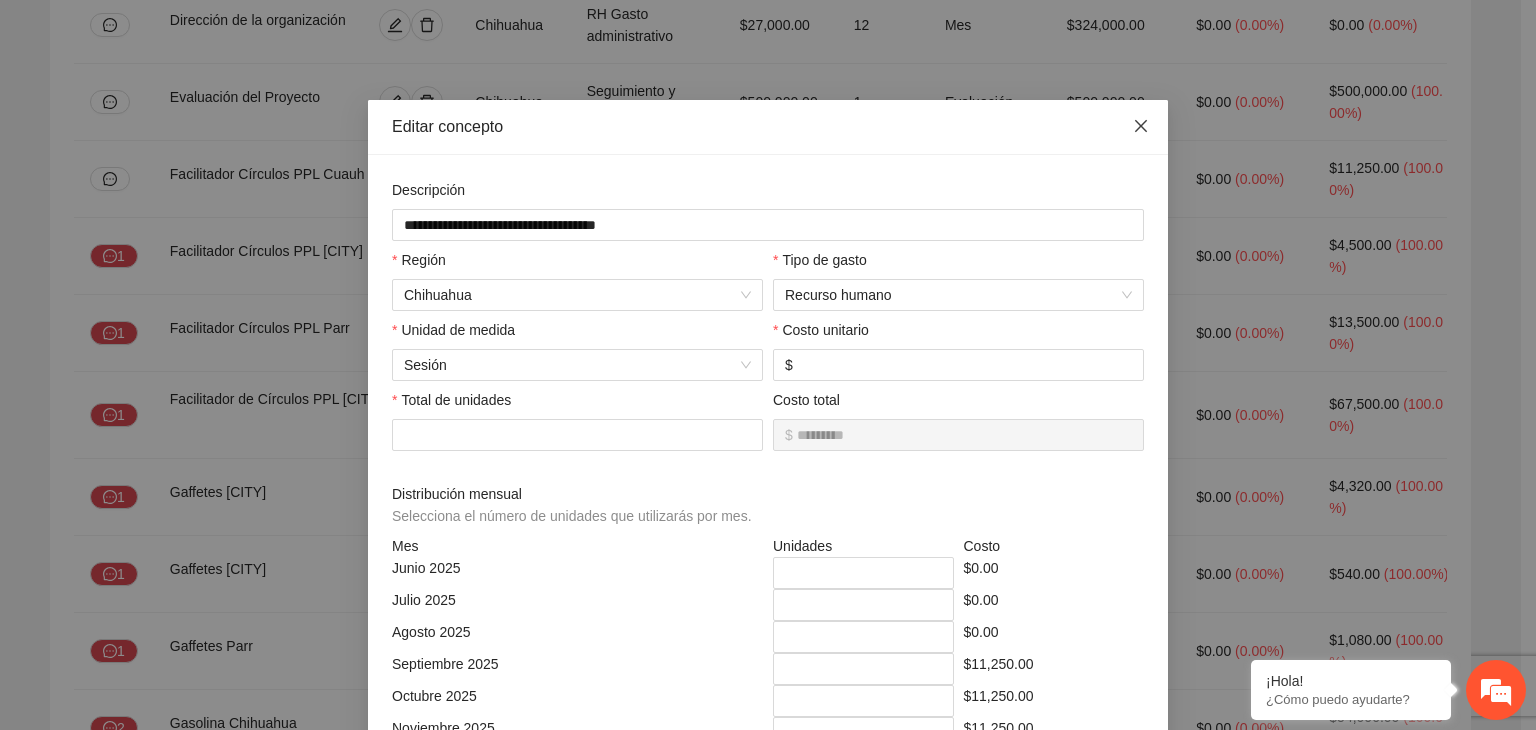 click 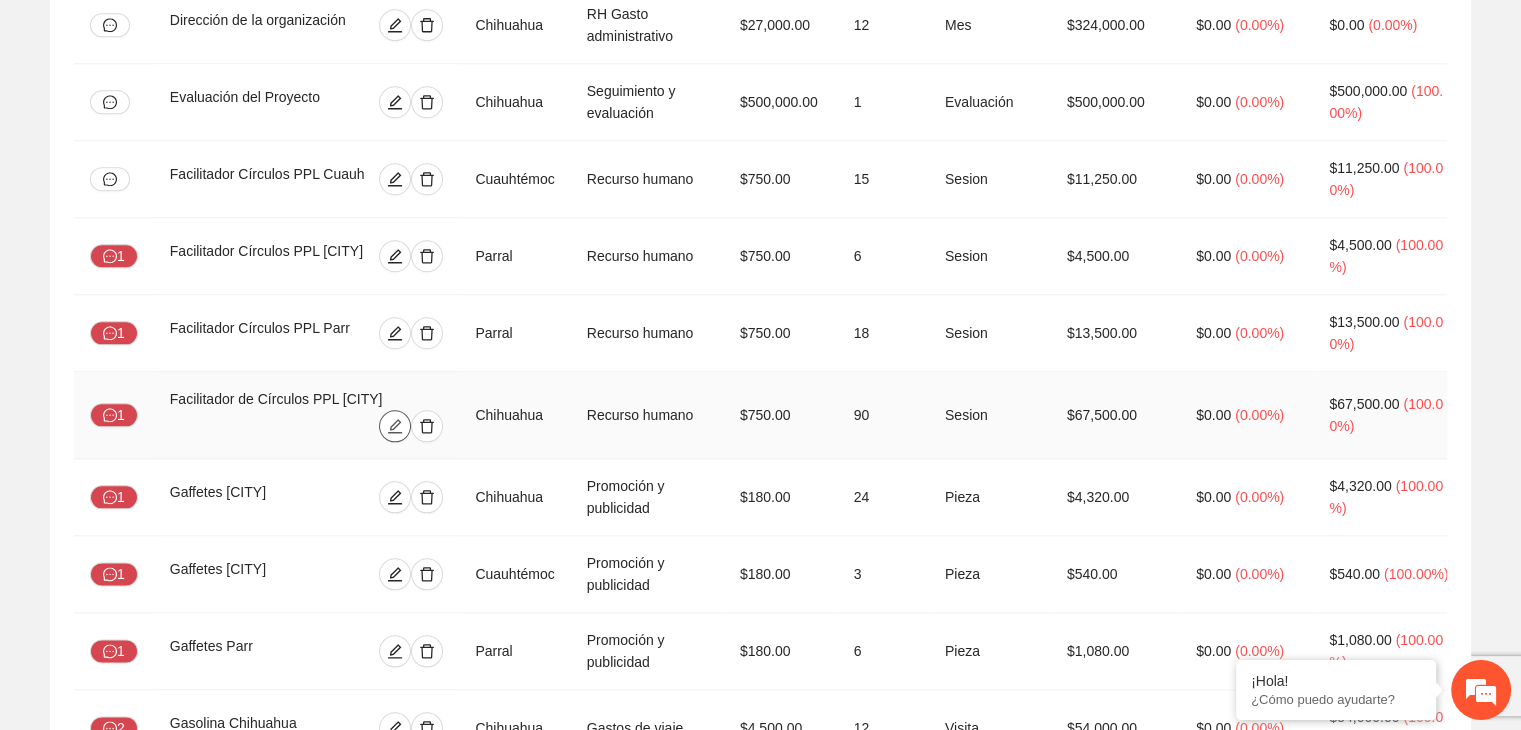 click at bounding box center [395, 426] 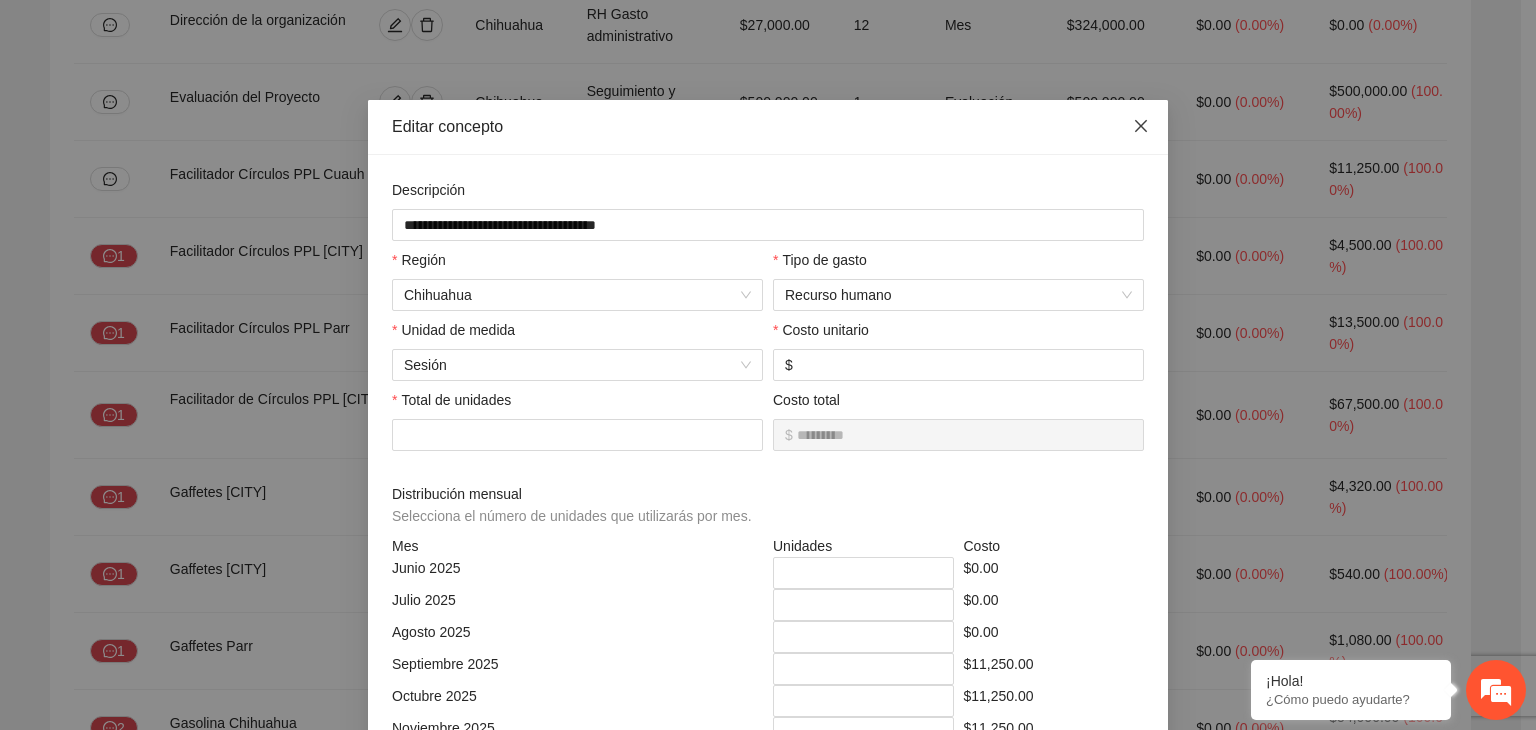 click at bounding box center (1141, 127) 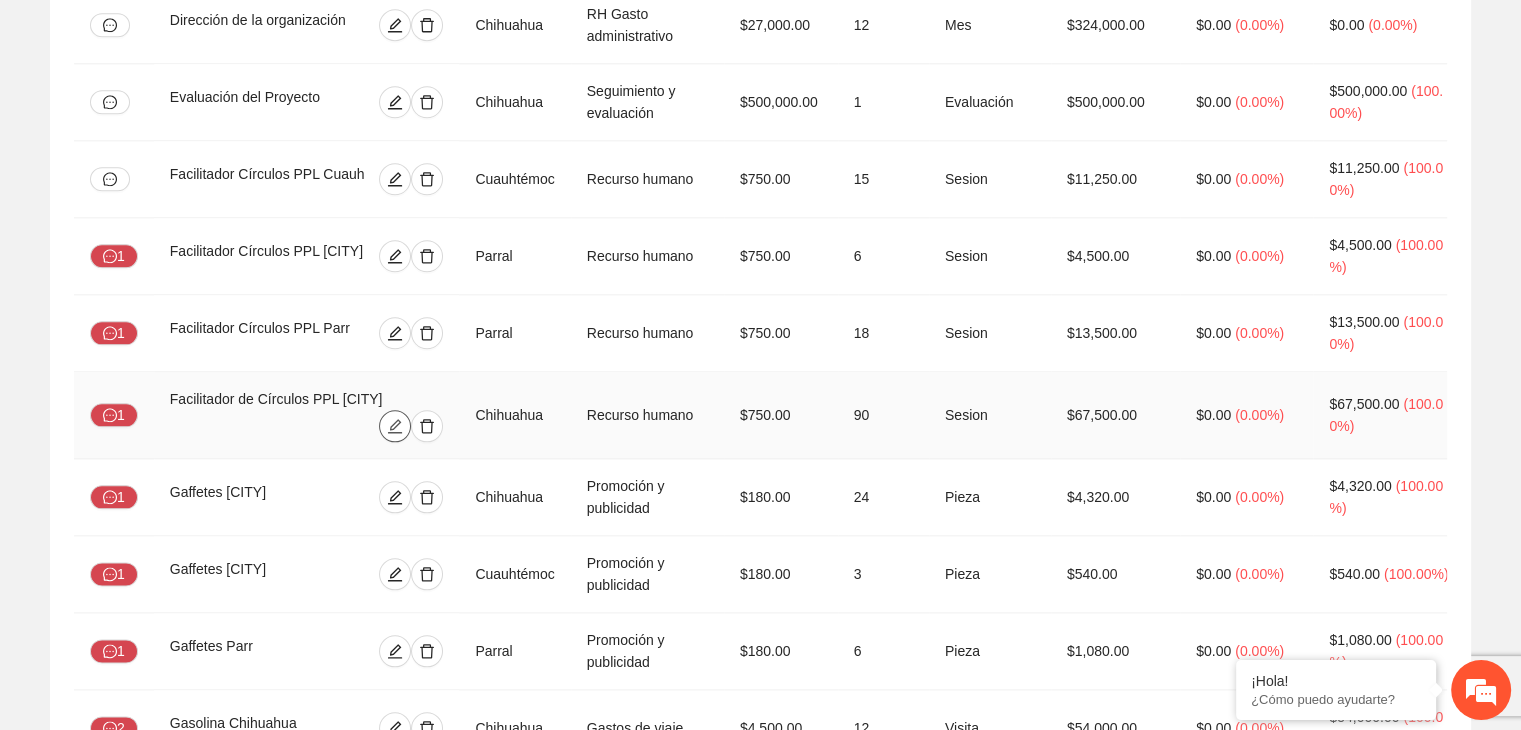 click at bounding box center [395, 426] 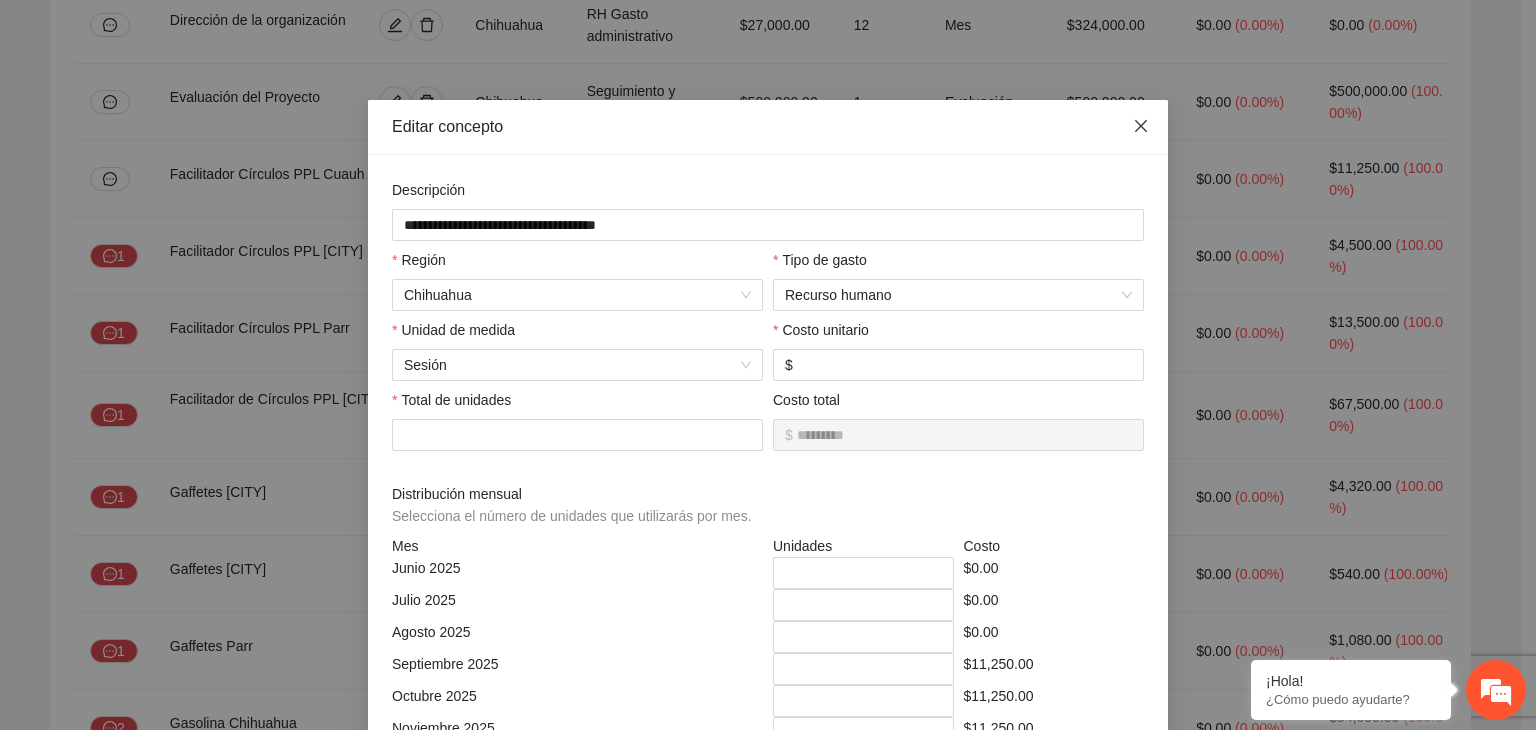 click 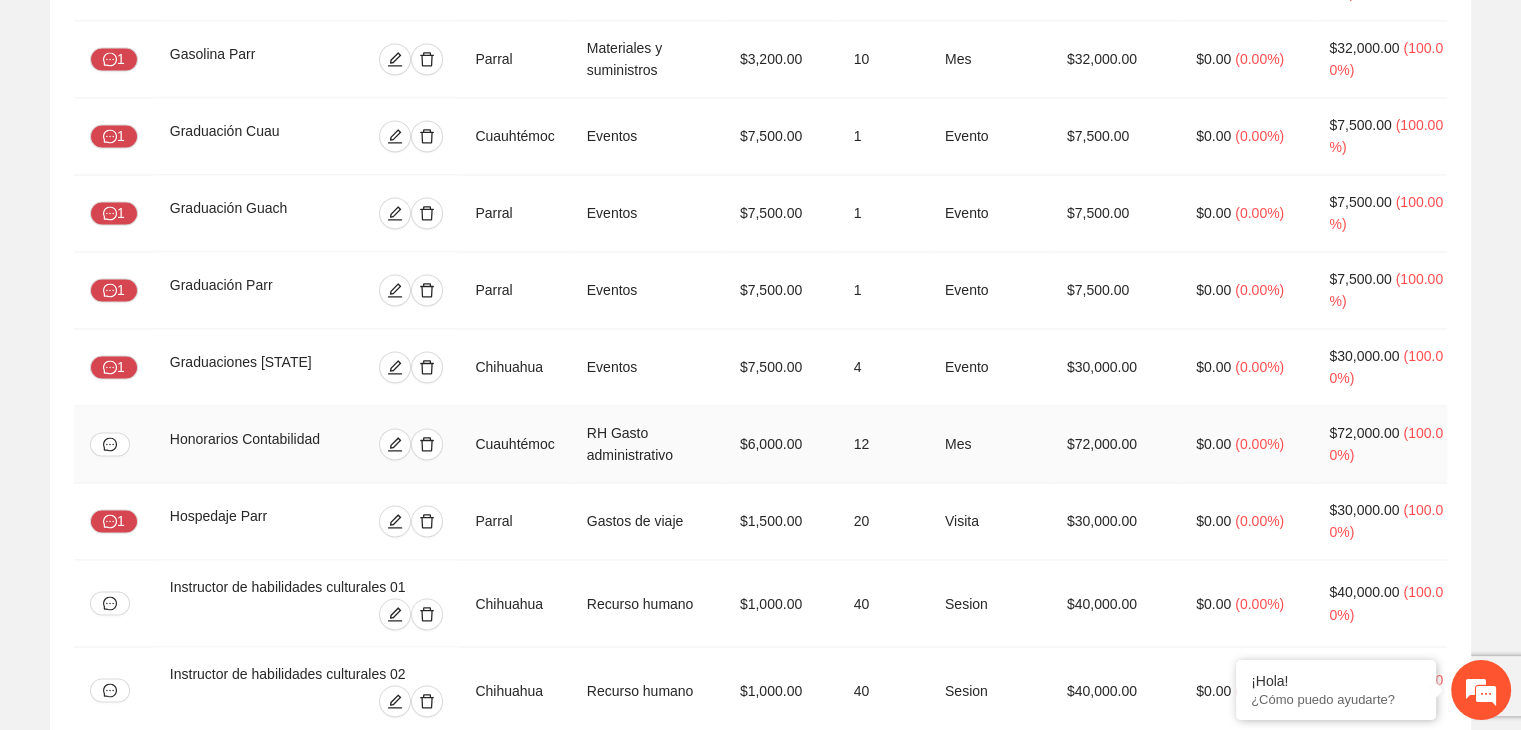 scroll, scrollTop: 3300, scrollLeft: 0, axis: vertical 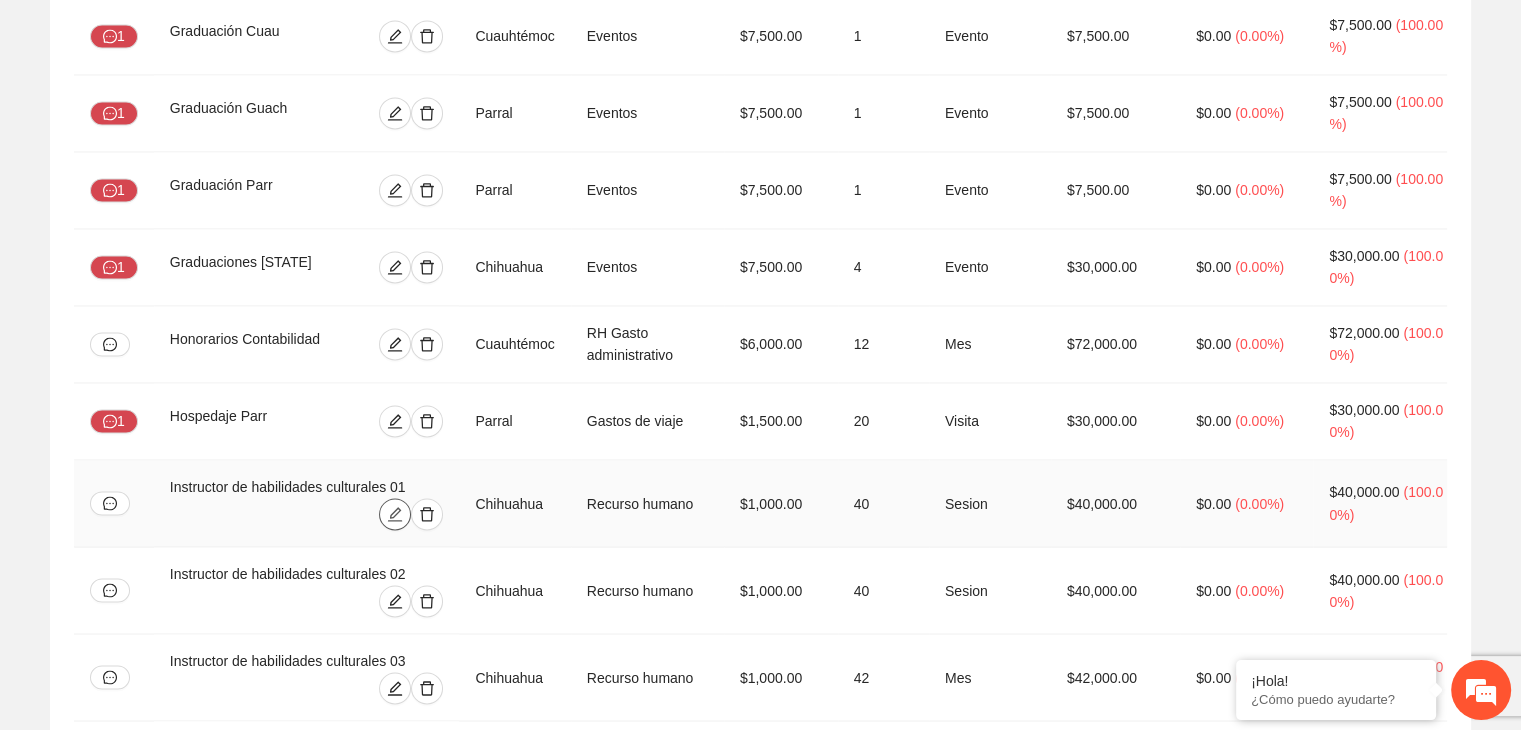 click 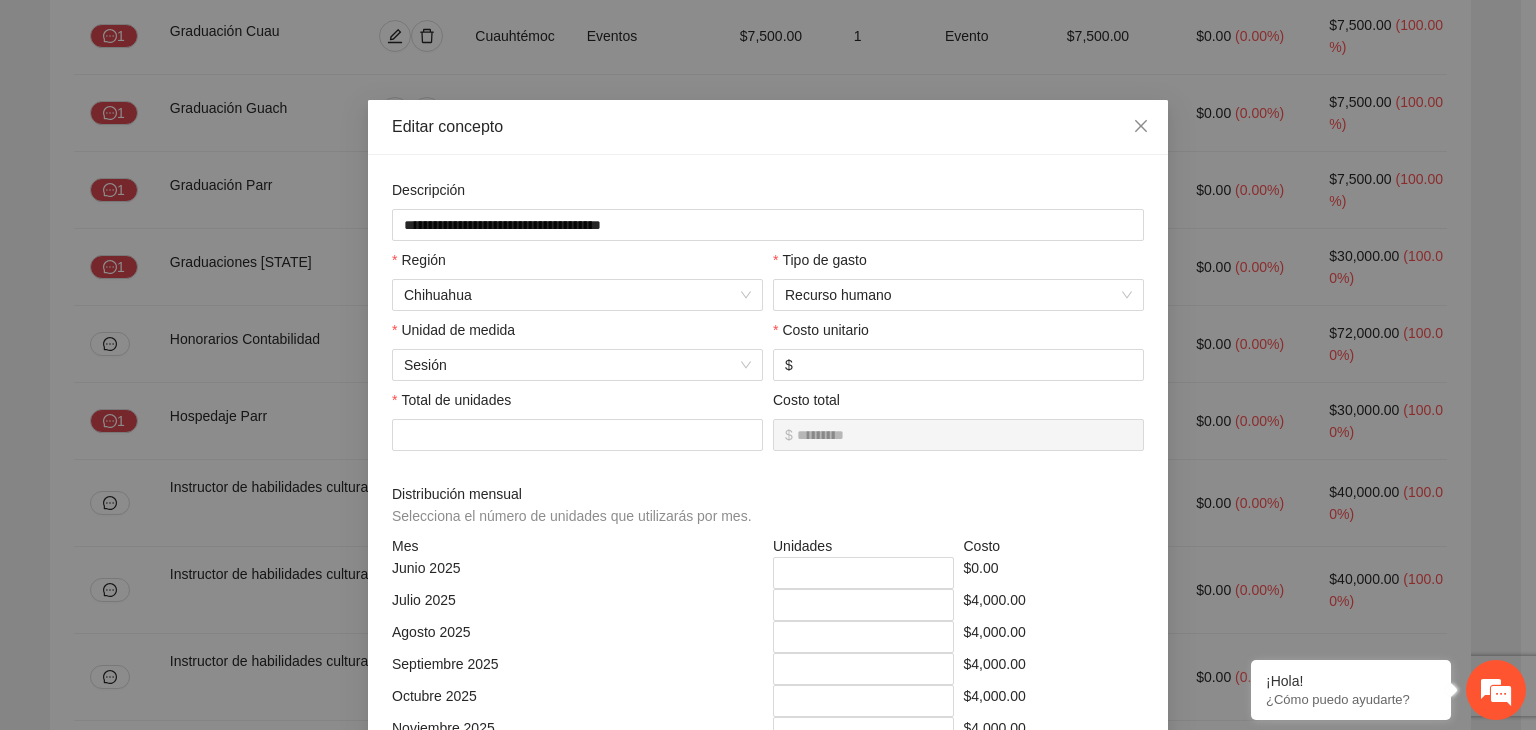 click on "**********" at bounding box center [768, 365] 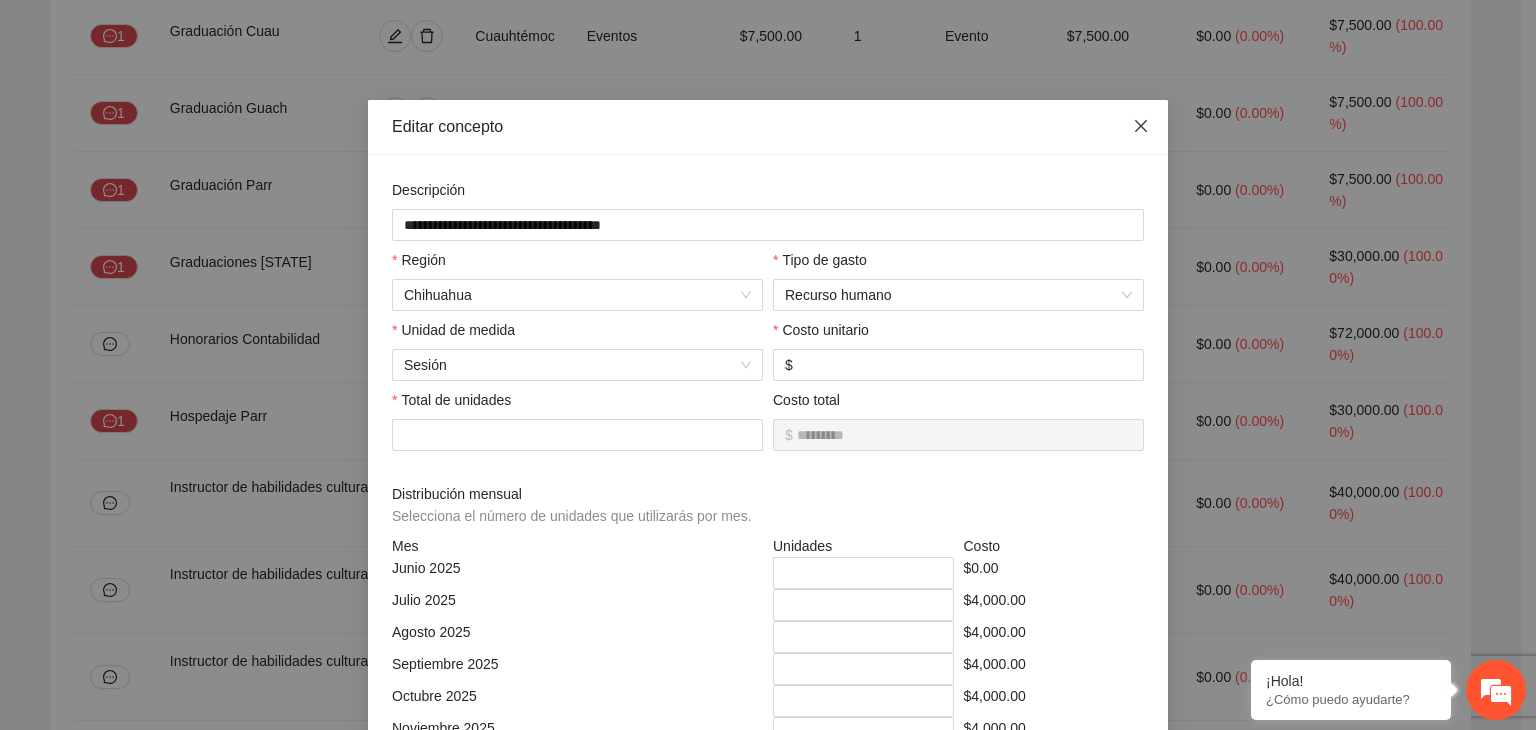 click 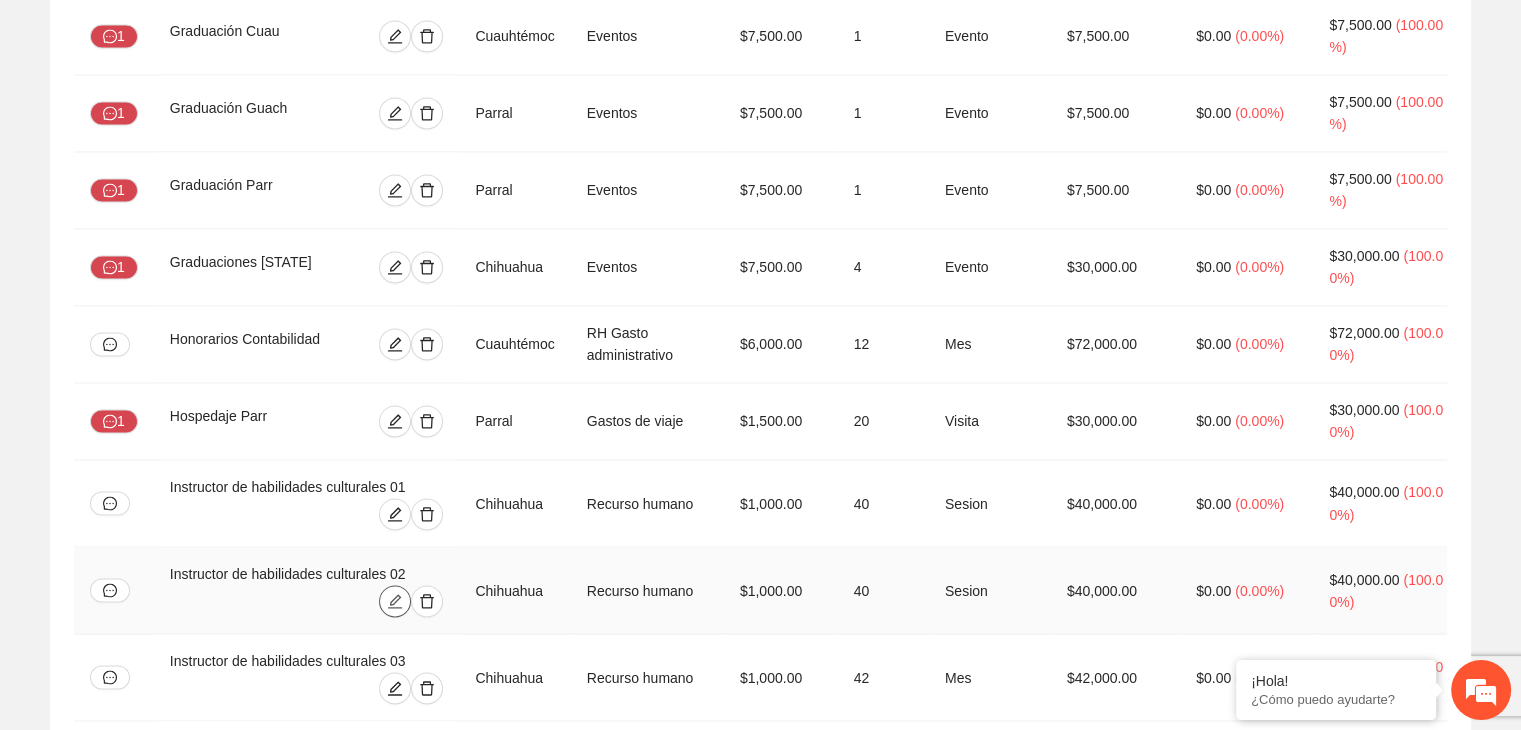 click 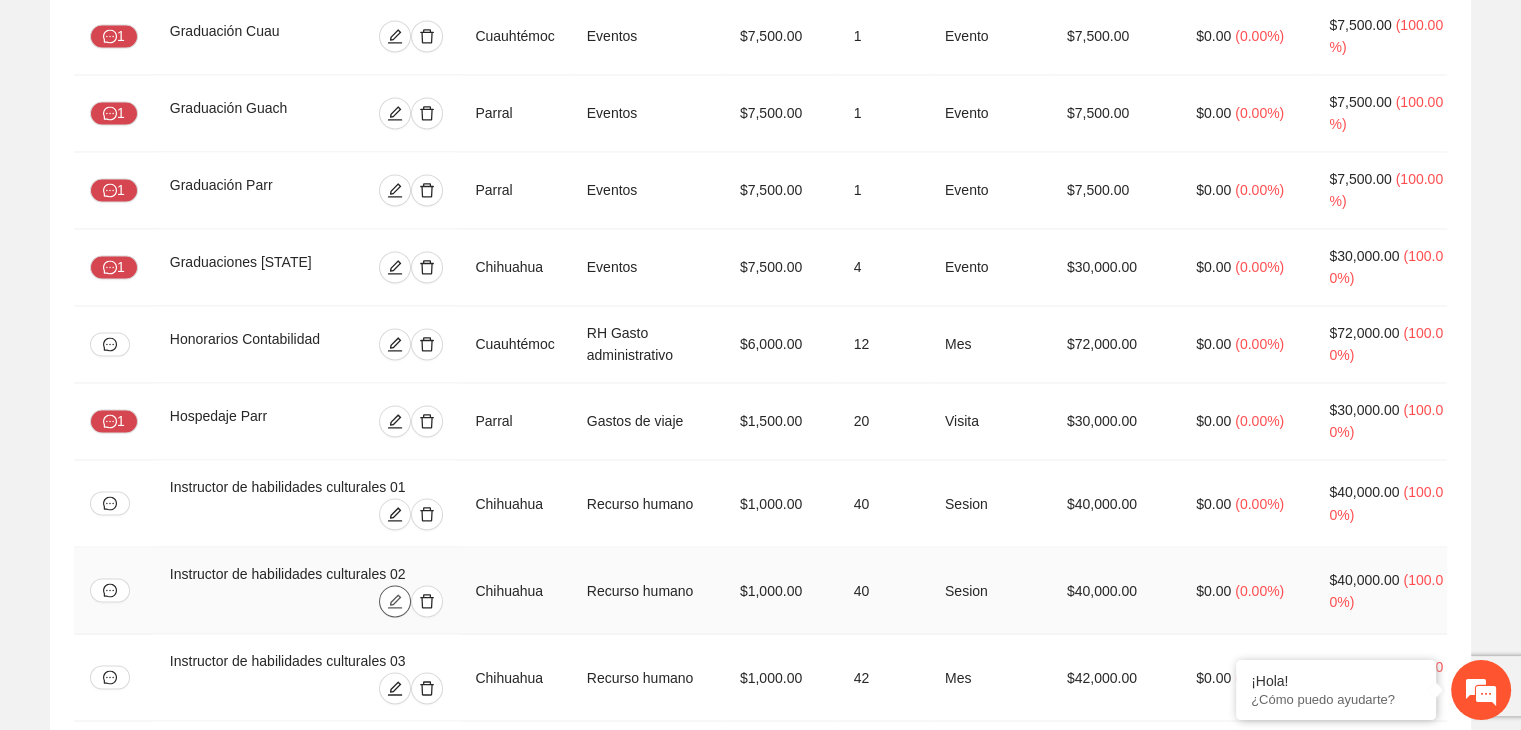 type on "*" 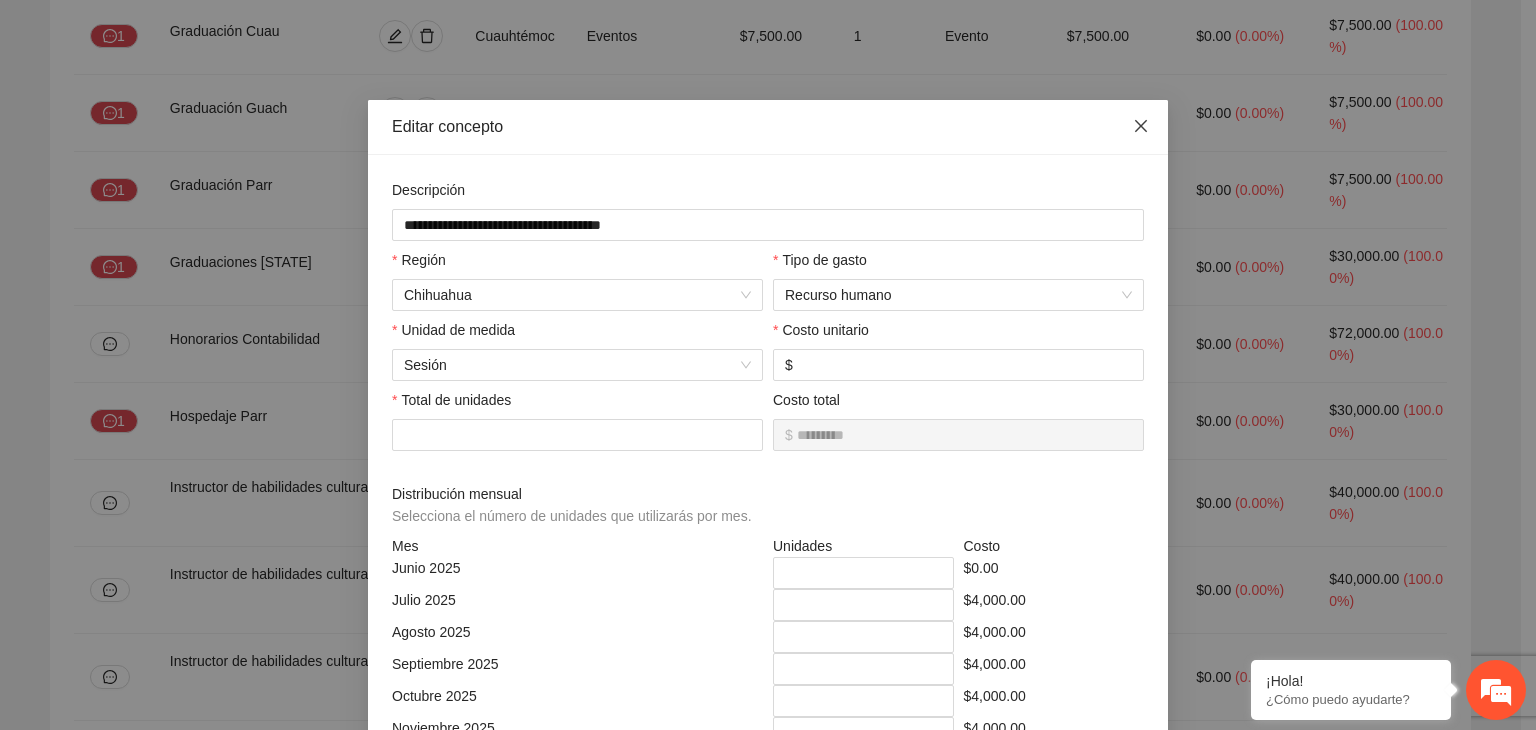 click 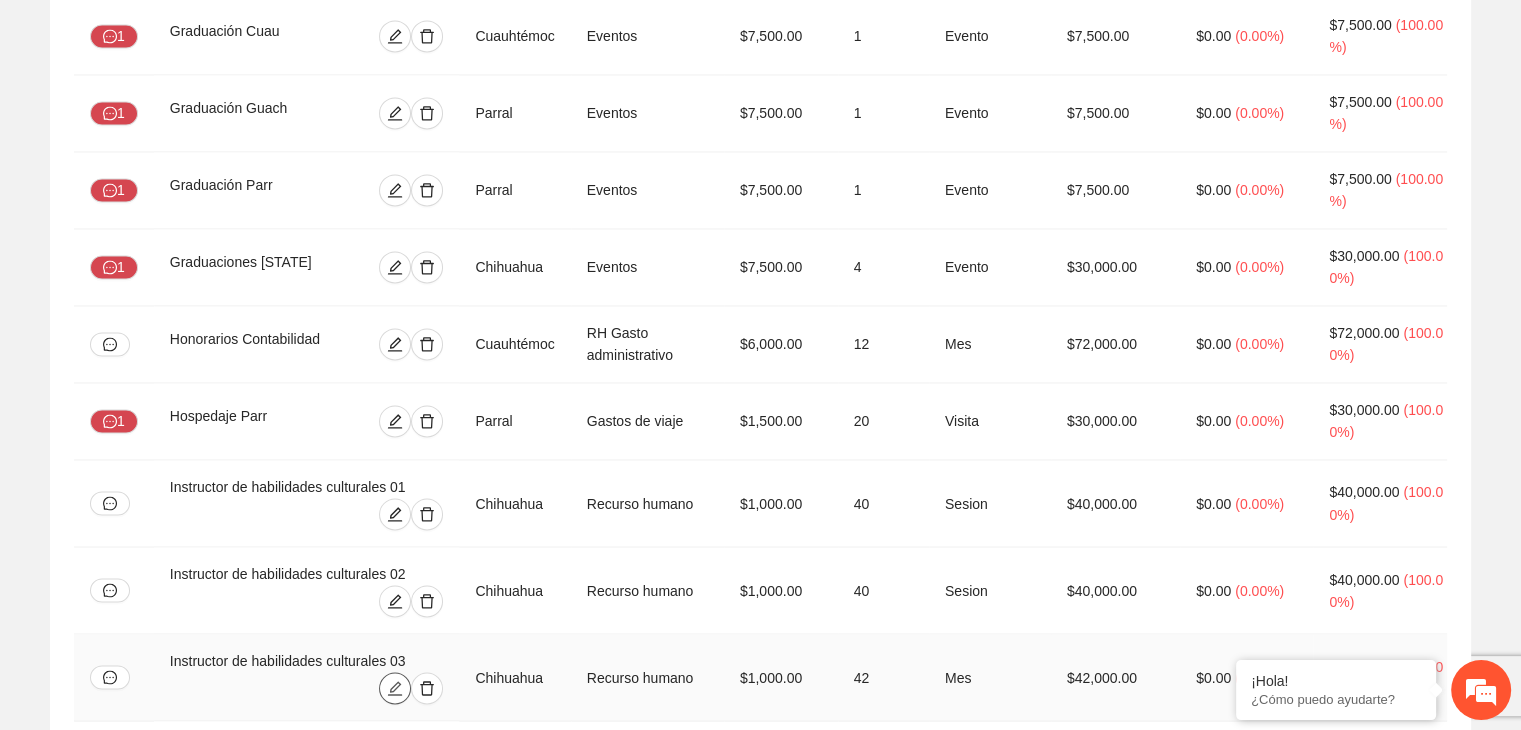 click 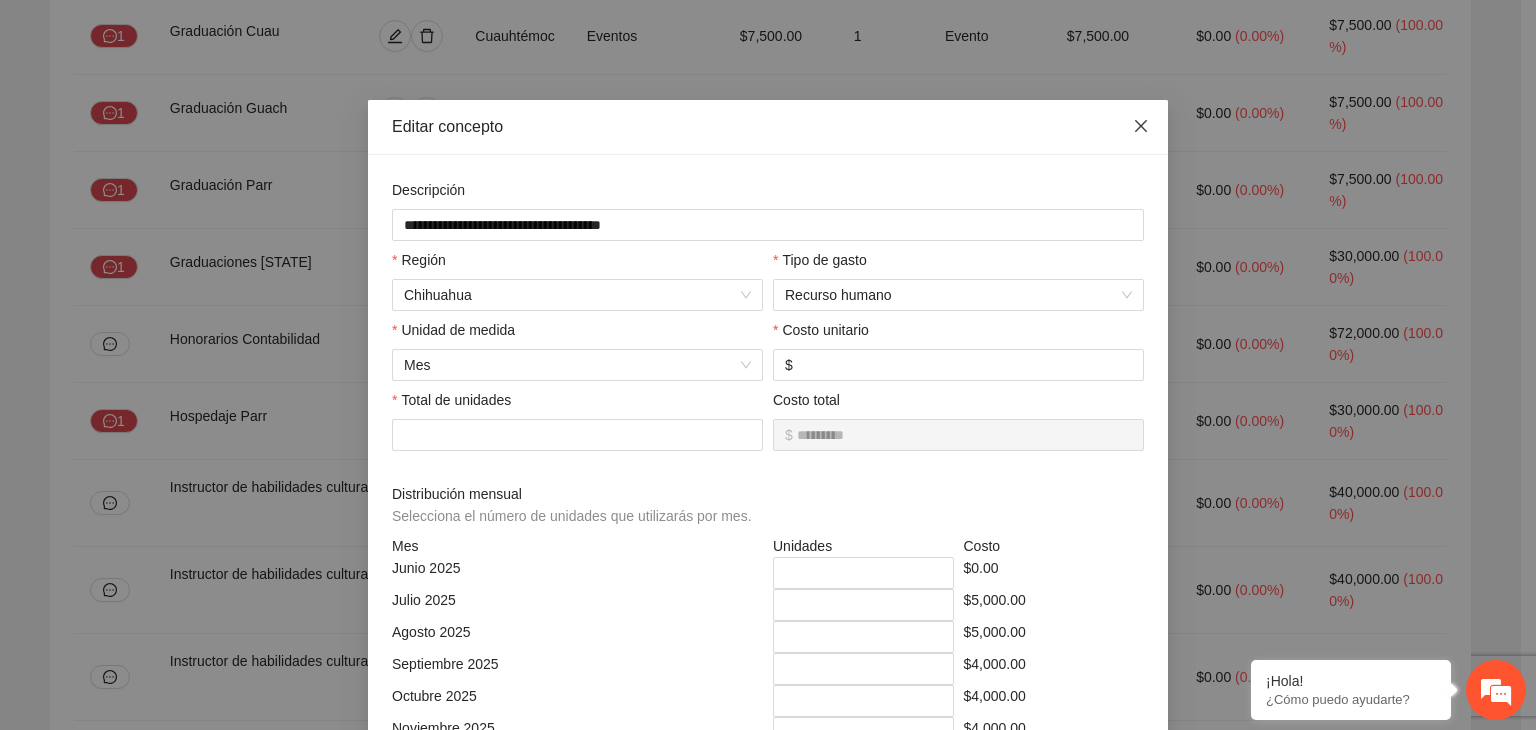 click at bounding box center (1141, 127) 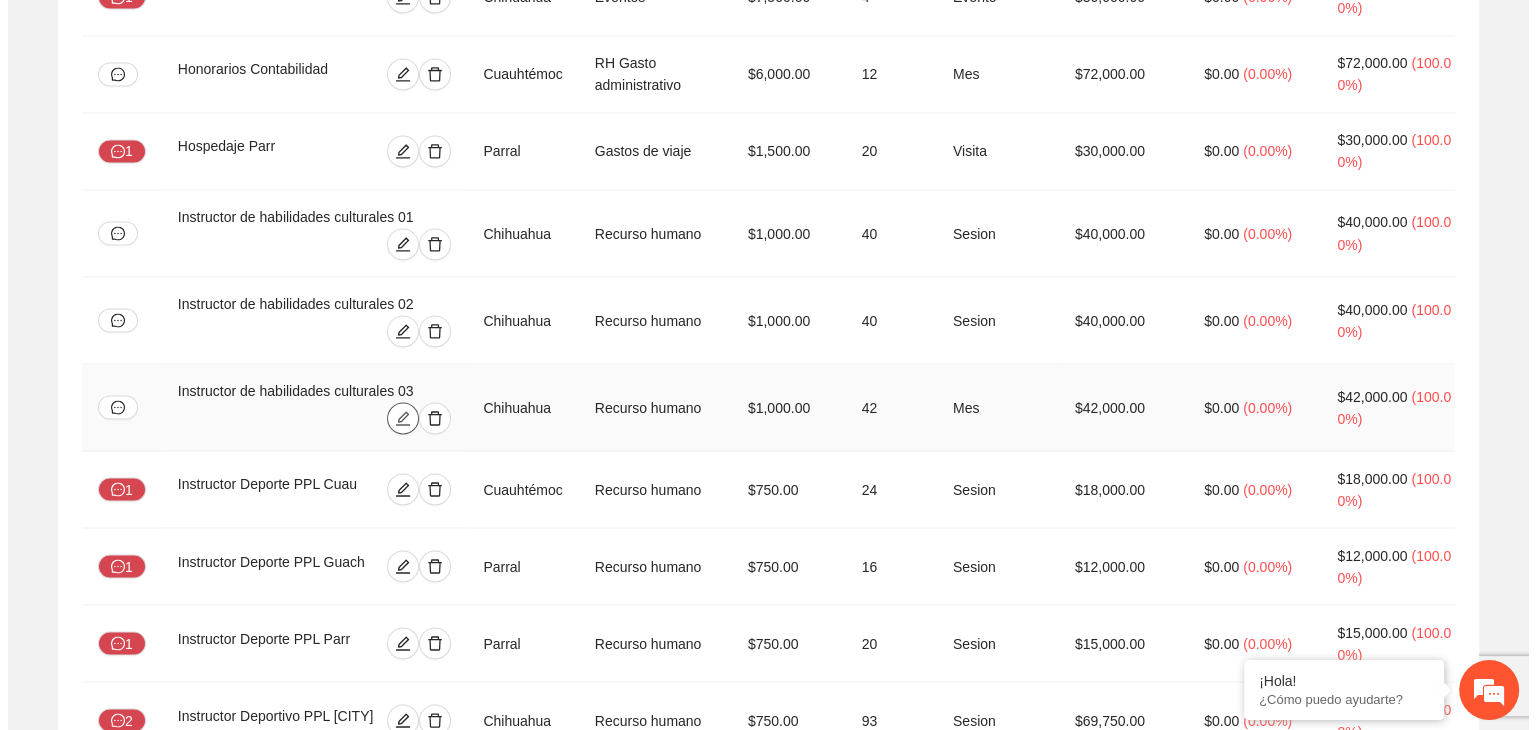 scroll, scrollTop: 3600, scrollLeft: 0, axis: vertical 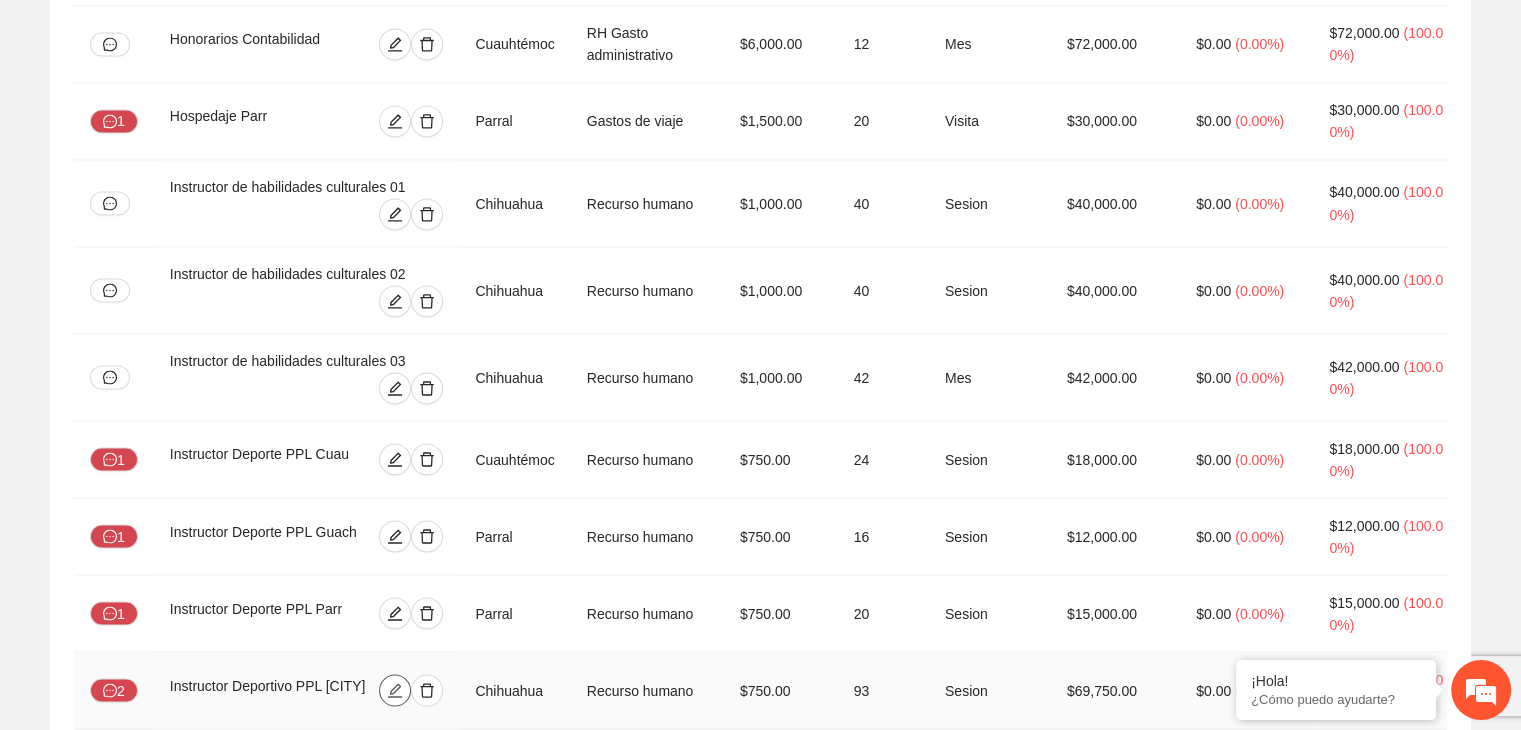 click 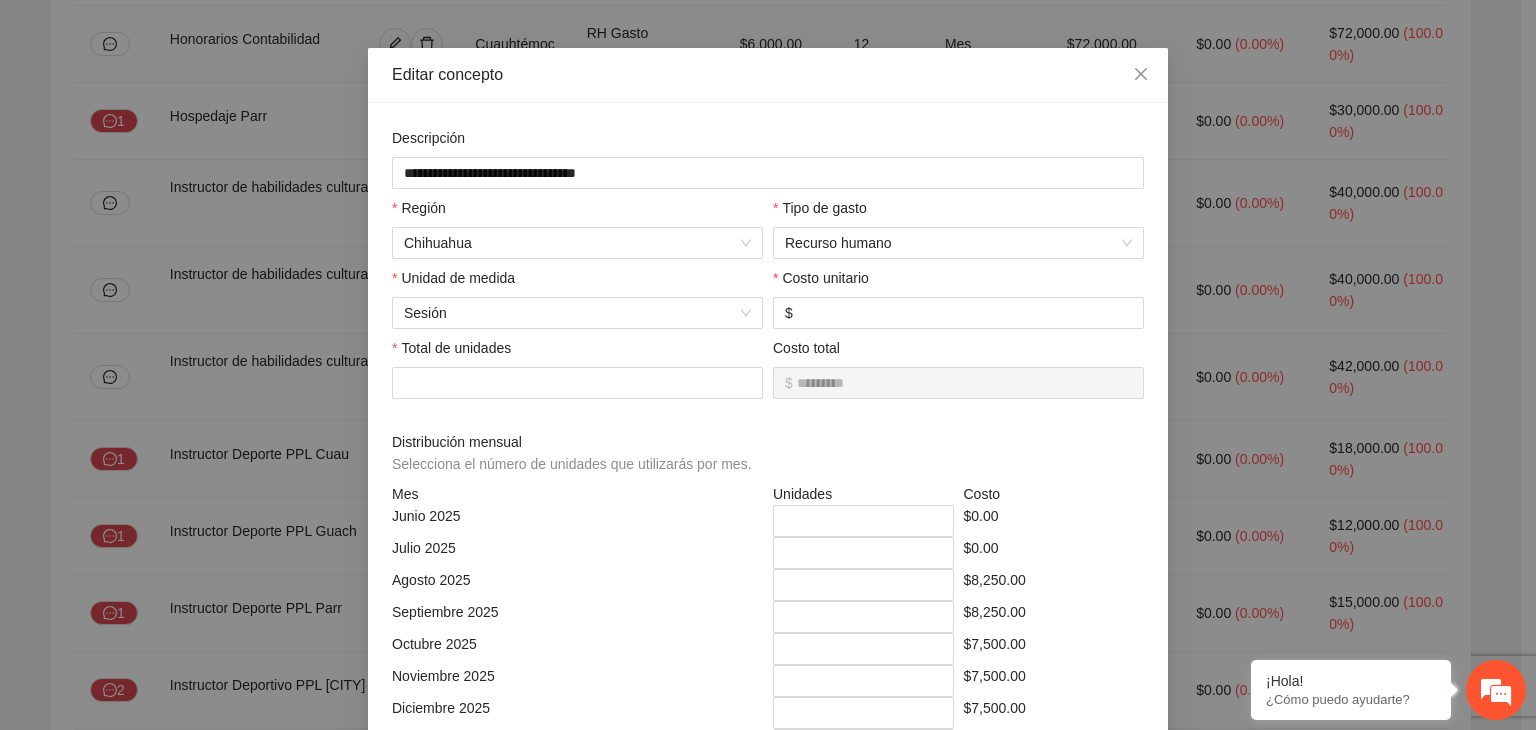 scroll, scrollTop: 100, scrollLeft: 0, axis: vertical 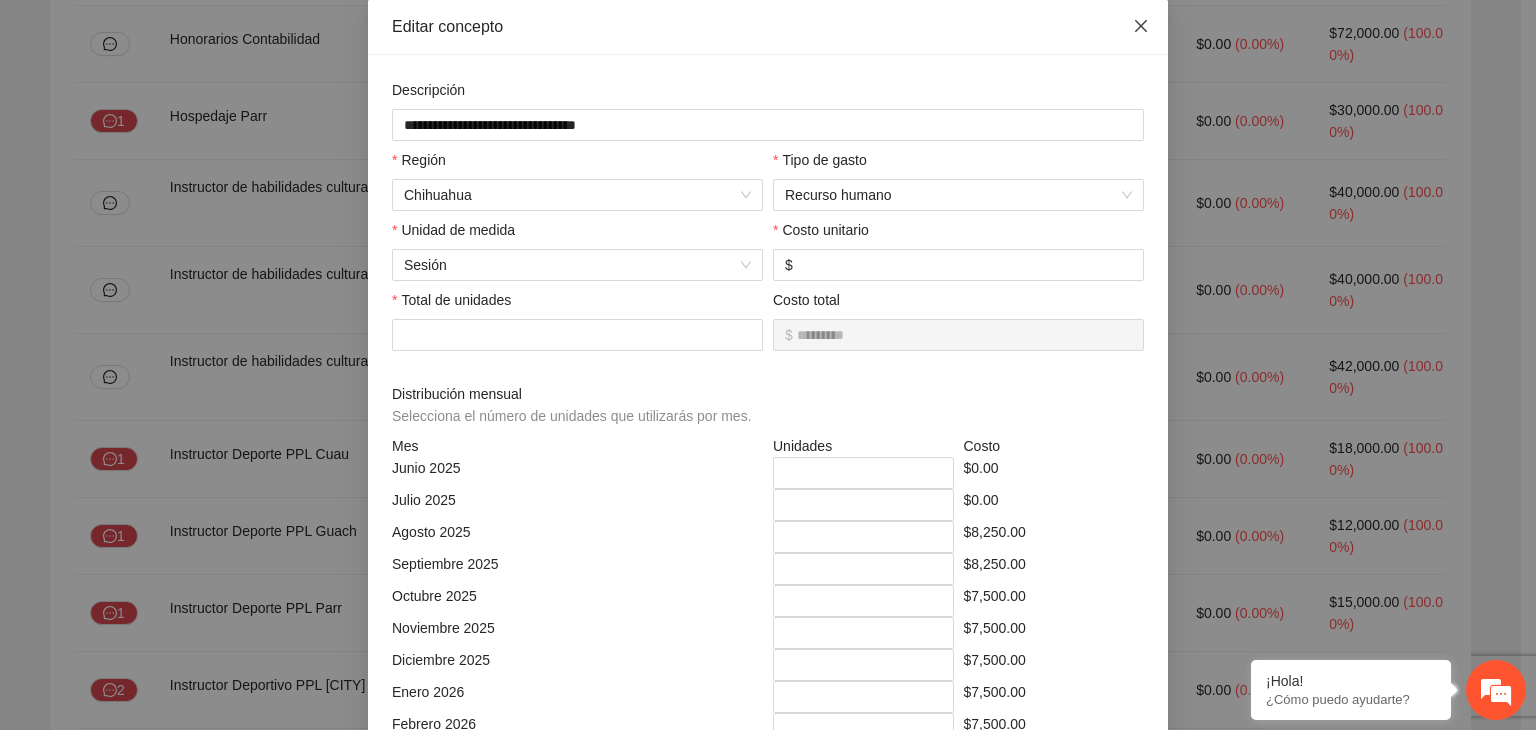 click 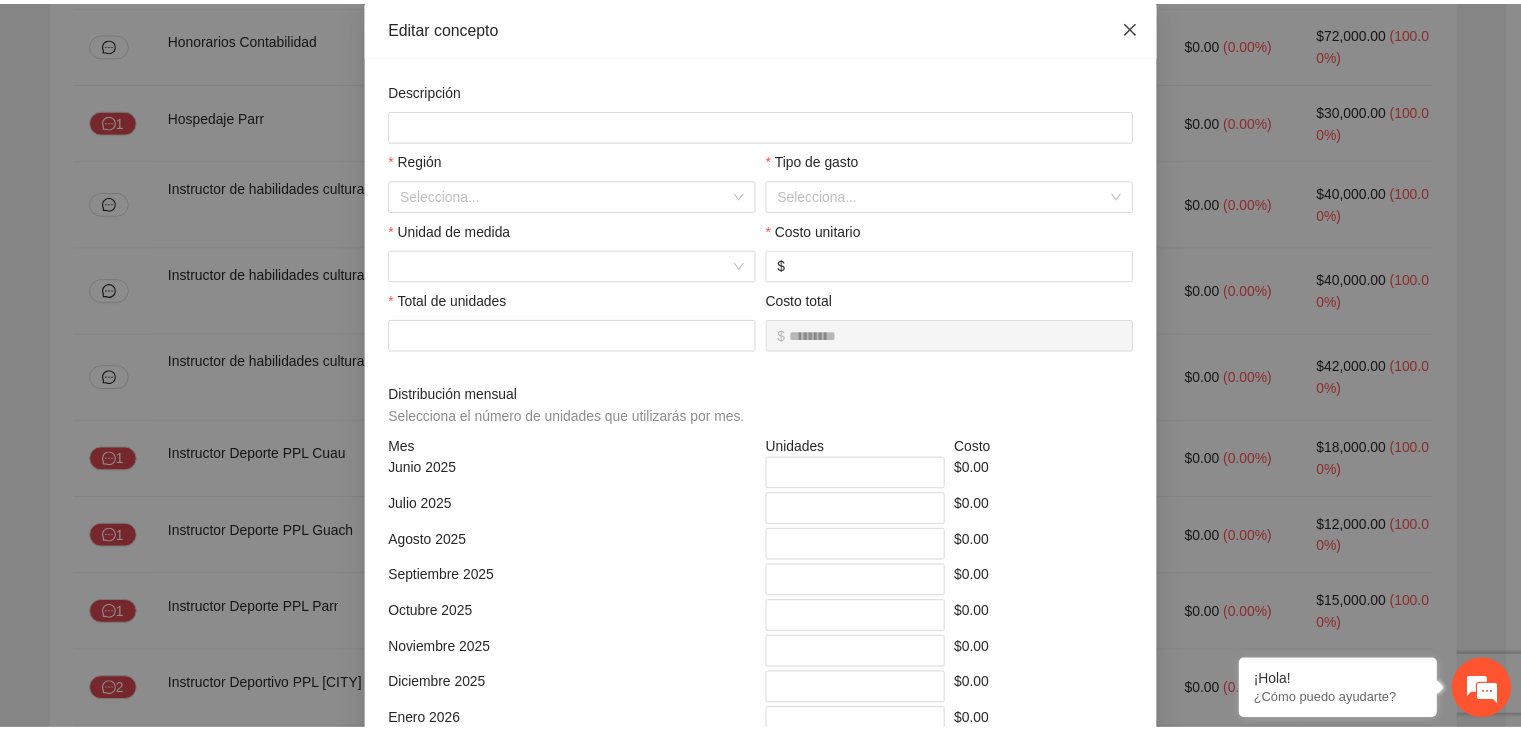 scroll, scrollTop: 100, scrollLeft: 0, axis: vertical 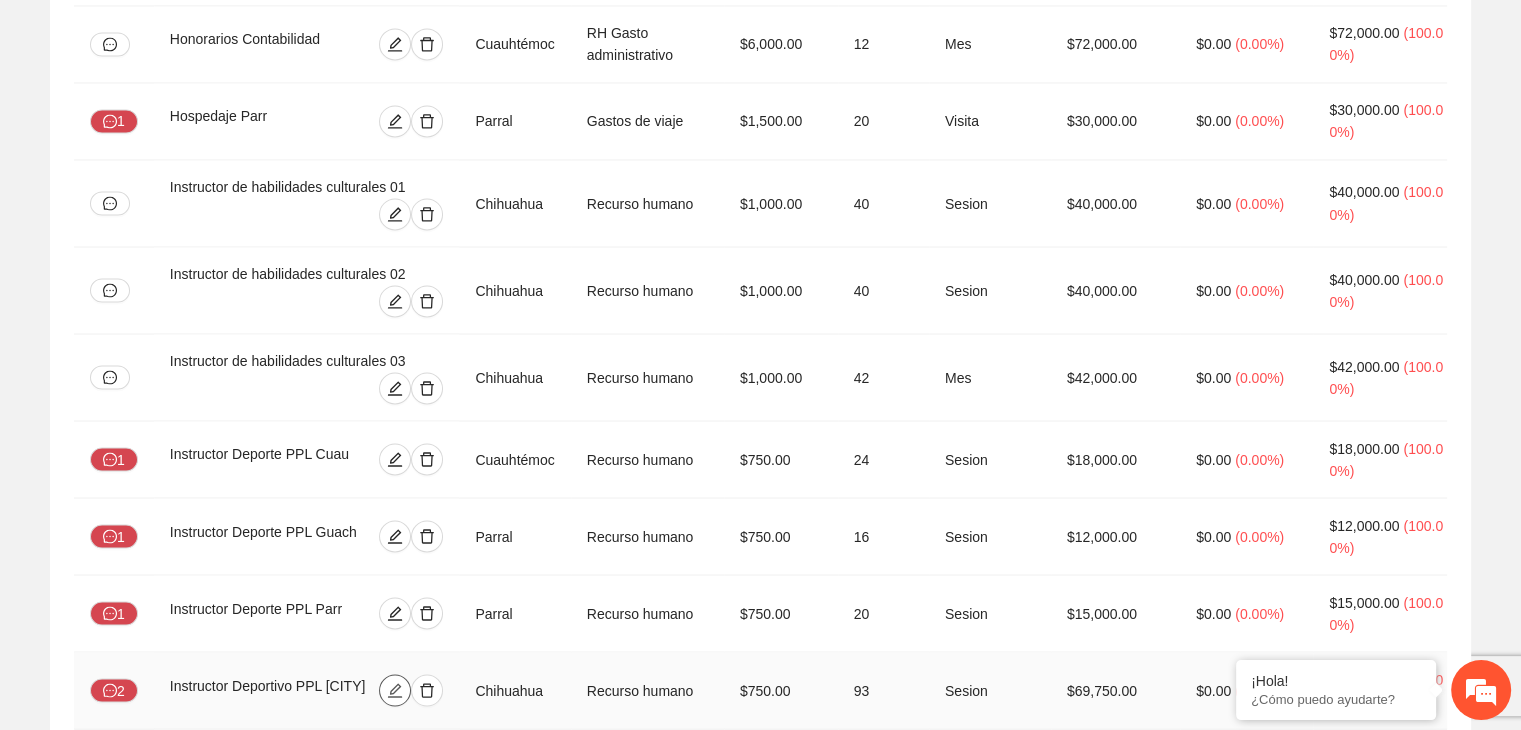 click 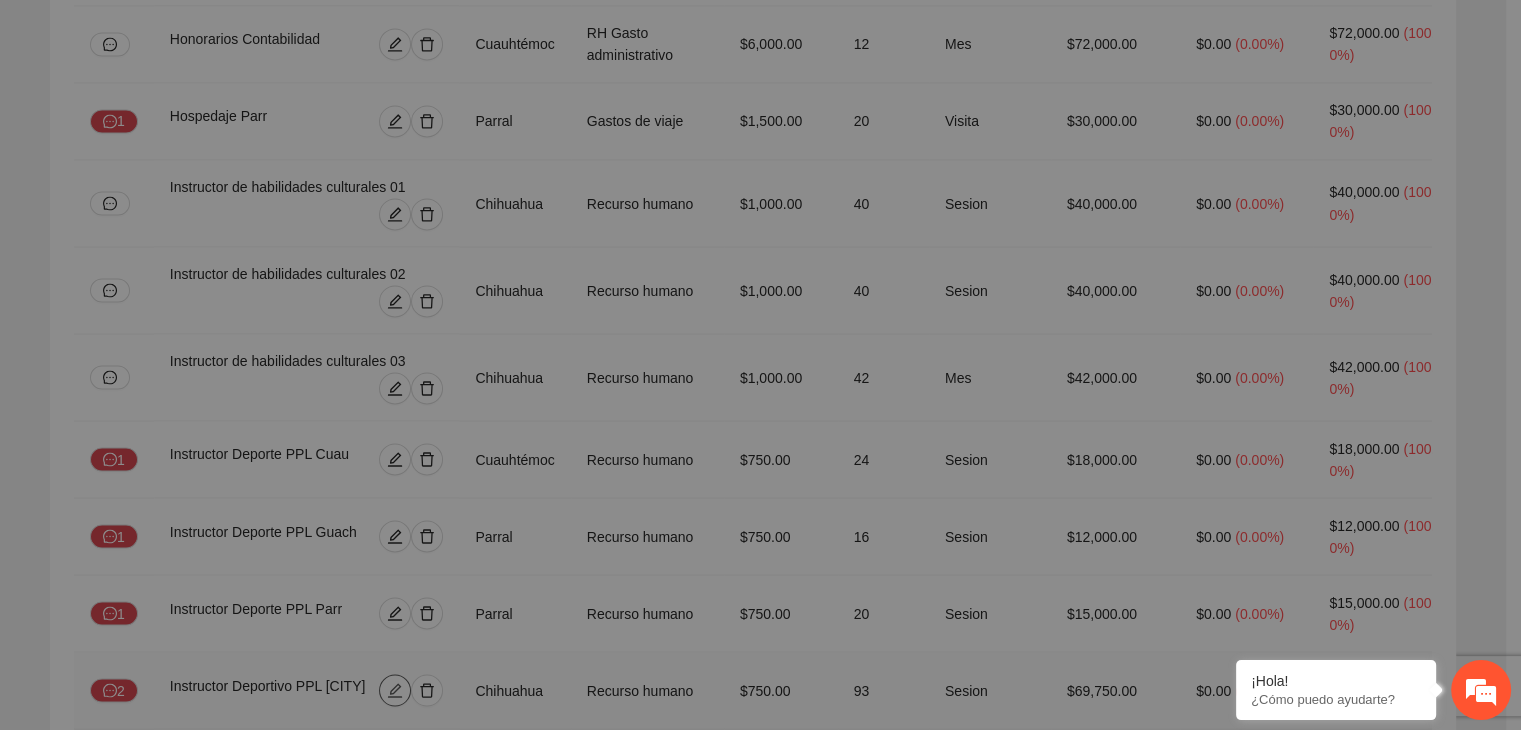 type on "**" 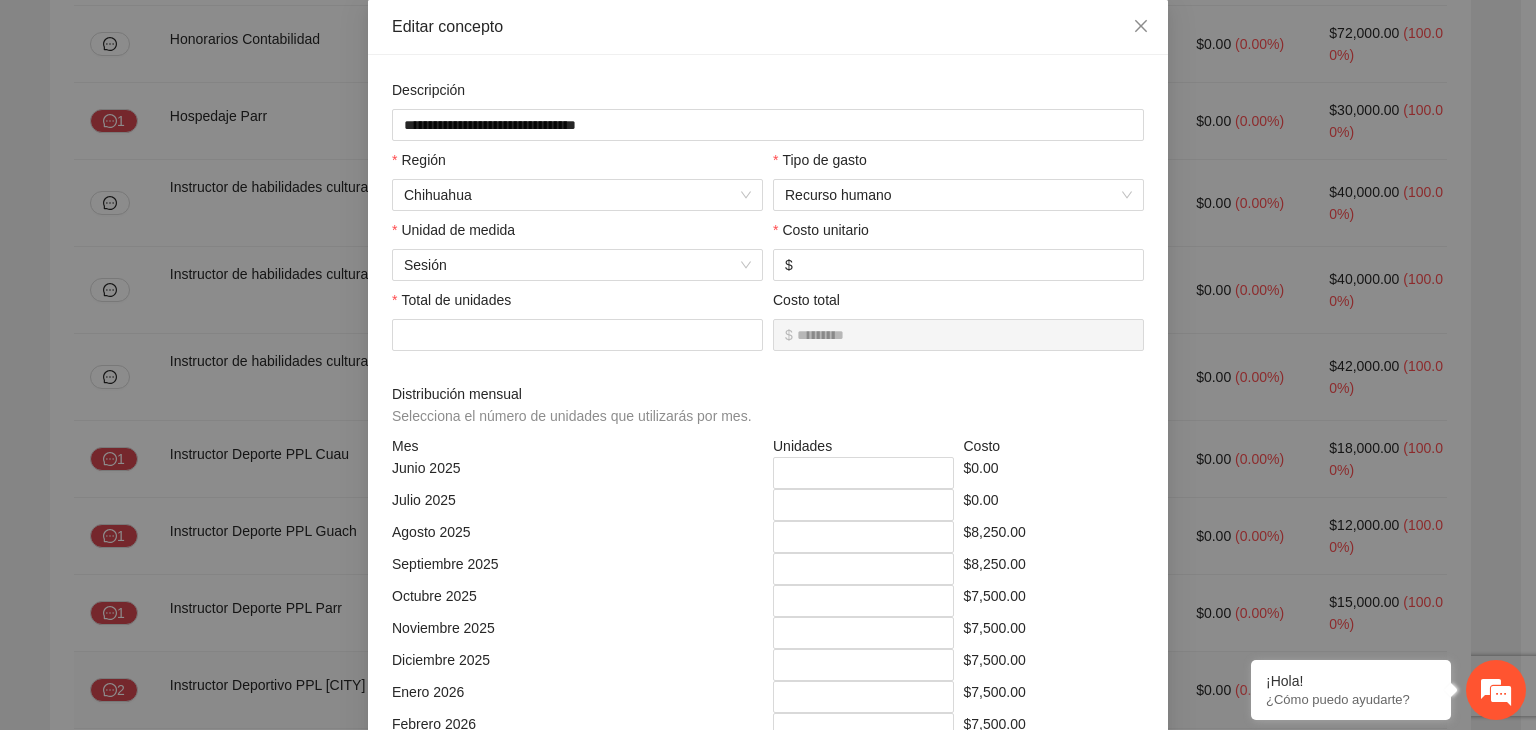 click on "Septiembre 2025" at bounding box center (577, 569) 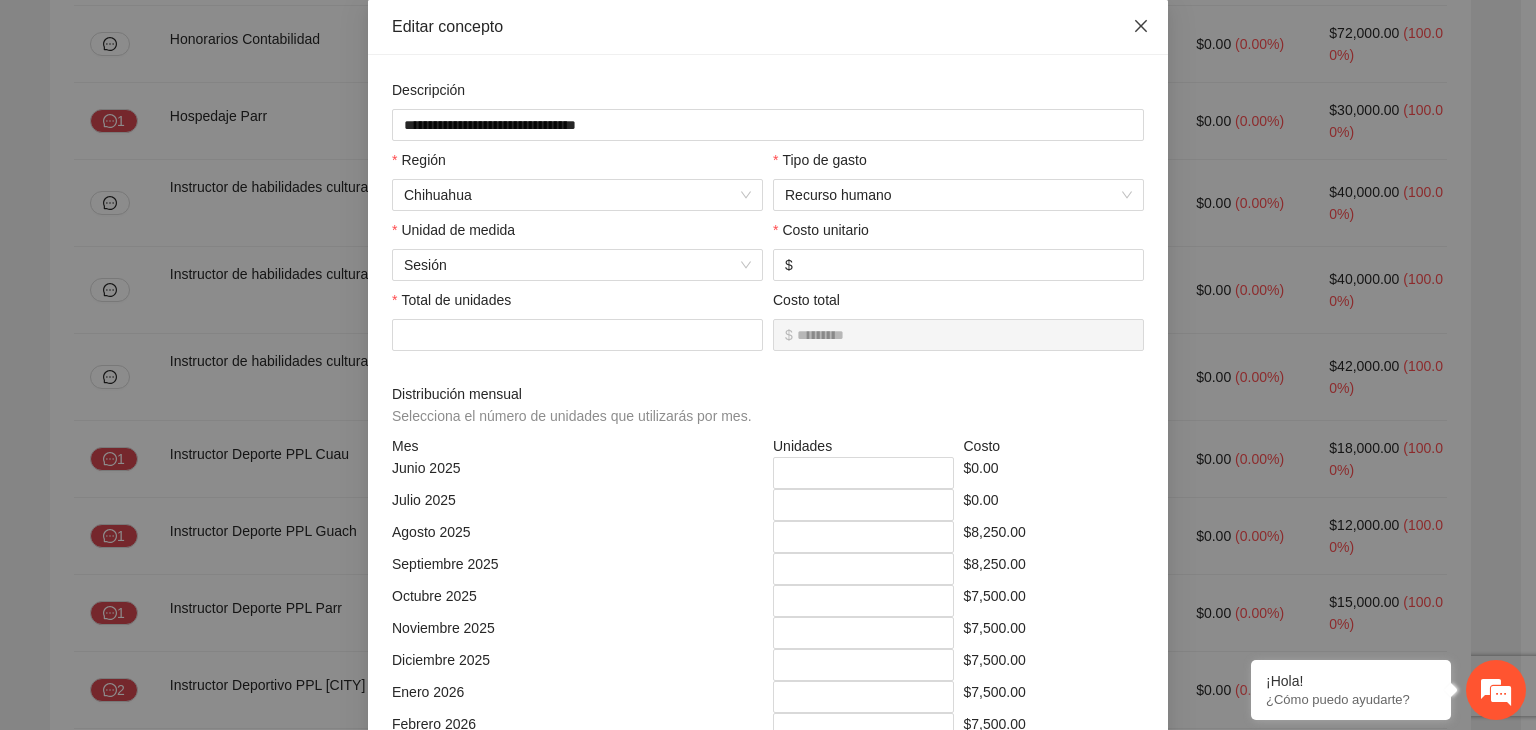 click 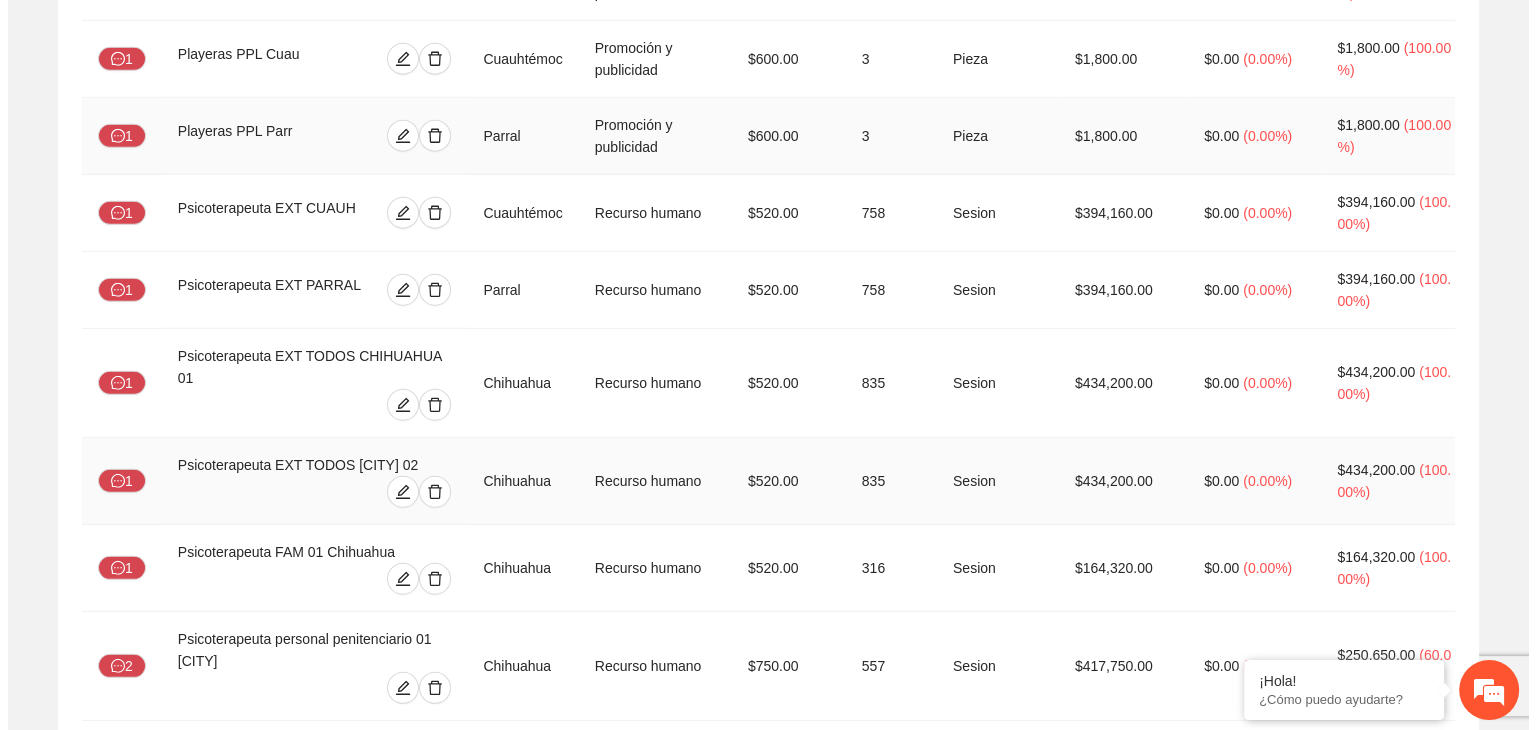 scroll, scrollTop: 5900, scrollLeft: 0, axis: vertical 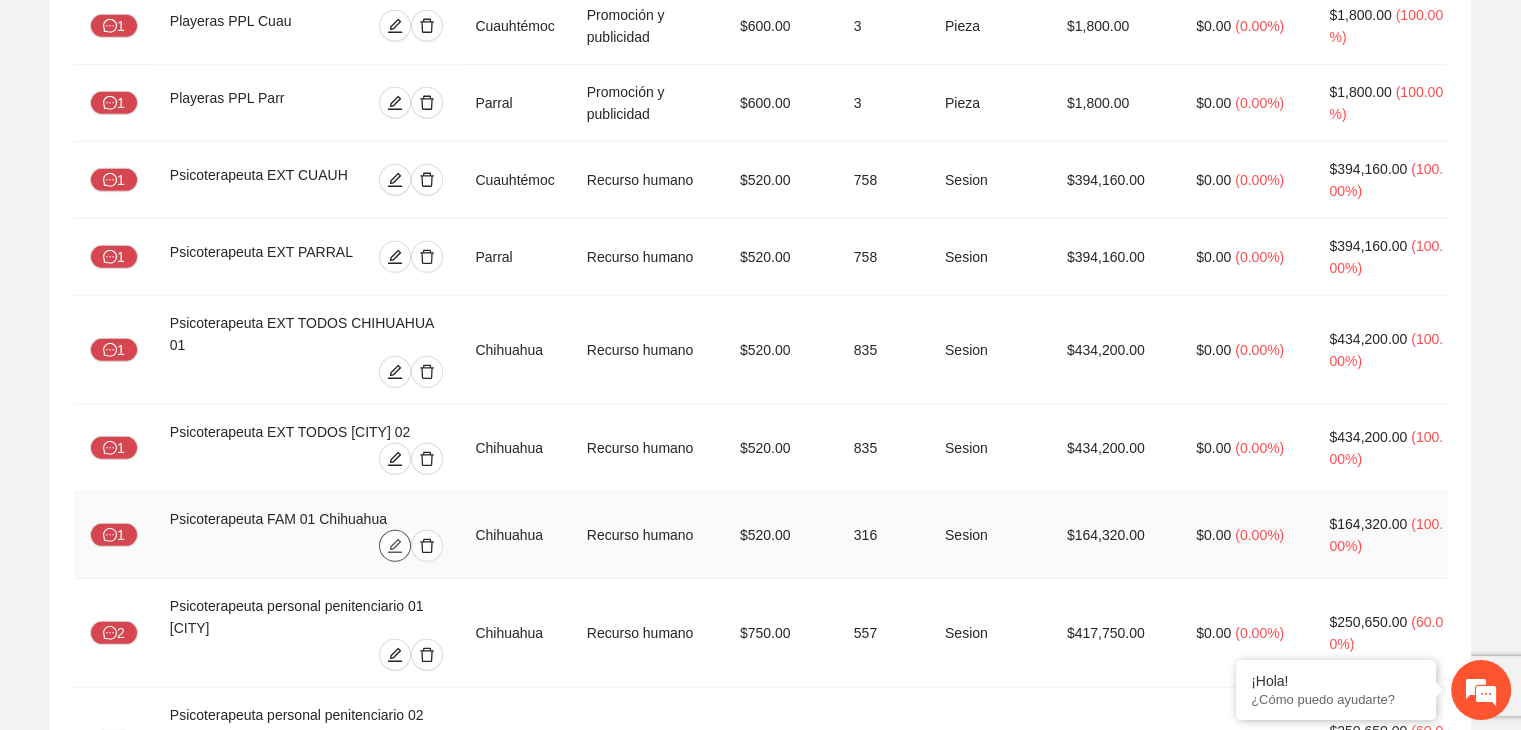 click 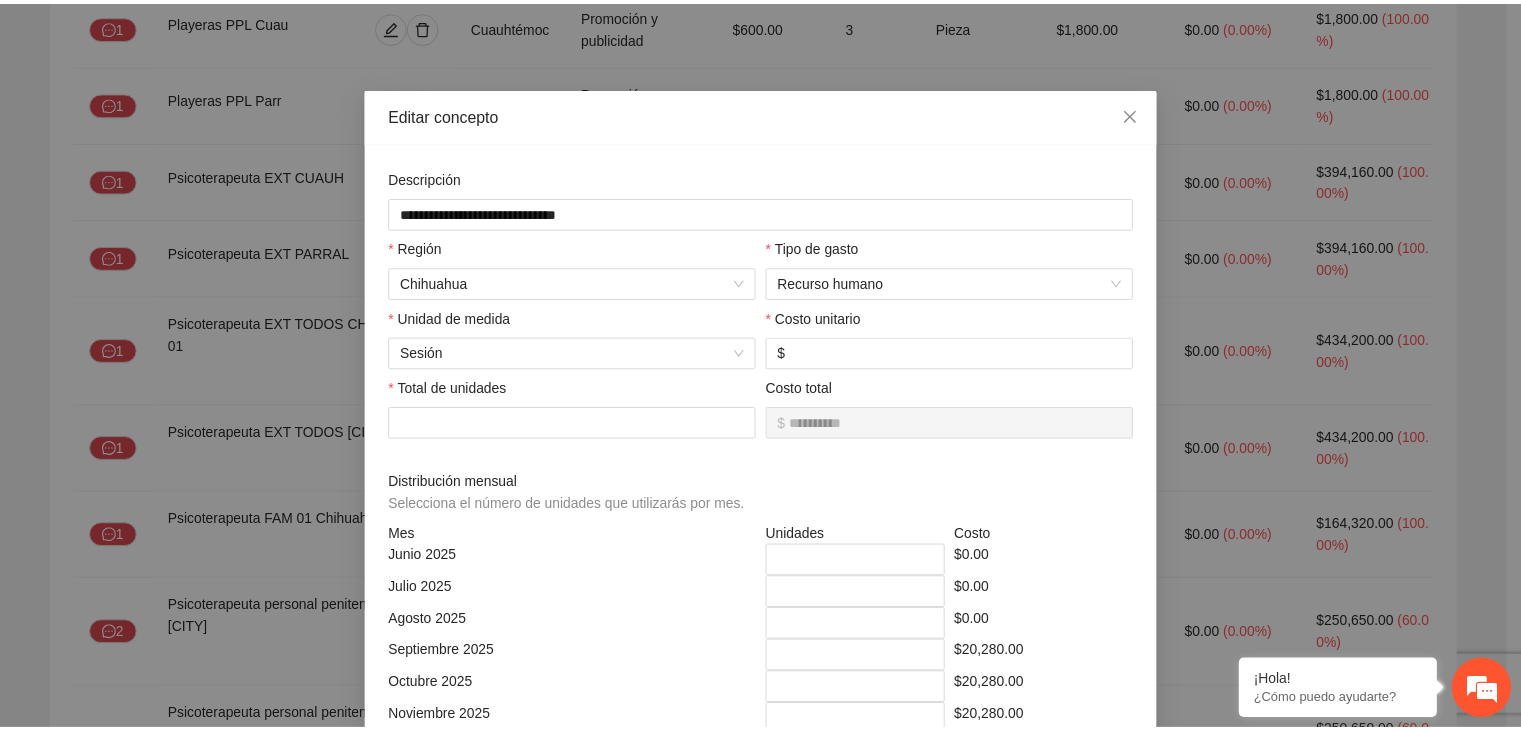 scroll, scrollTop: 8, scrollLeft: 0, axis: vertical 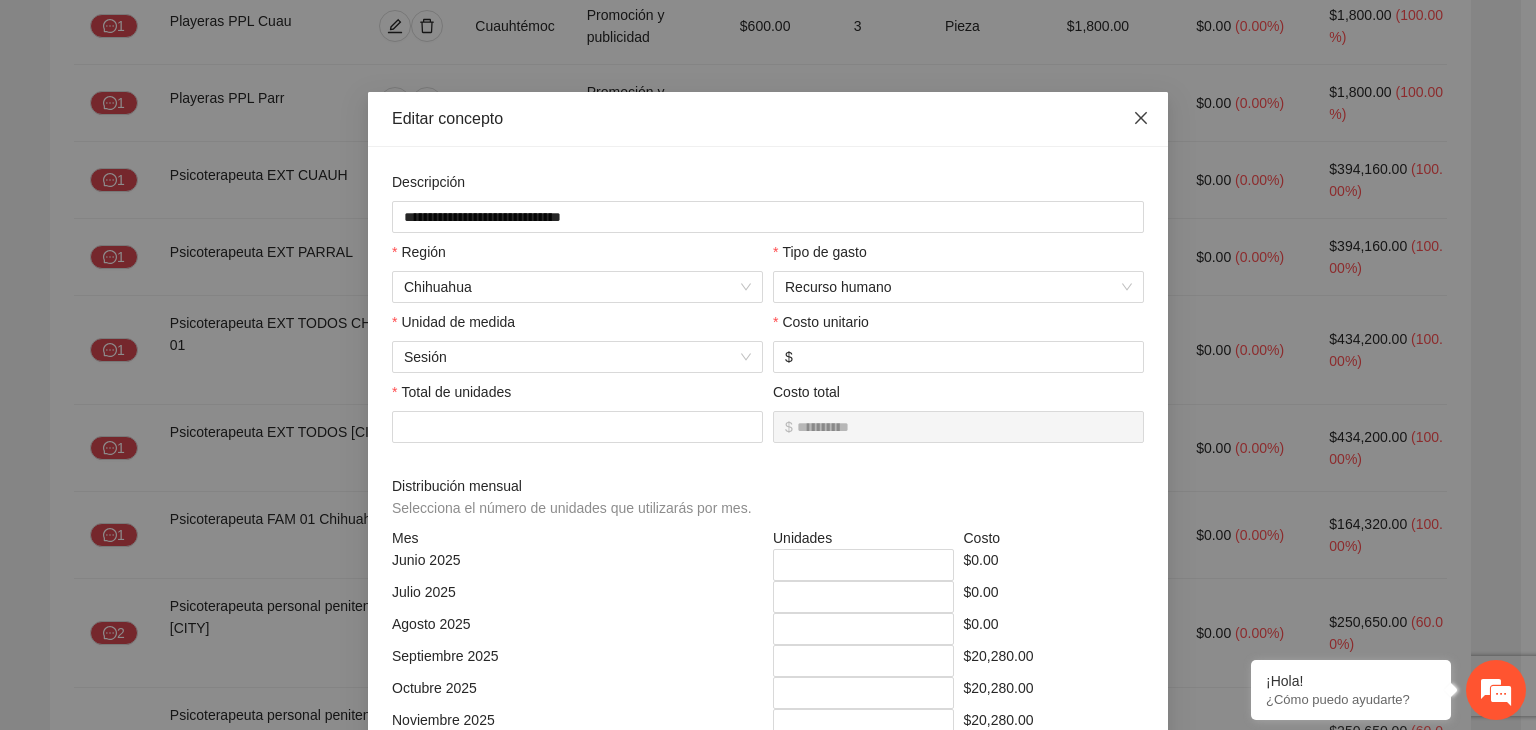 click 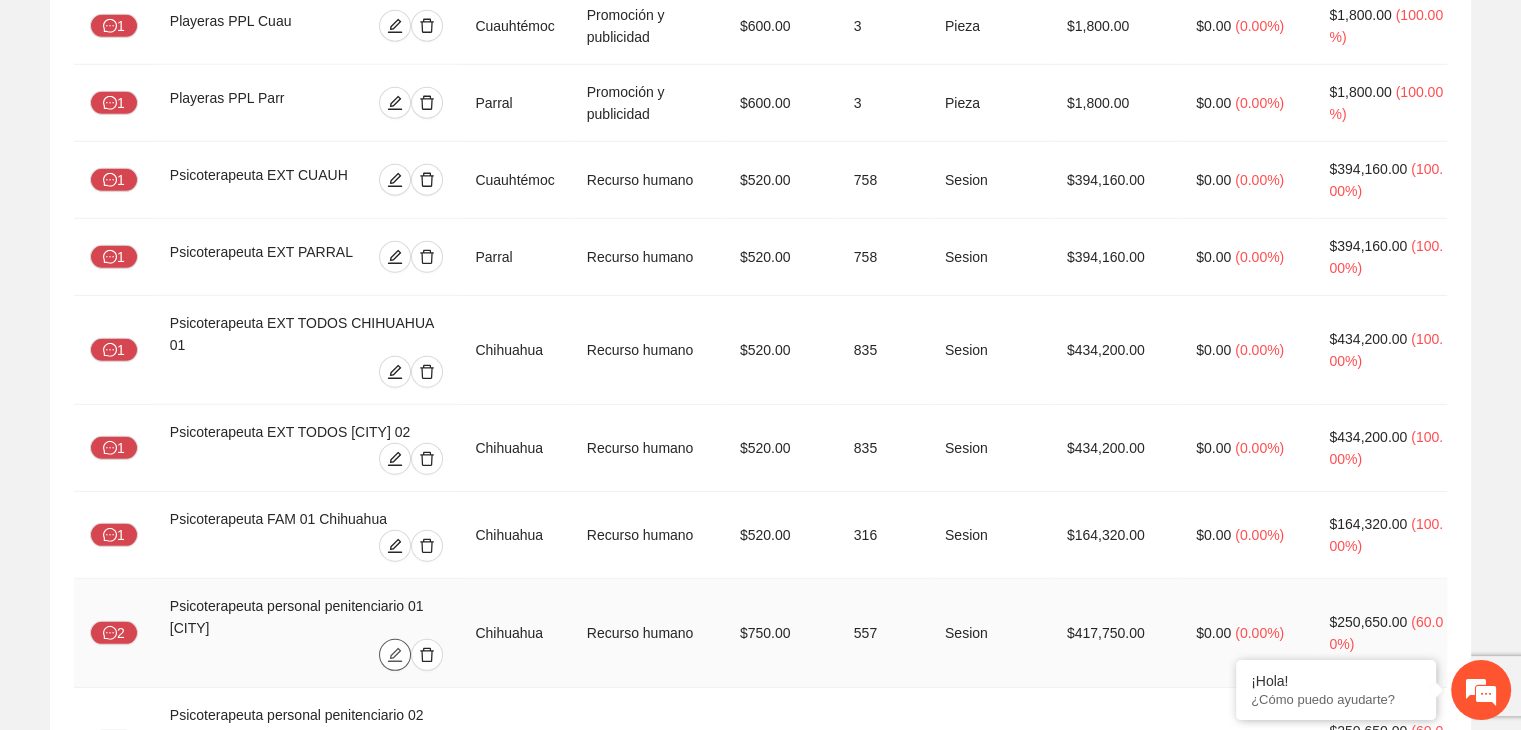 click 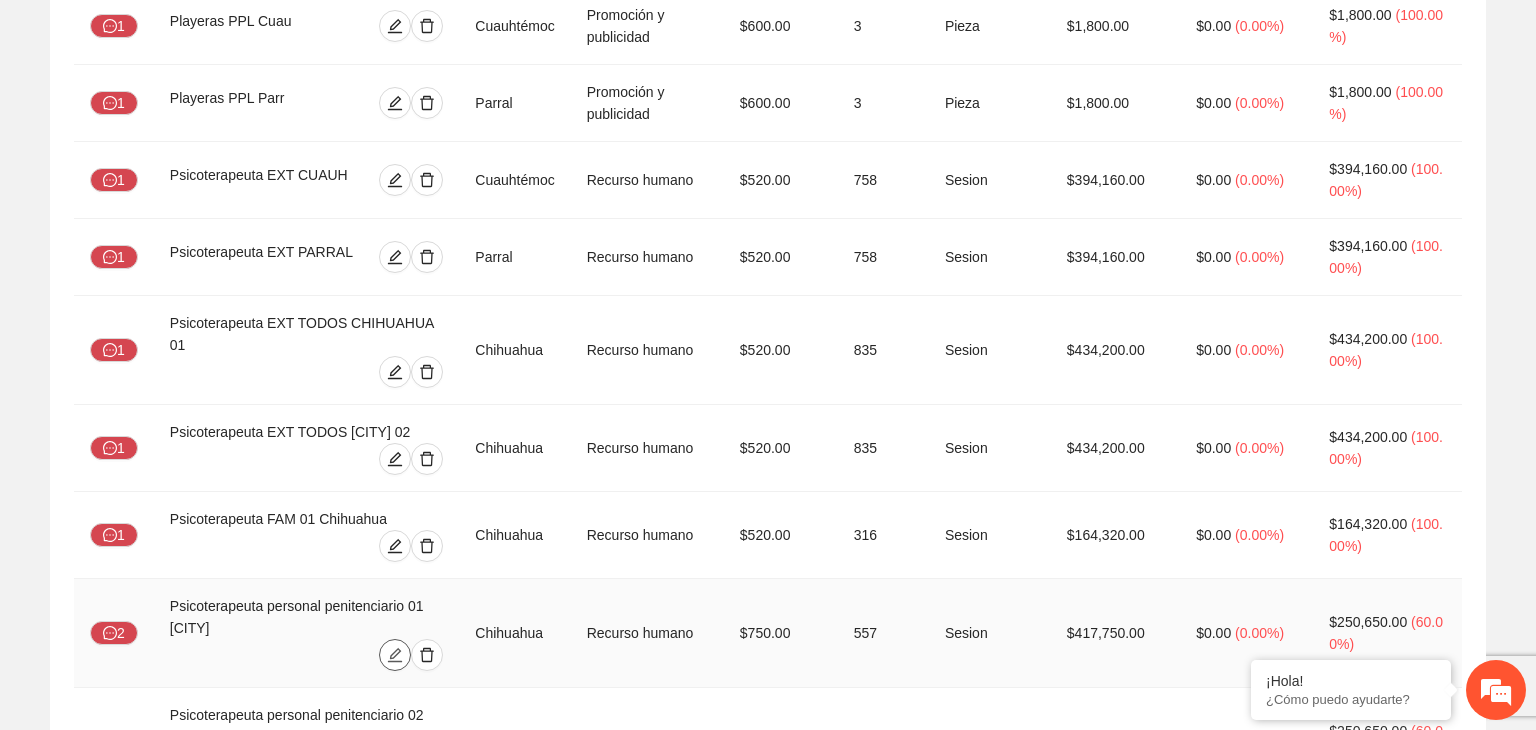 type on "**********" 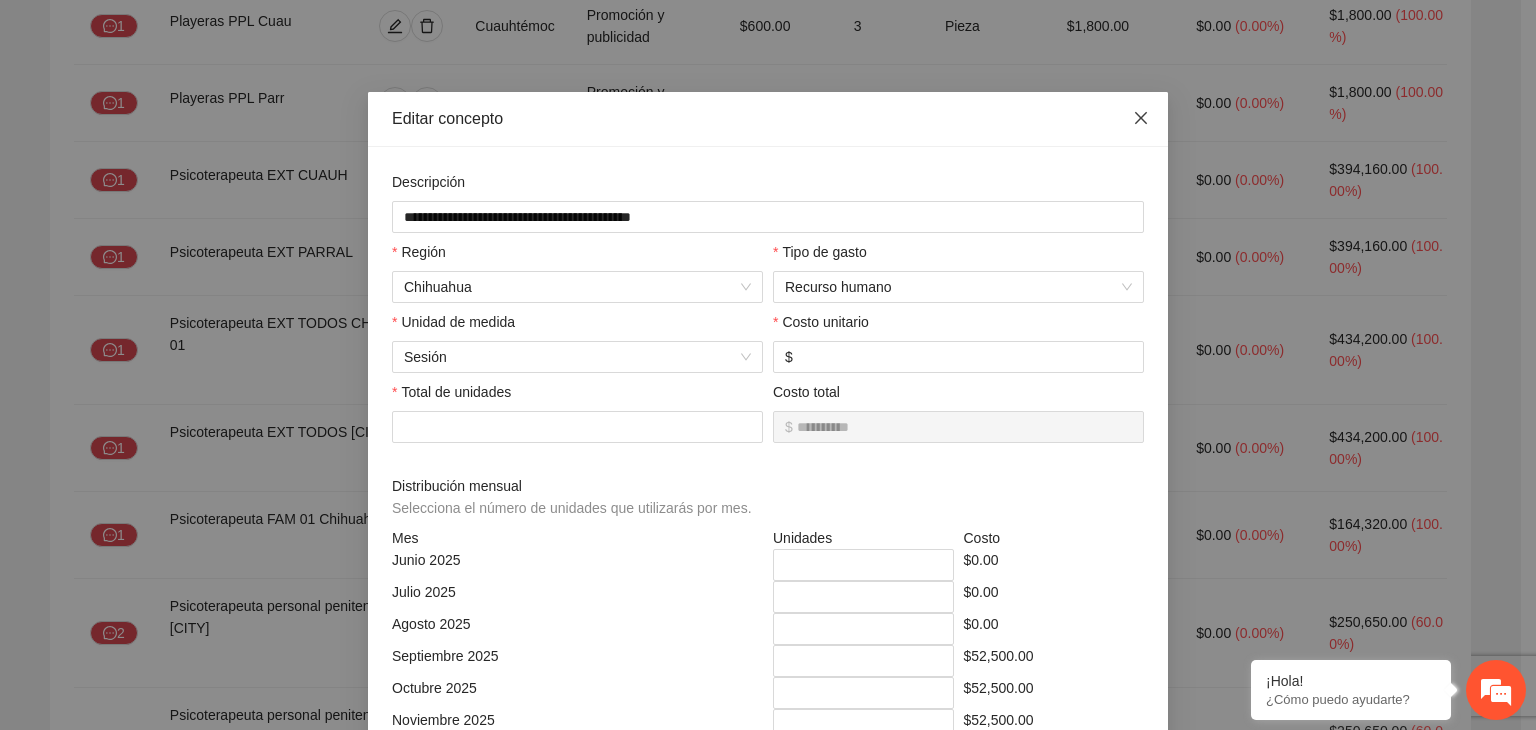 click 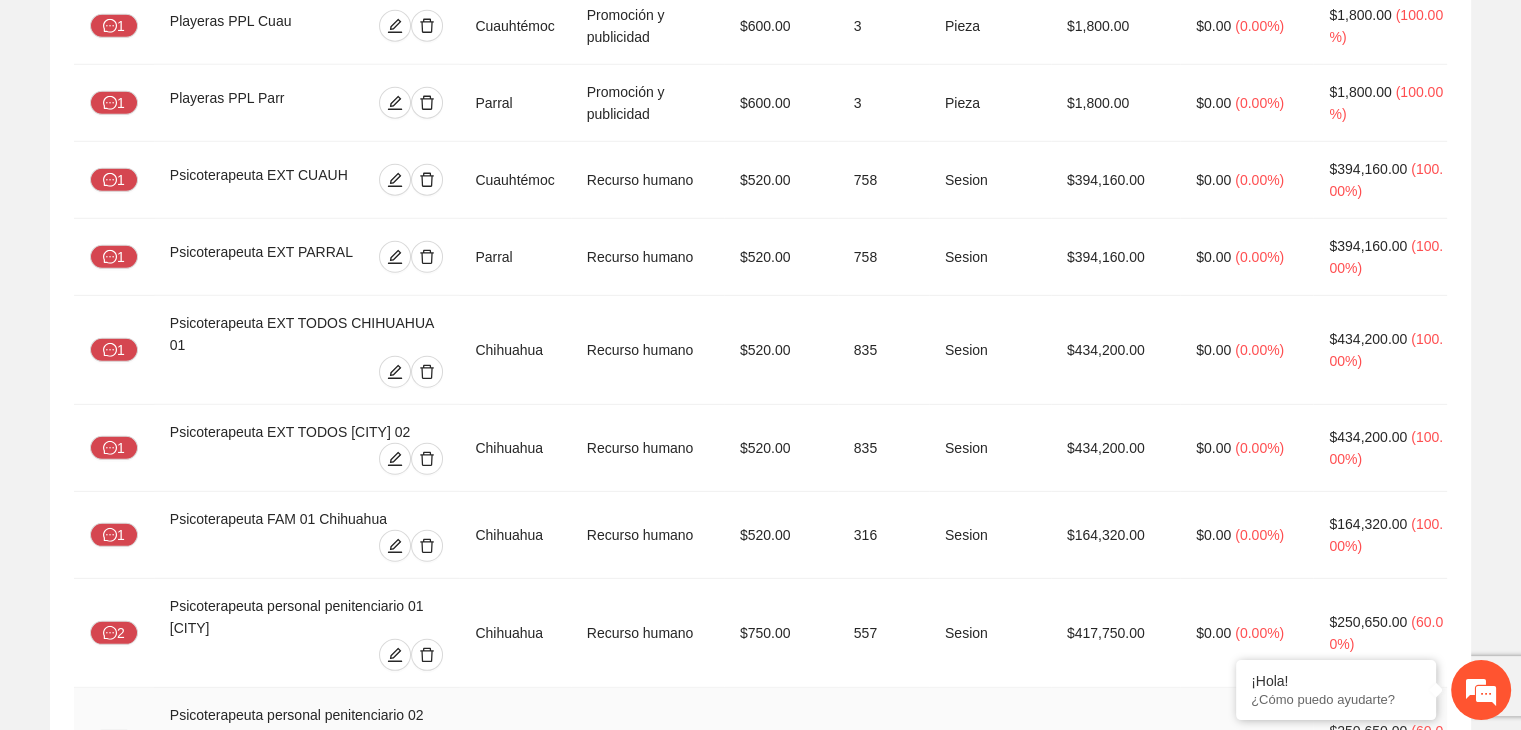 click 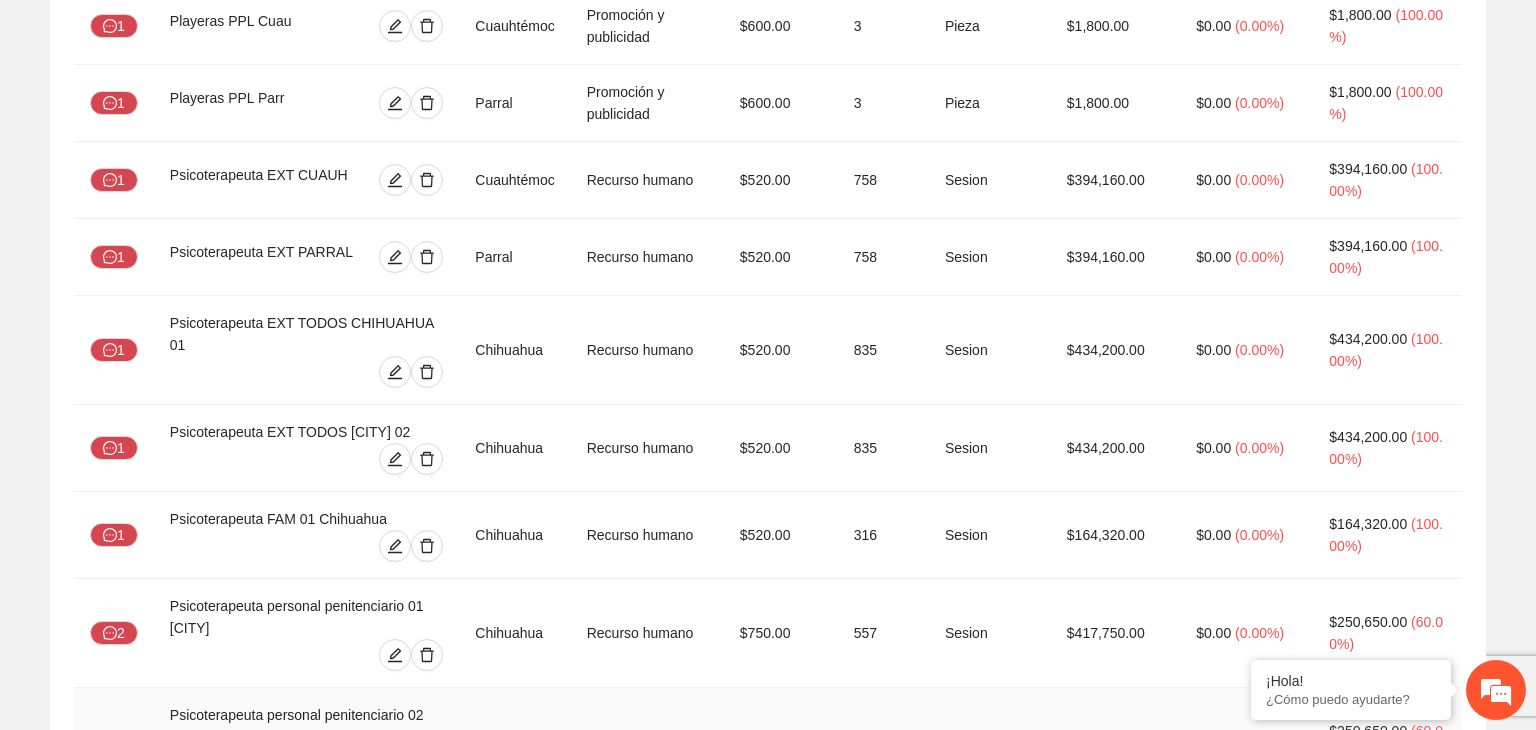 type on "**********" 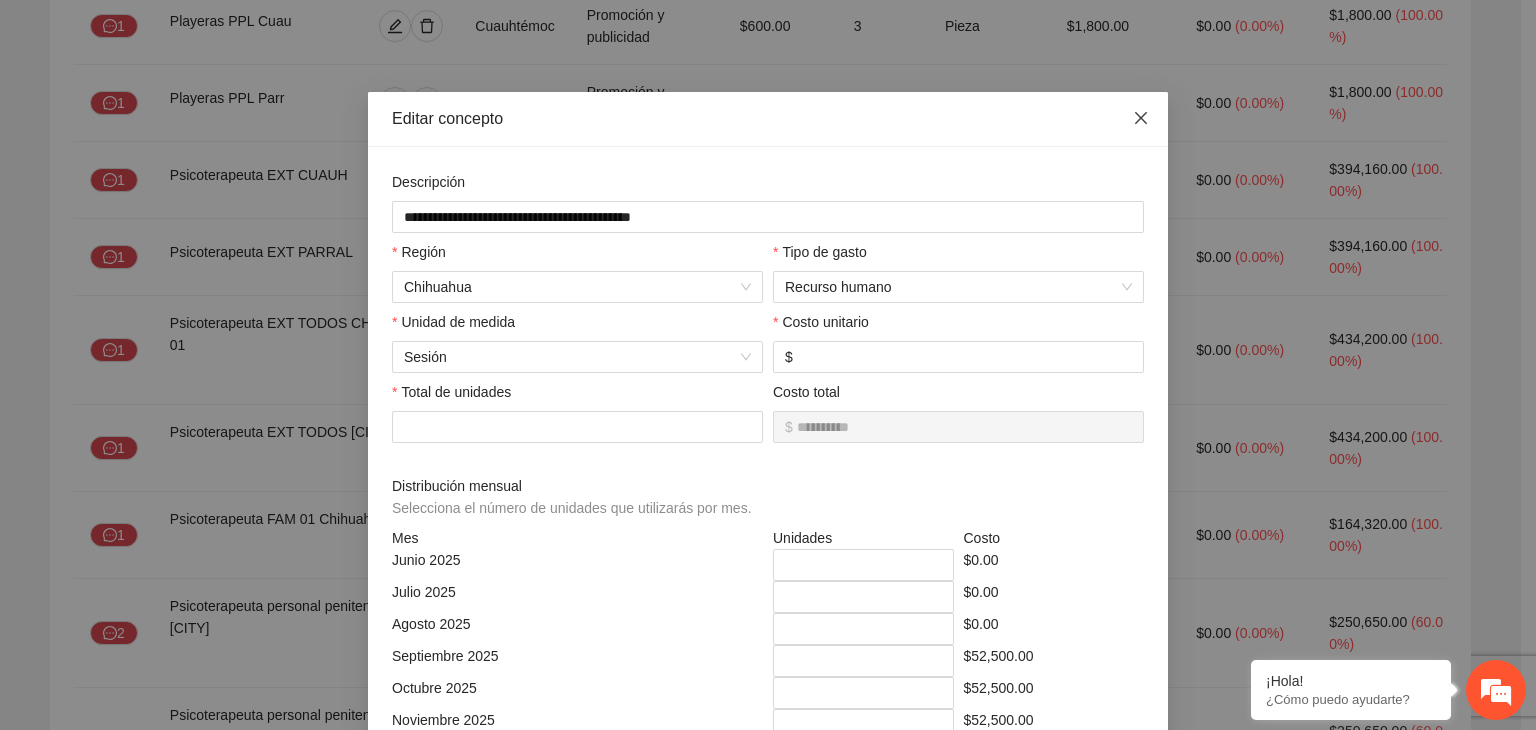 drag, startPoint x: 1126, startPoint y: 128, endPoint x: 1116, endPoint y: 140, distance: 15.6205 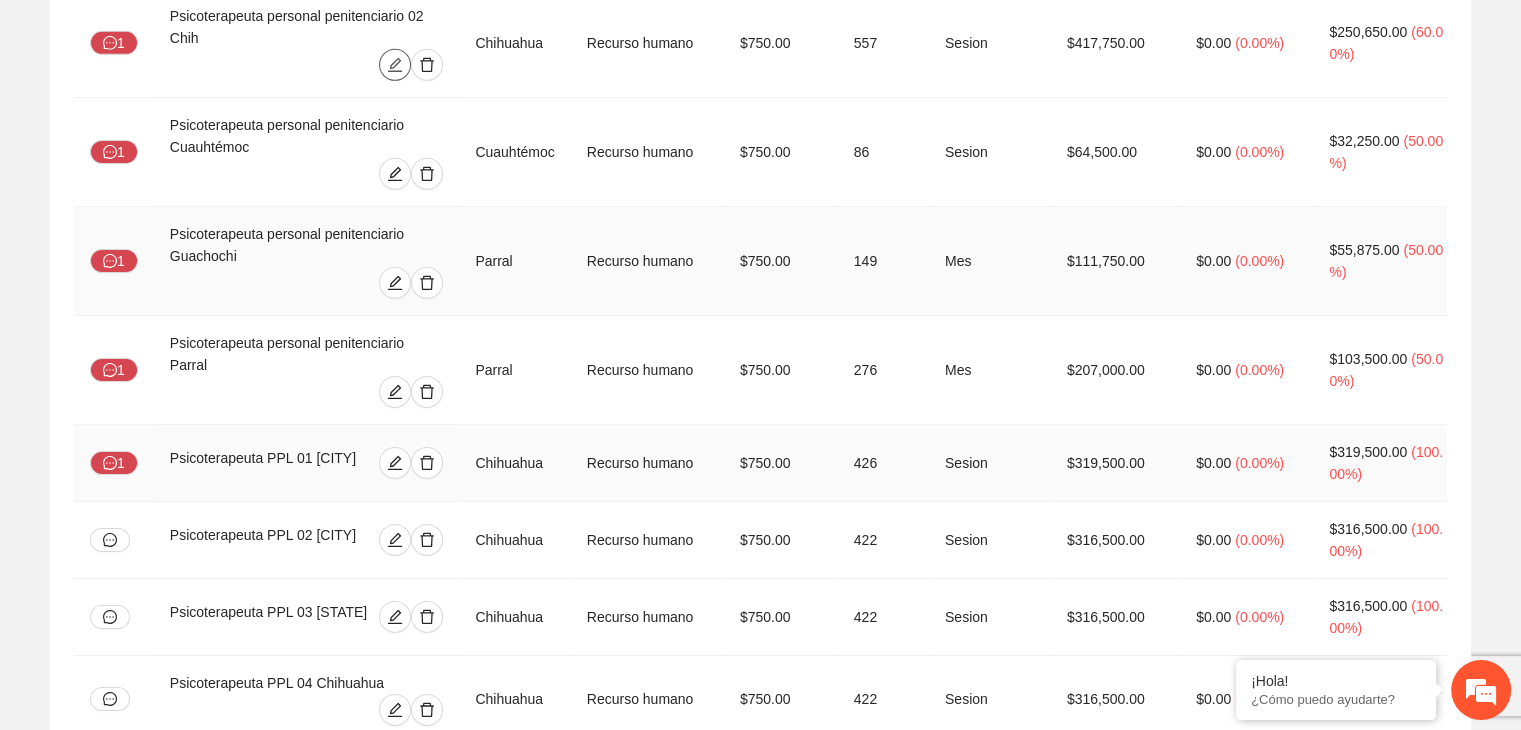 scroll, scrollTop: 6600, scrollLeft: 0, axis: vertical 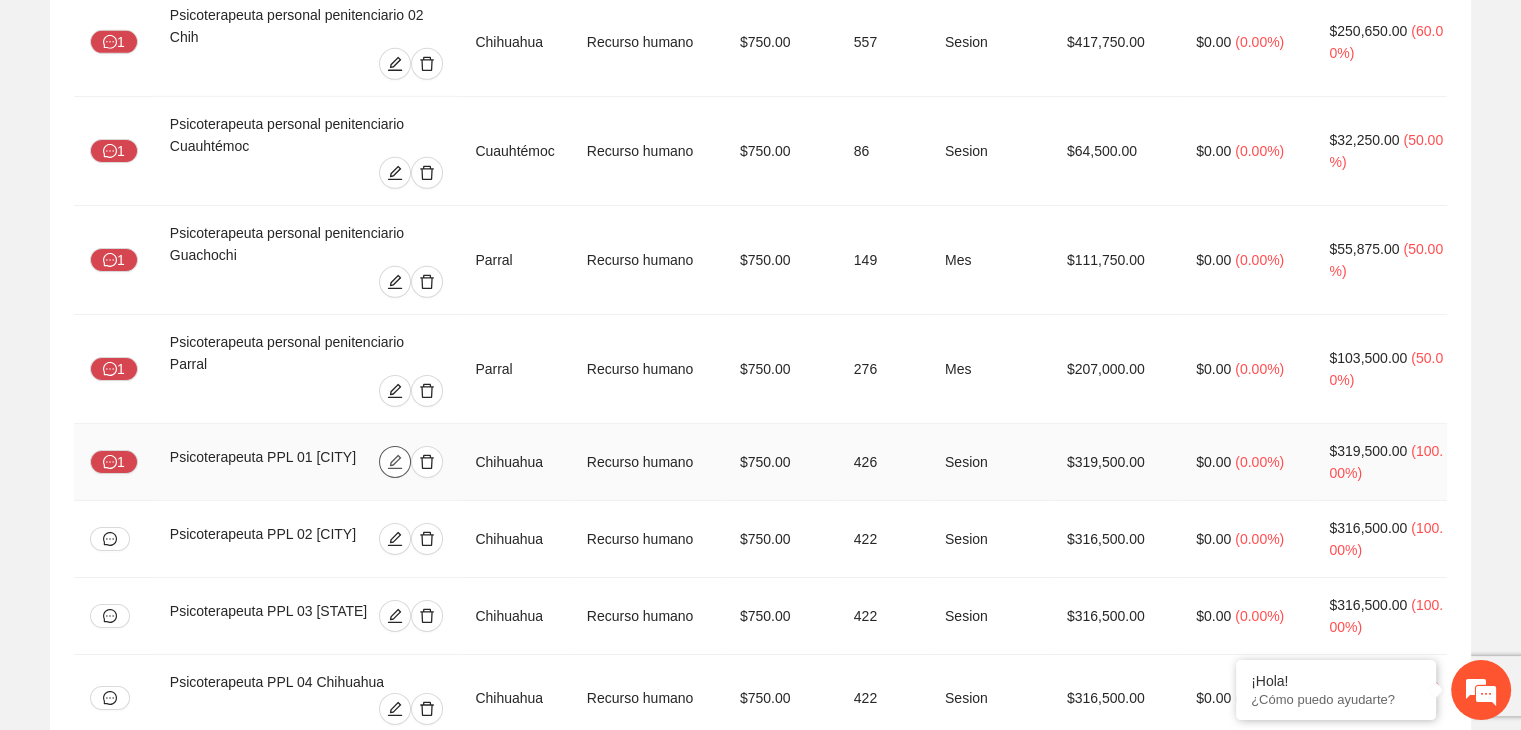 click 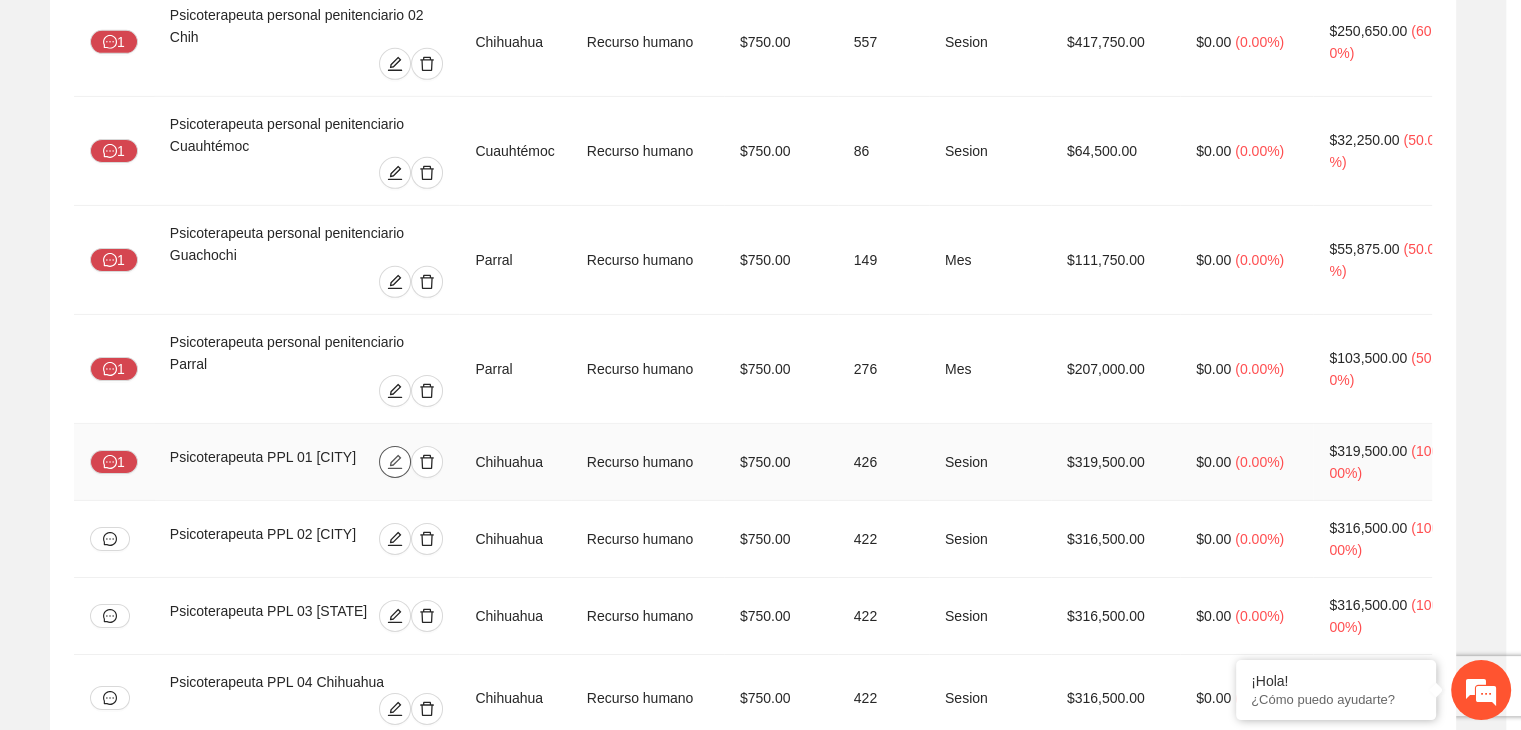 type on "**********" 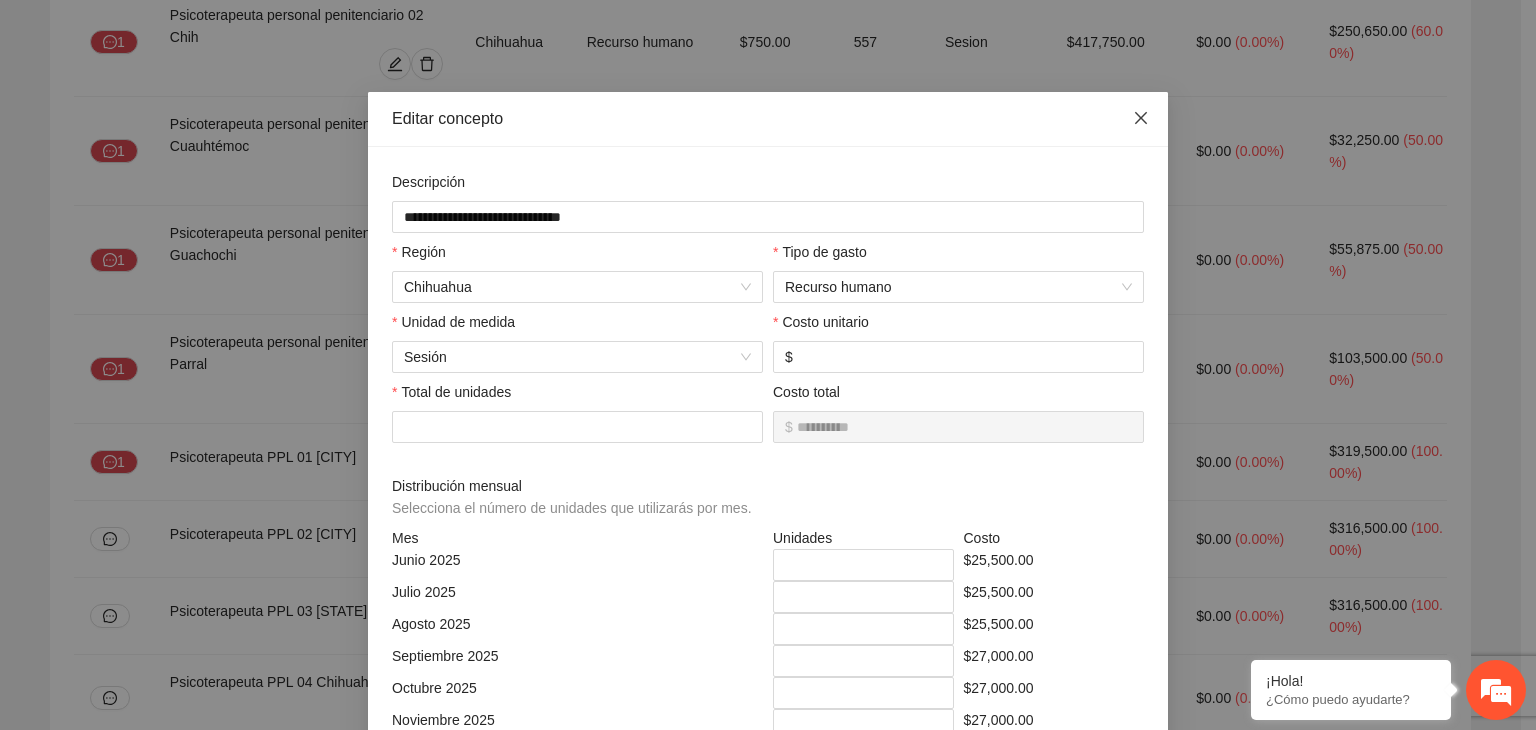 click 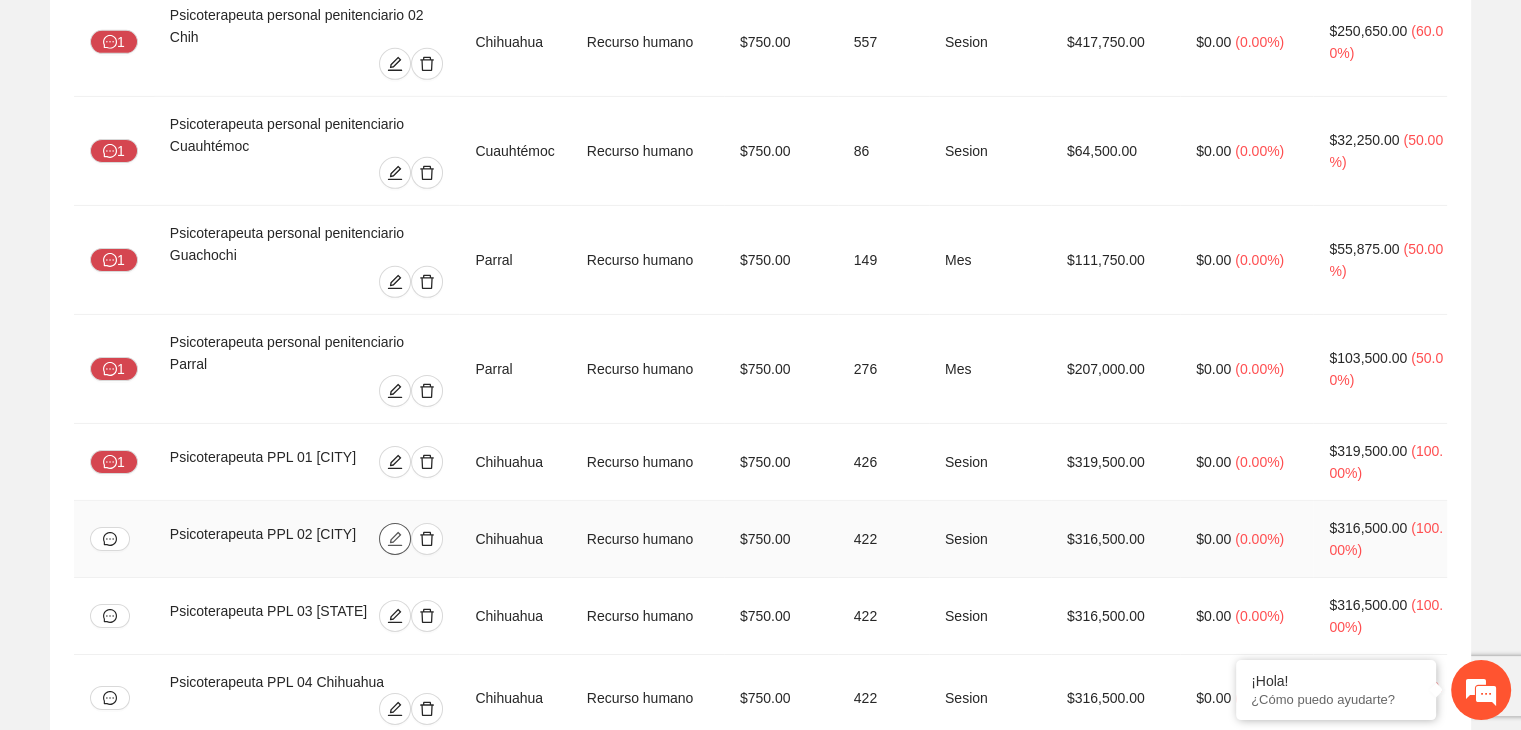 click 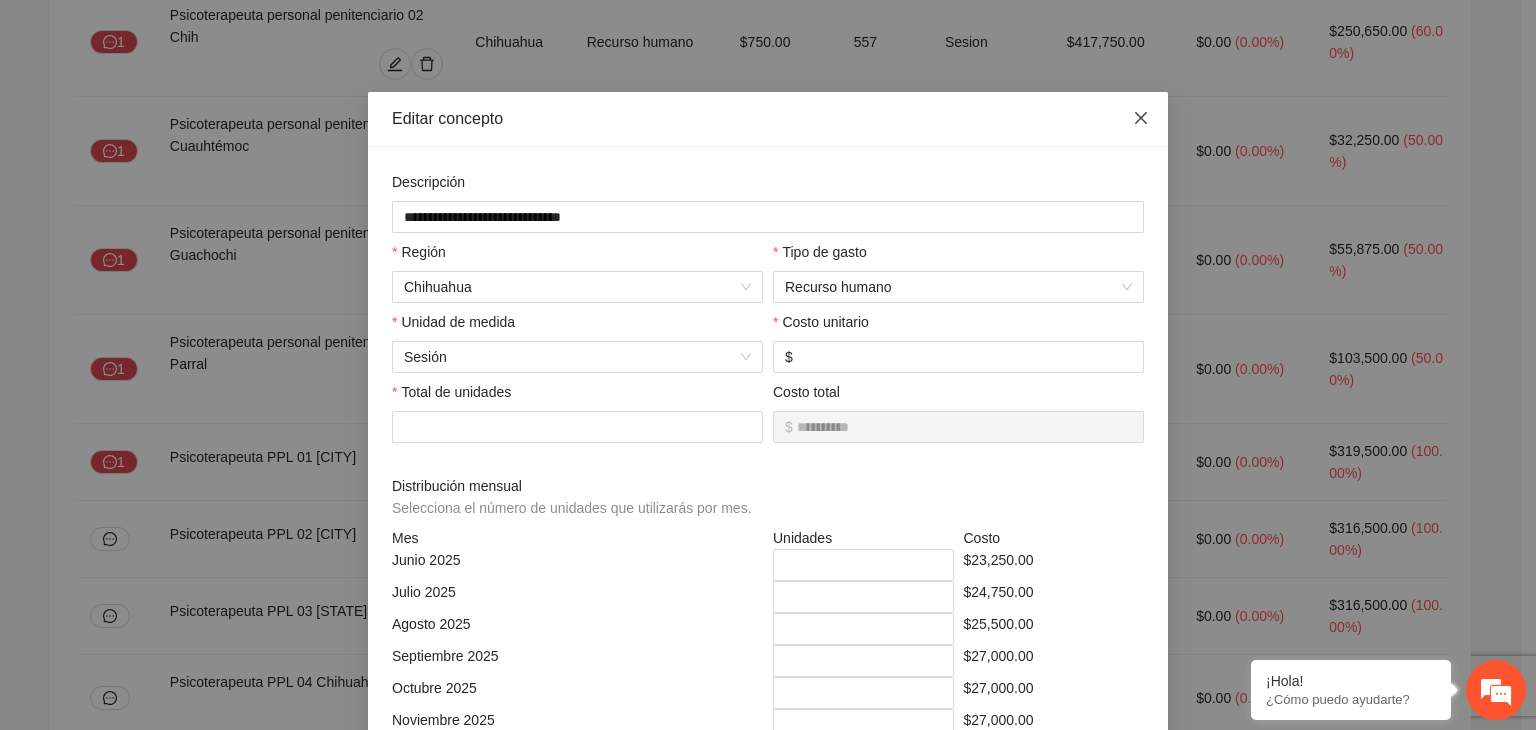 click 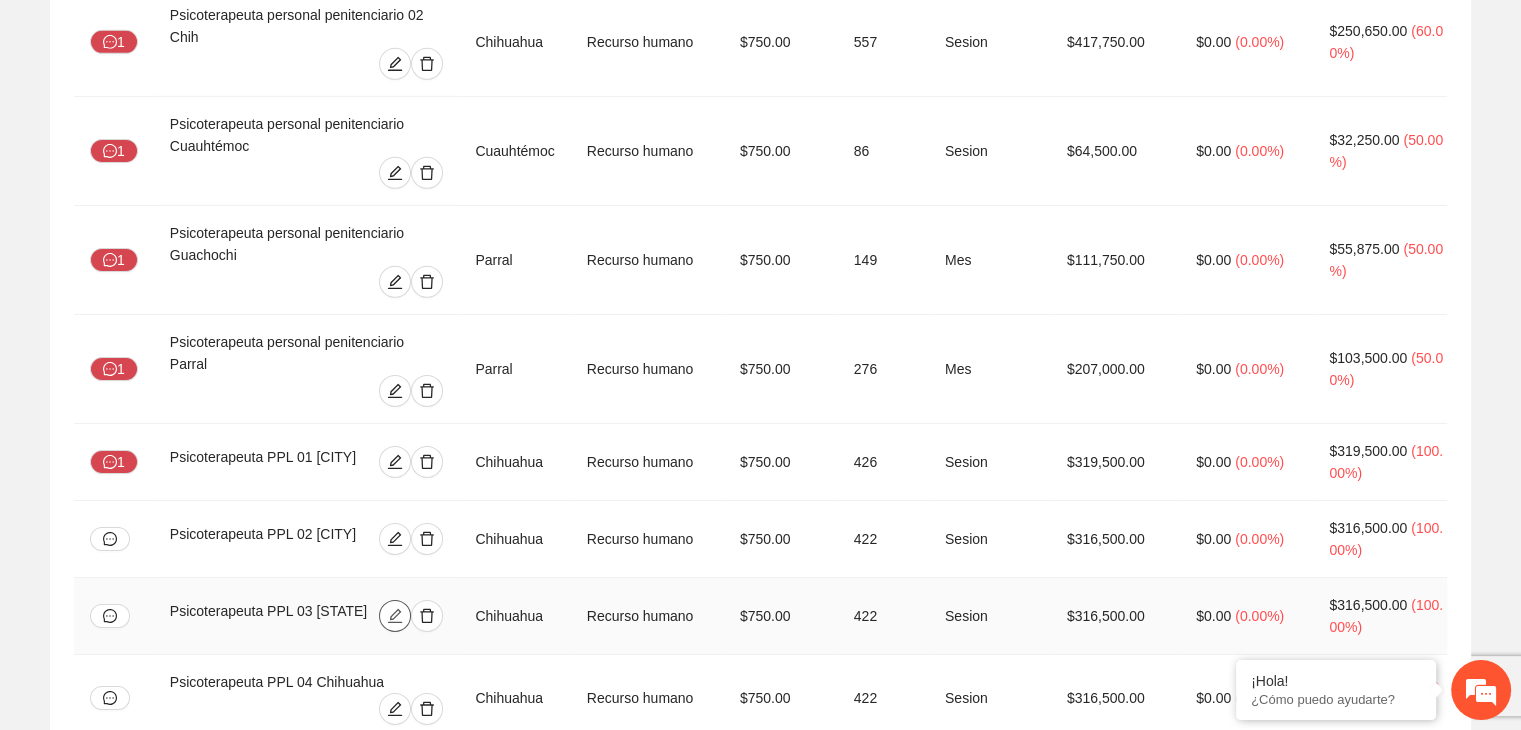 click at bounding box center (395, 616) 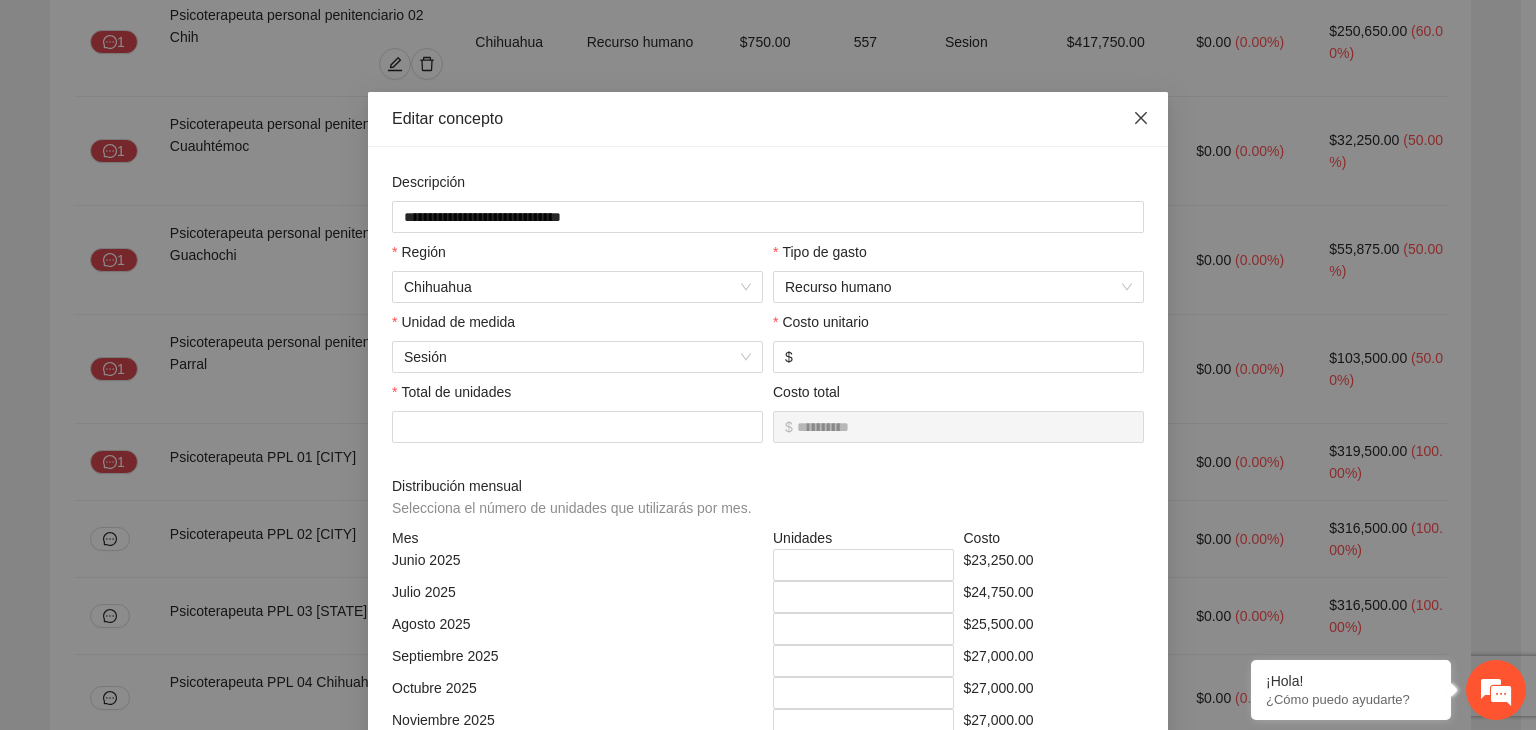 click 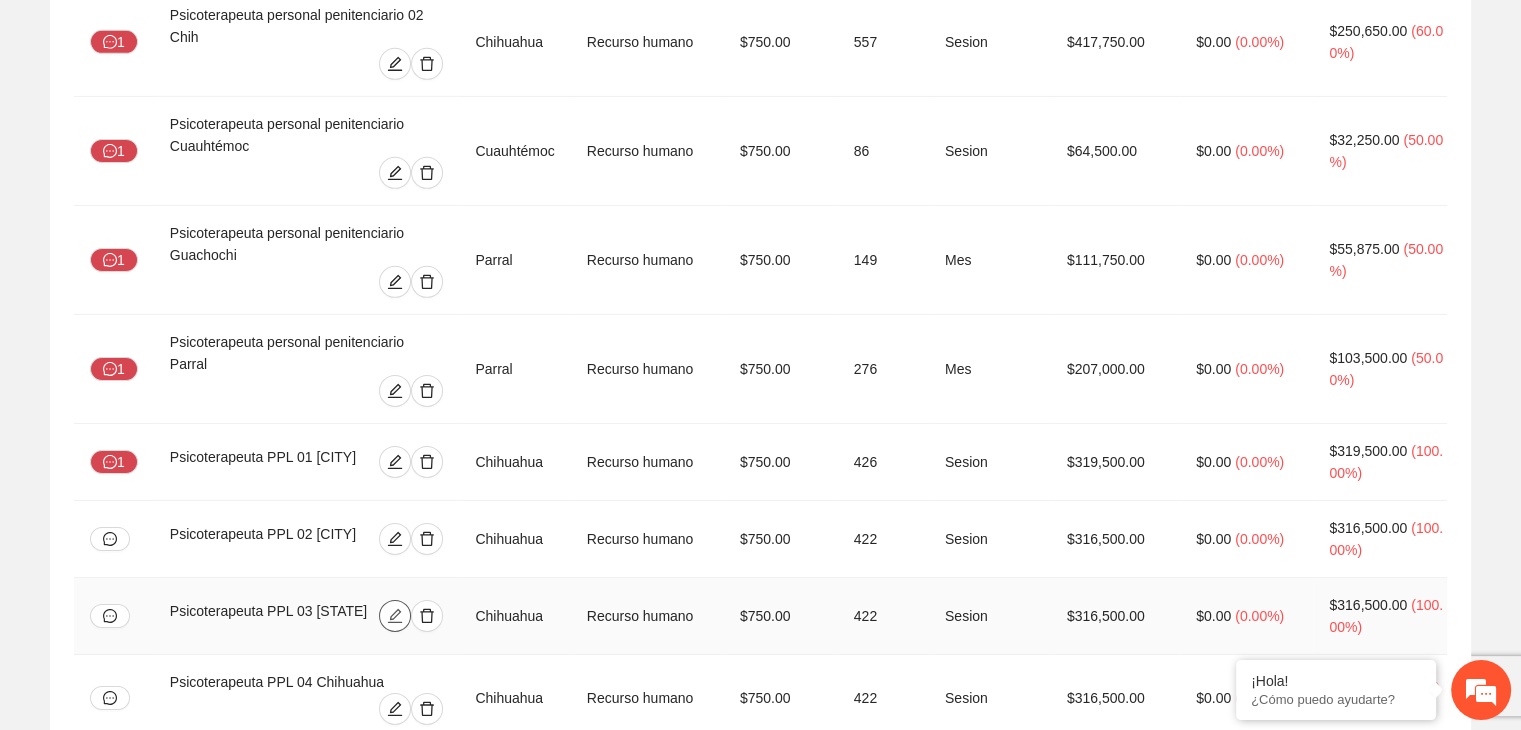 click 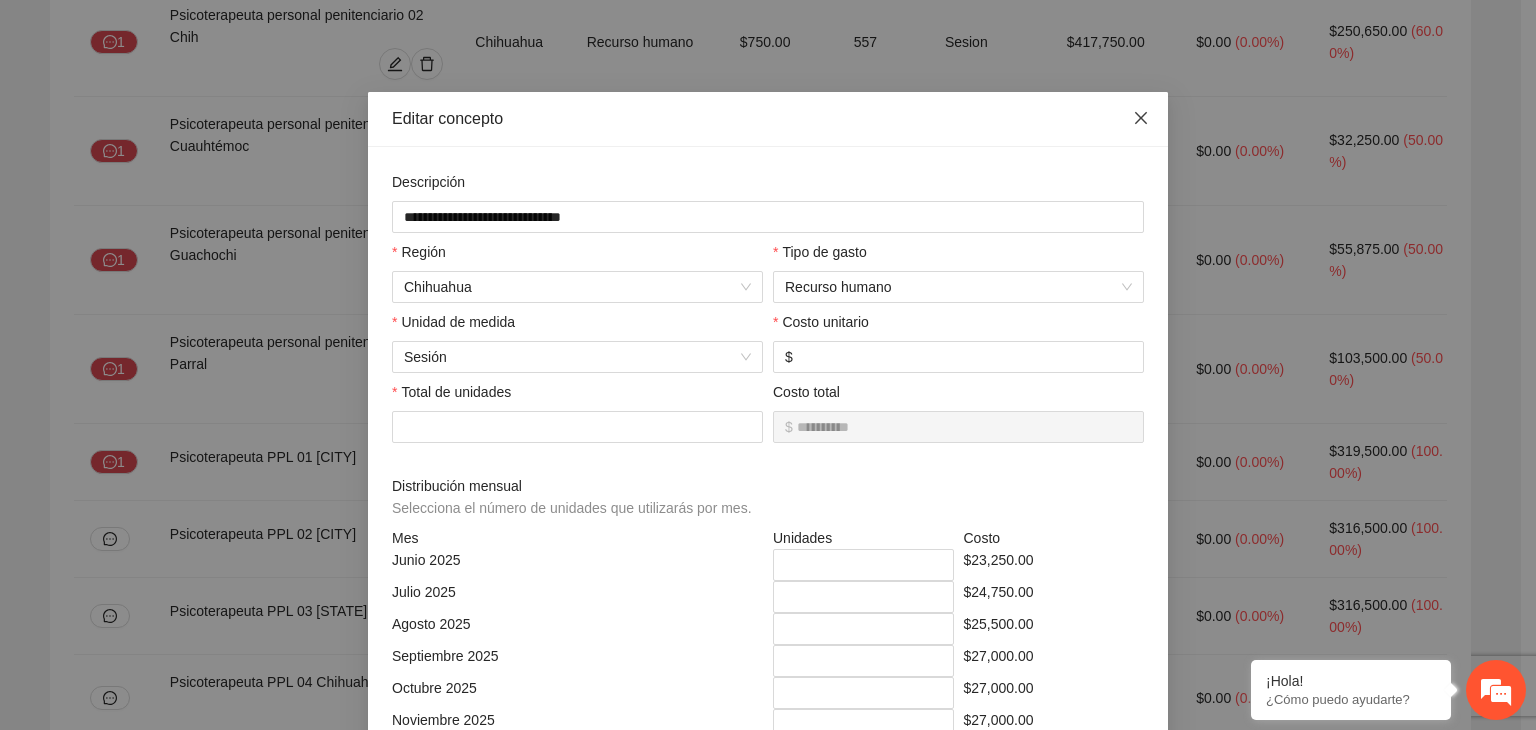 click at bounding box center (1141, 119) 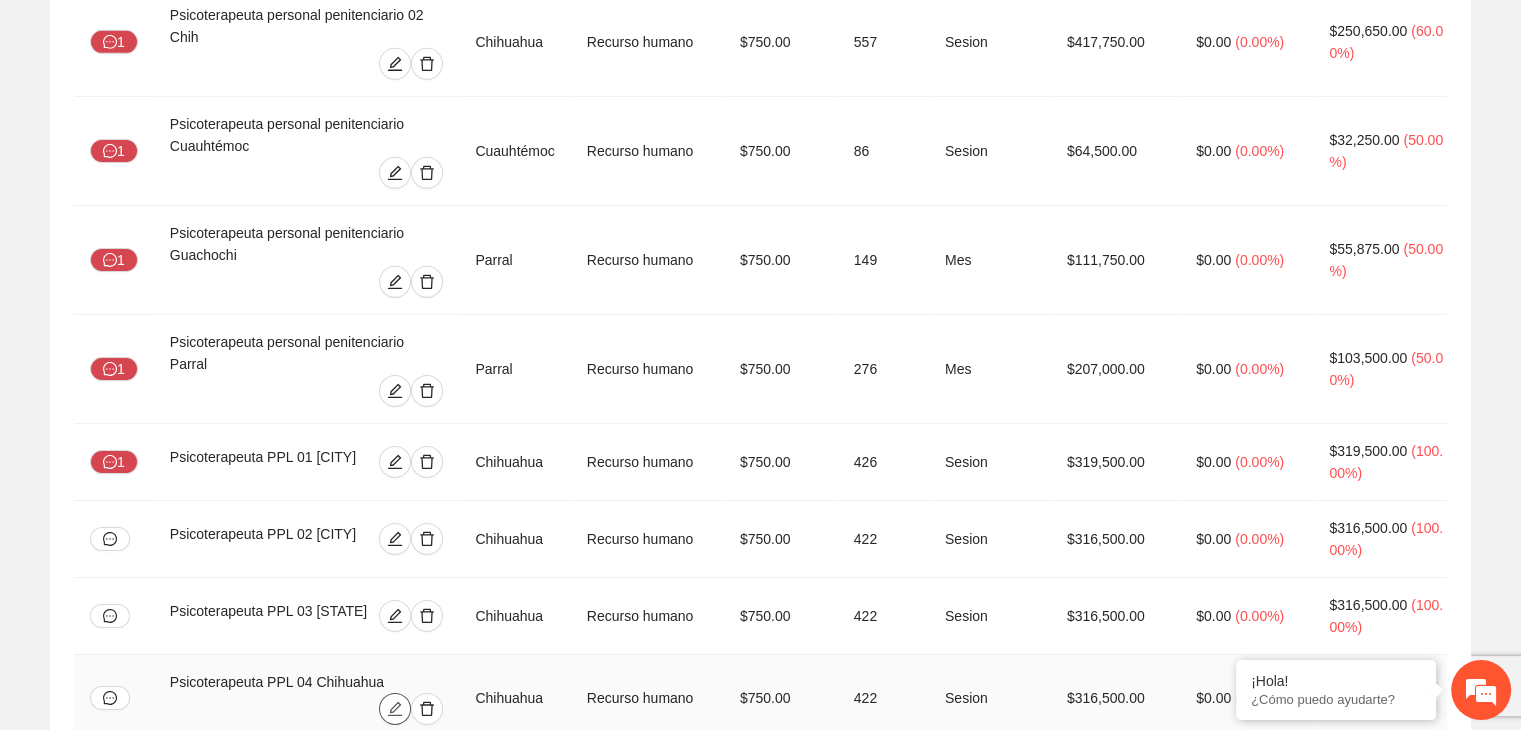 click 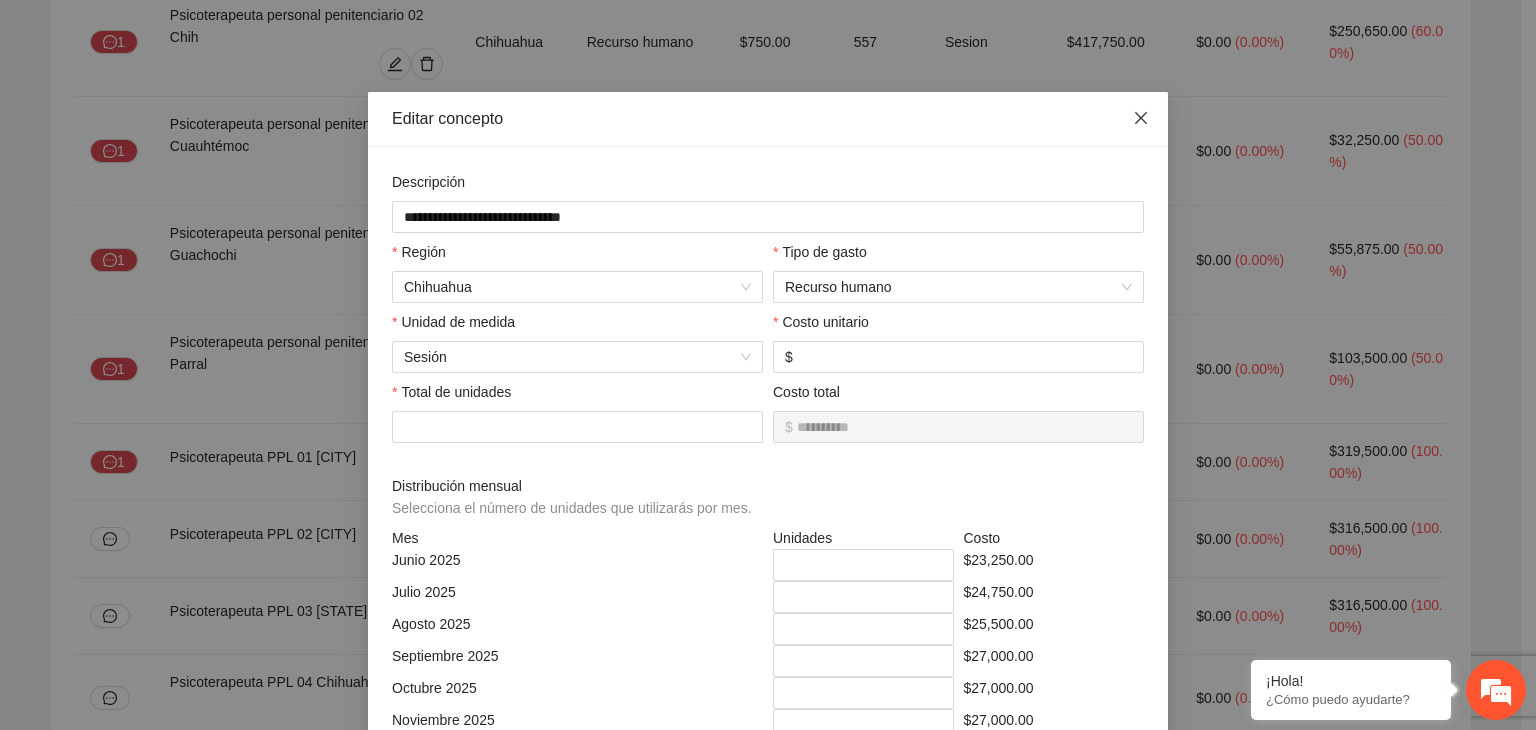 click 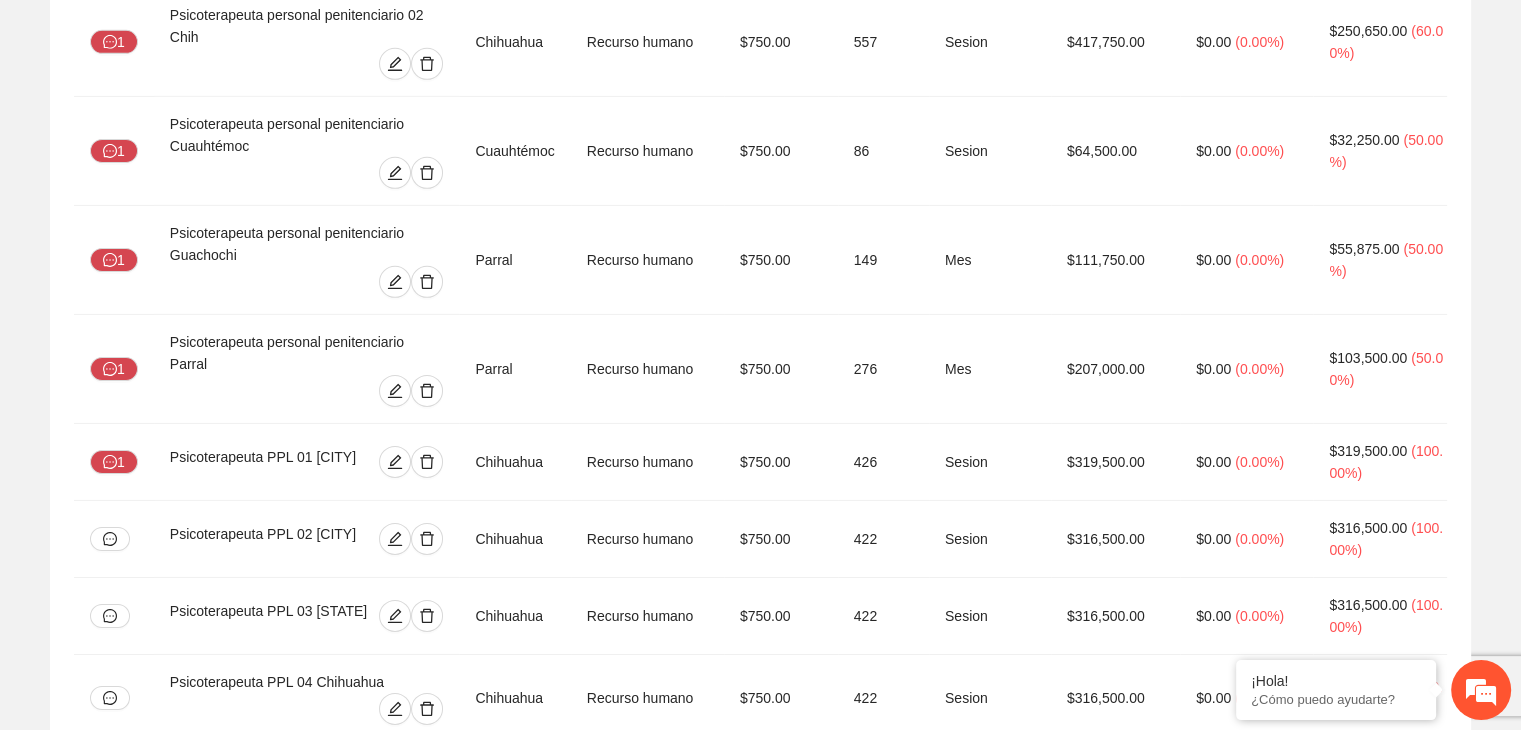 click at bounding box center (395, 796) 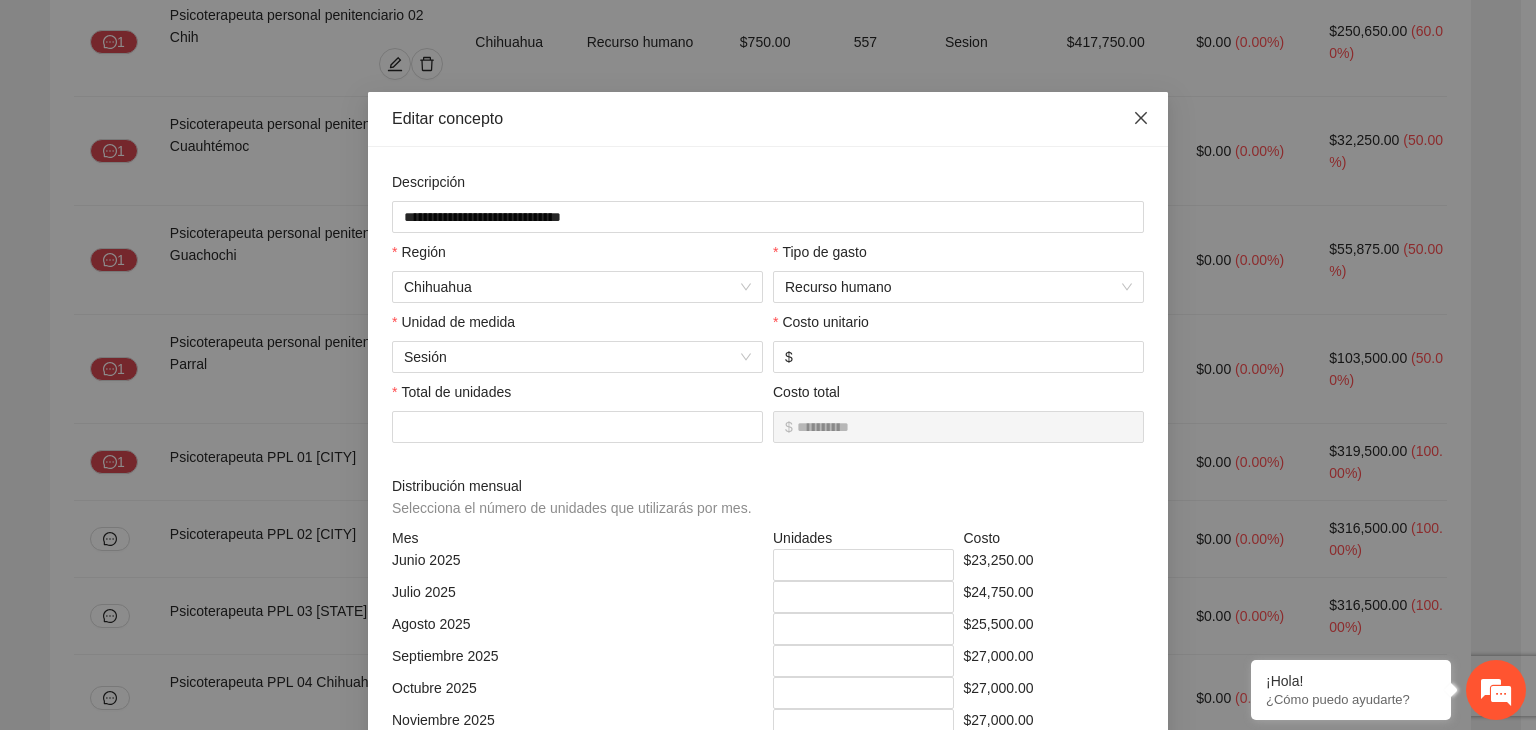 click 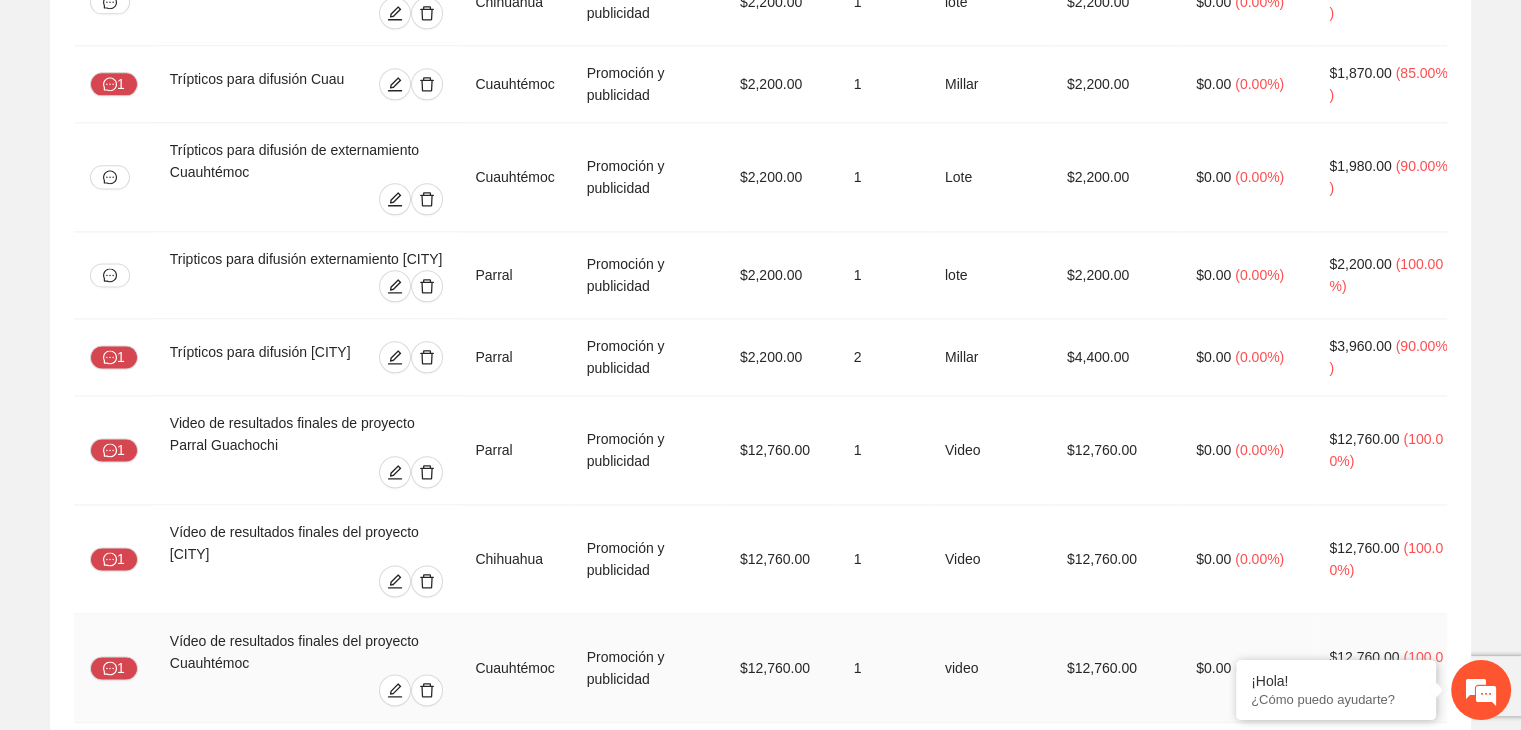 scroll, scrollTop: 10246, scrollLeft: 0, axis: vertical 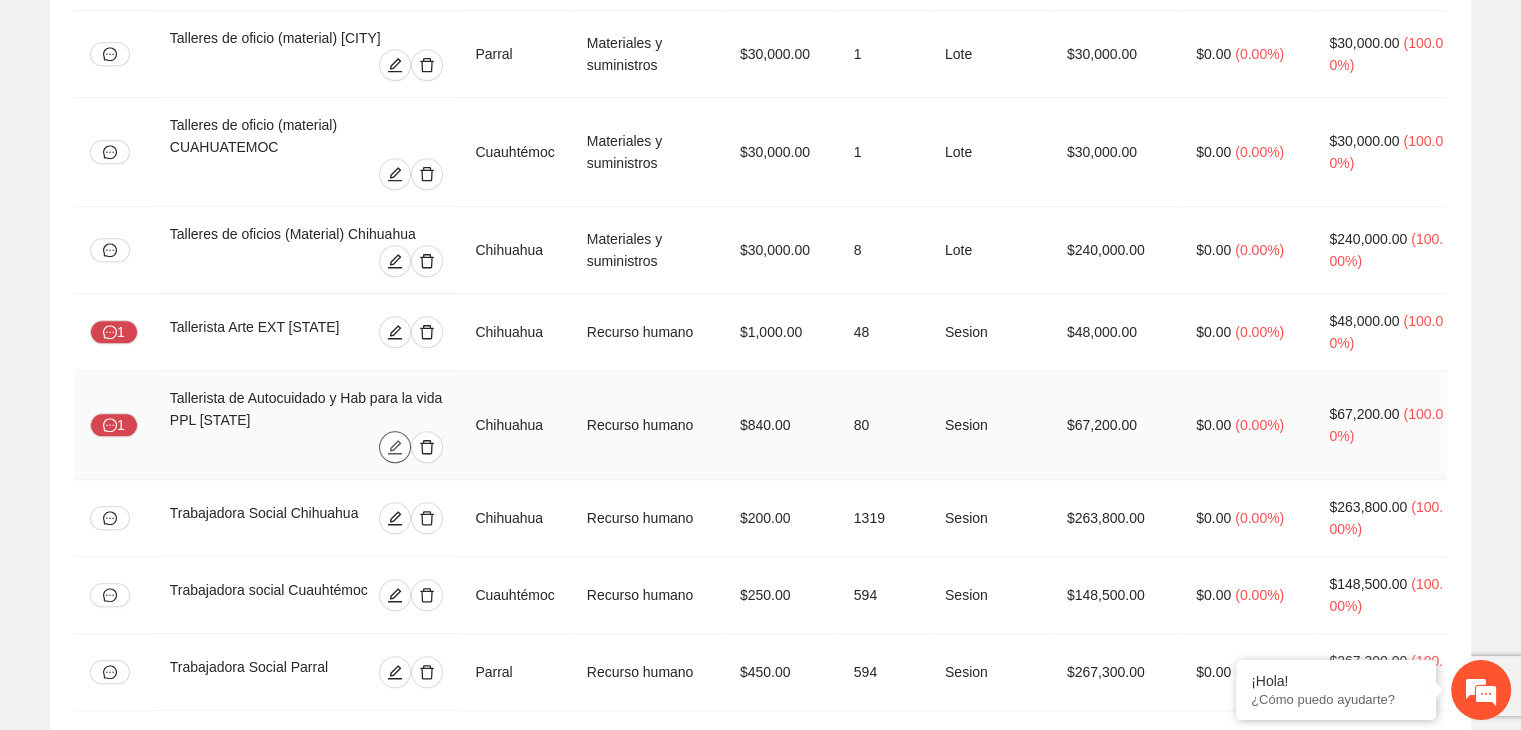 click 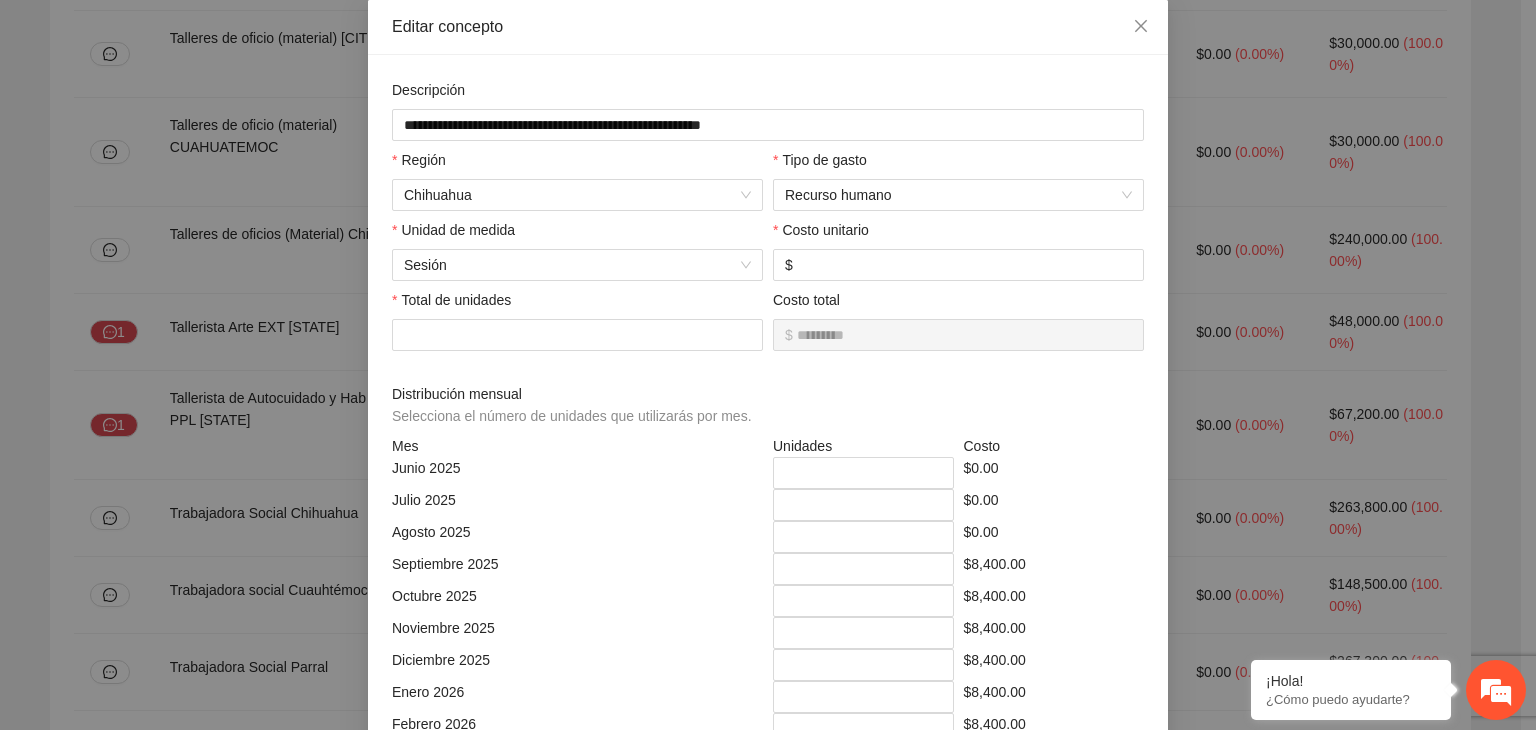 scroll, scrollTop: 200, scrollLeft: 0, axis: vertical 